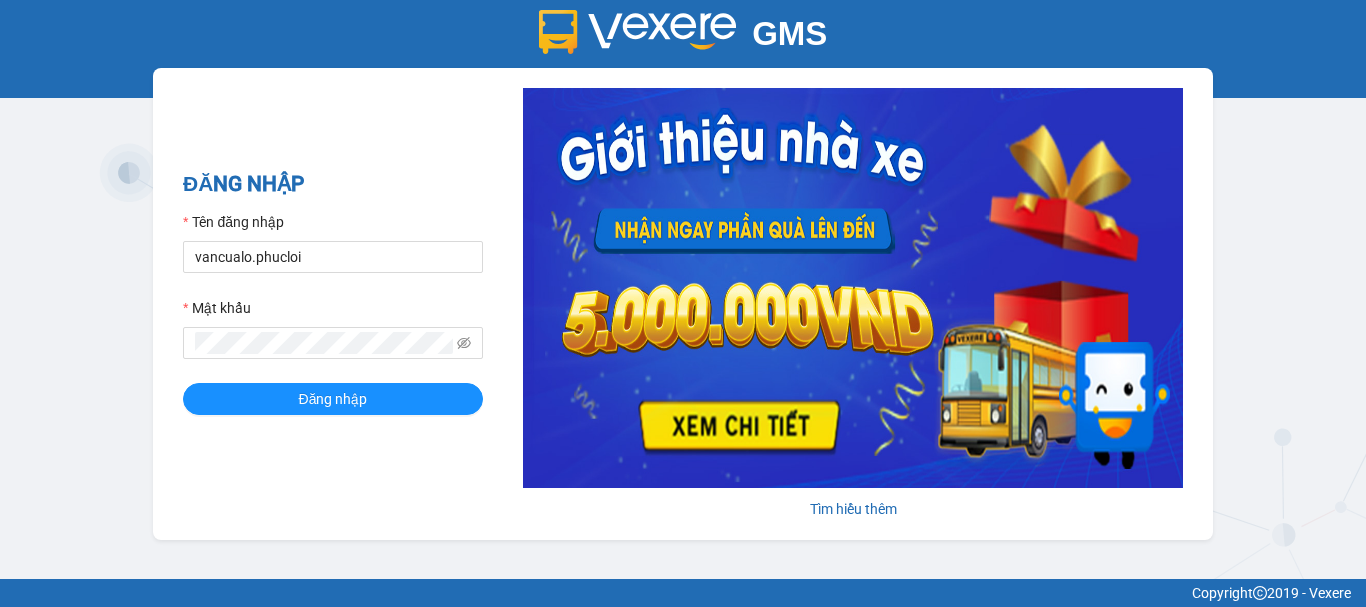 scroll, scrollTop: 0, scrollLeft: 0, axis: both 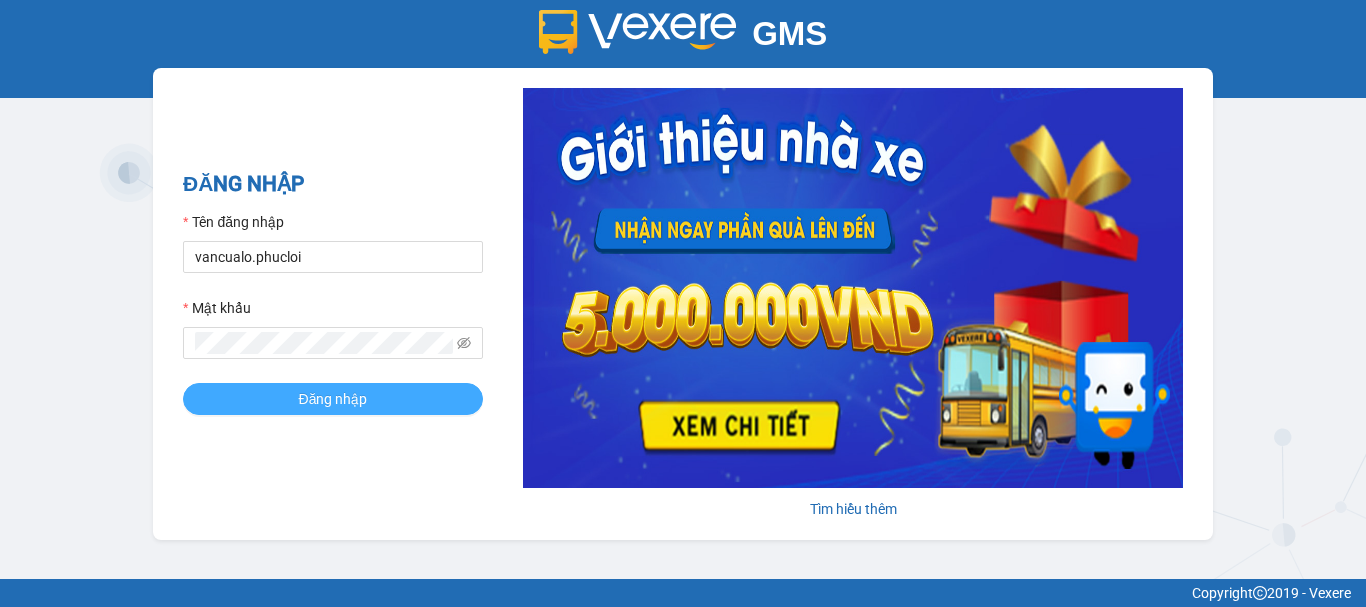 click on "Đăng nhập" at bounding box center [333, 399] 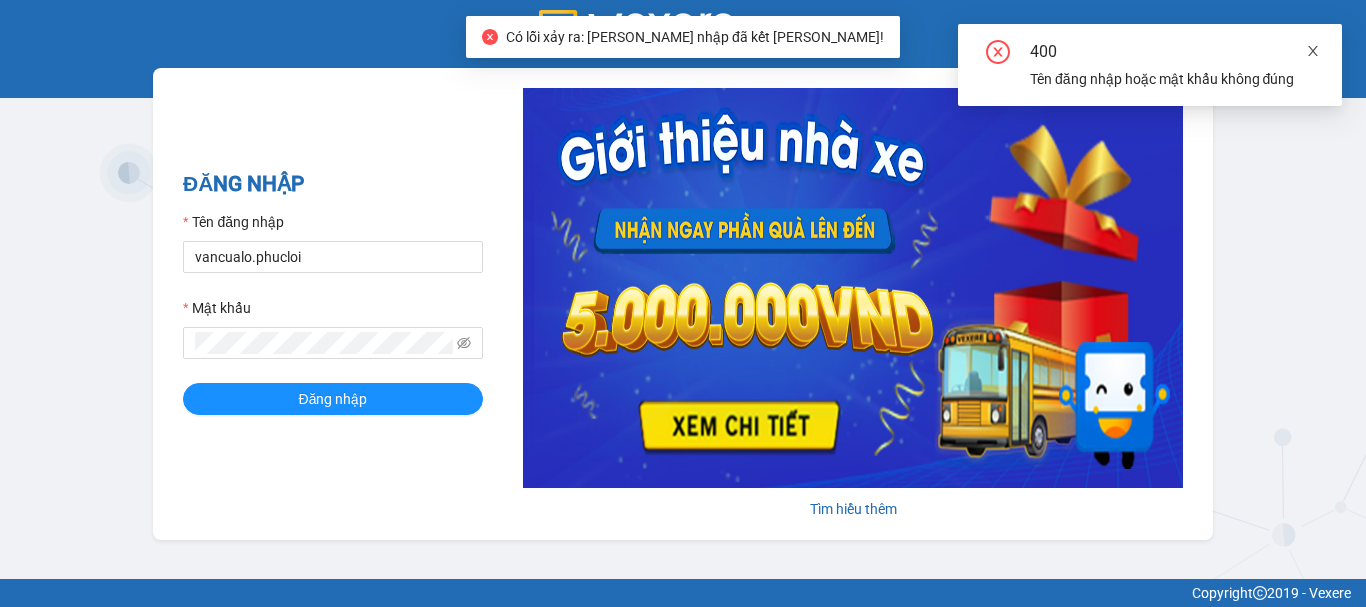 click 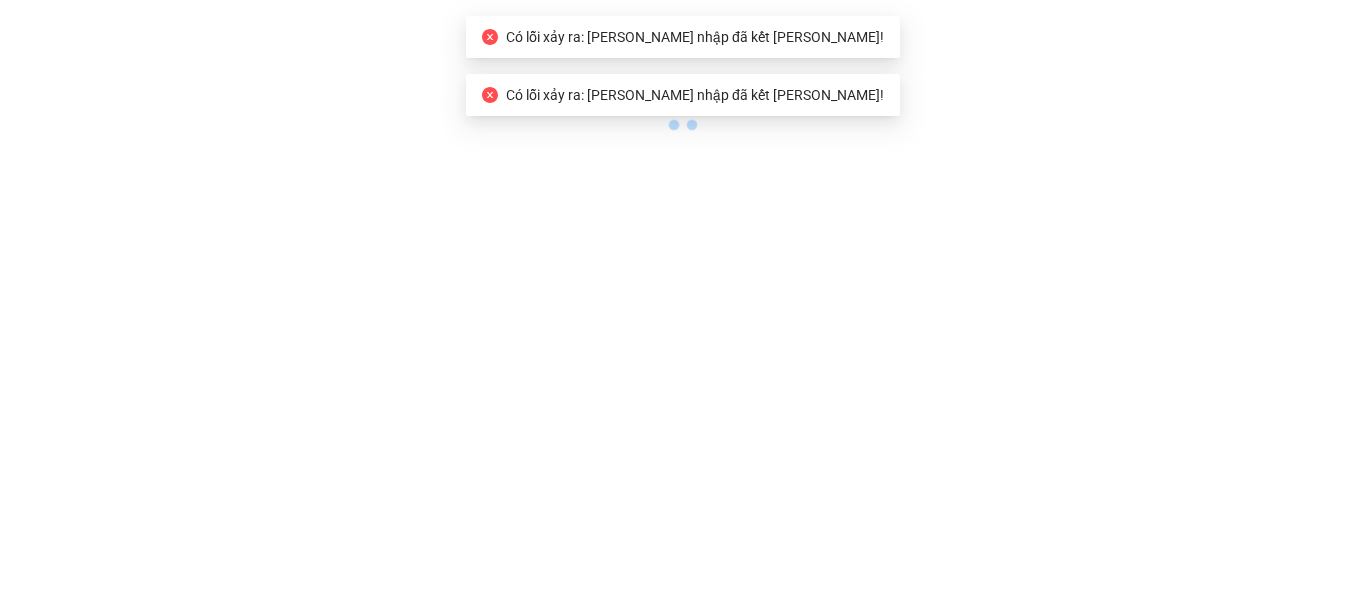scroll, scrollTop: 0, scrollLeft: 0, axis: both 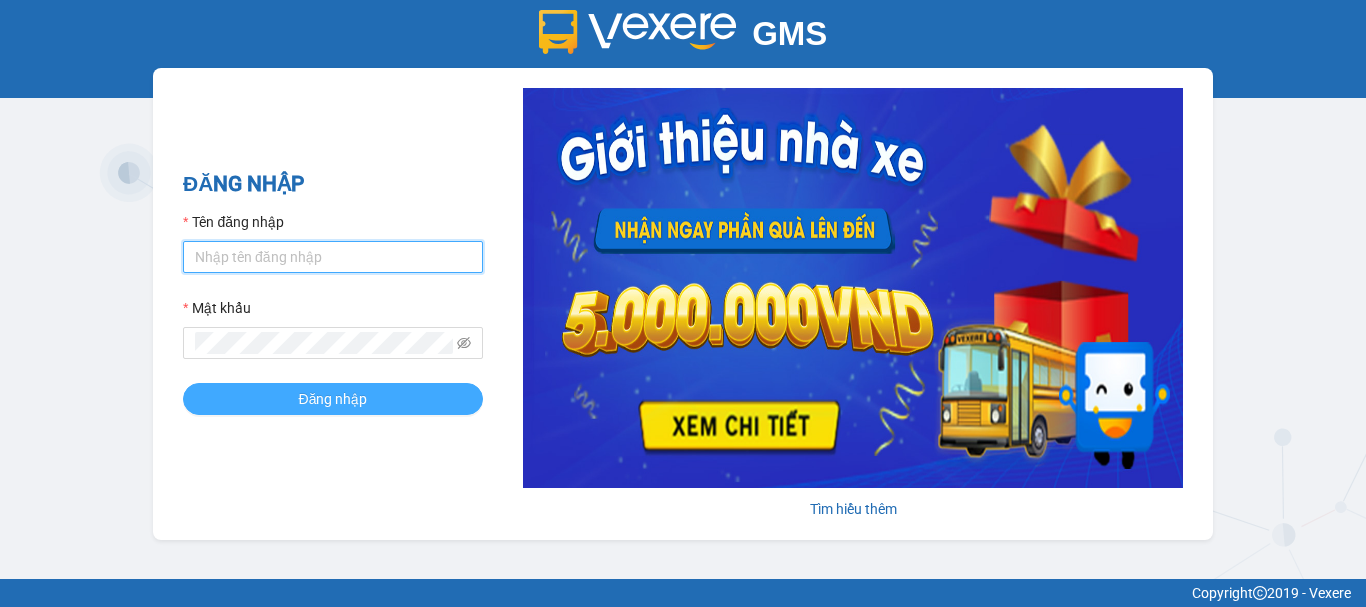 type on "vancualo.phucloi" 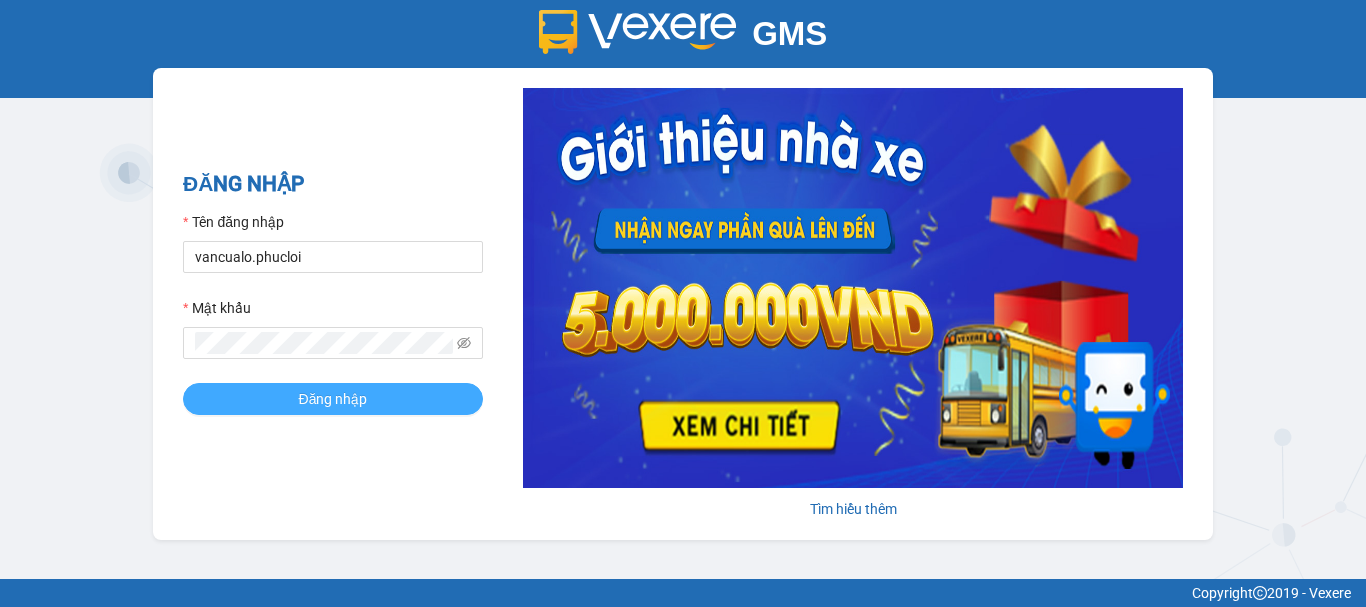 click on "Đăng nhập" at bounding box center (333, 399) 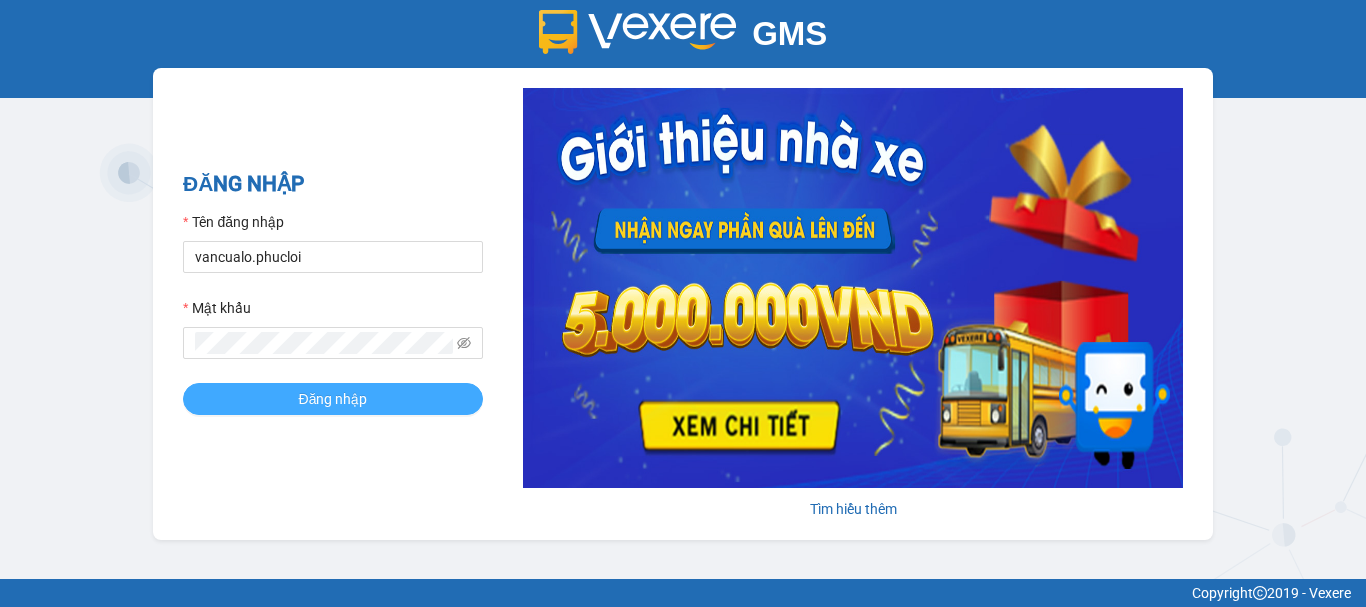 click on "Đăng nhập" at bounding box center (333, 399) 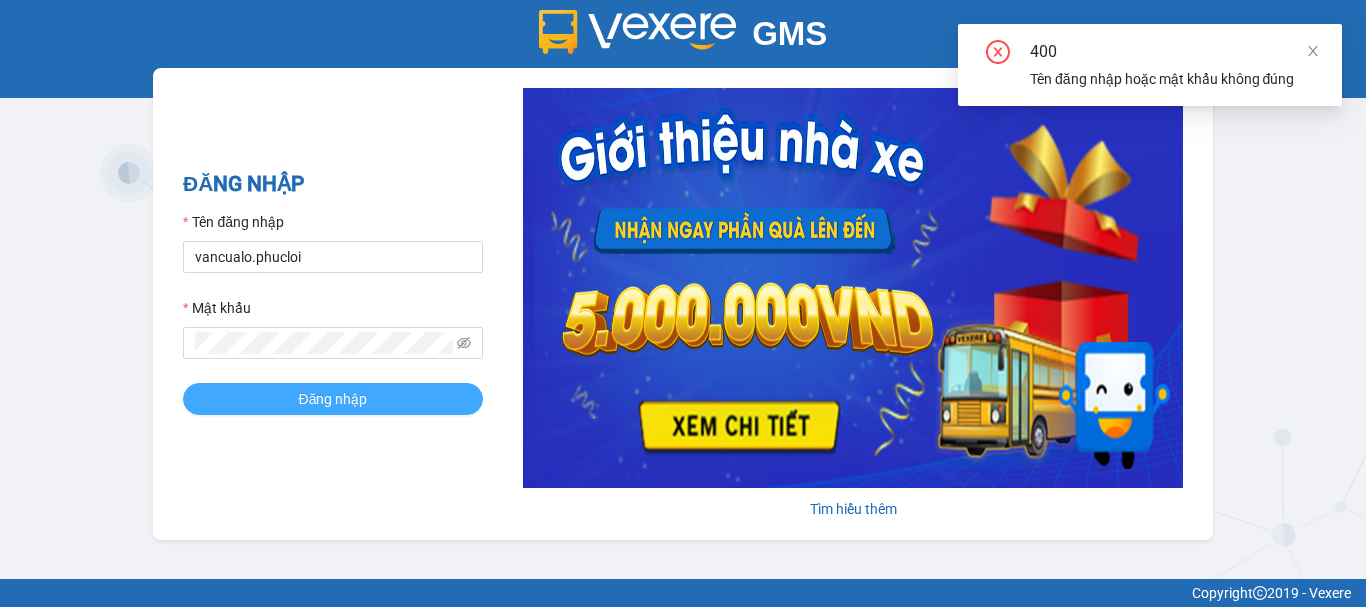click on "Đăng nhập" at bounding box center (333, 399) 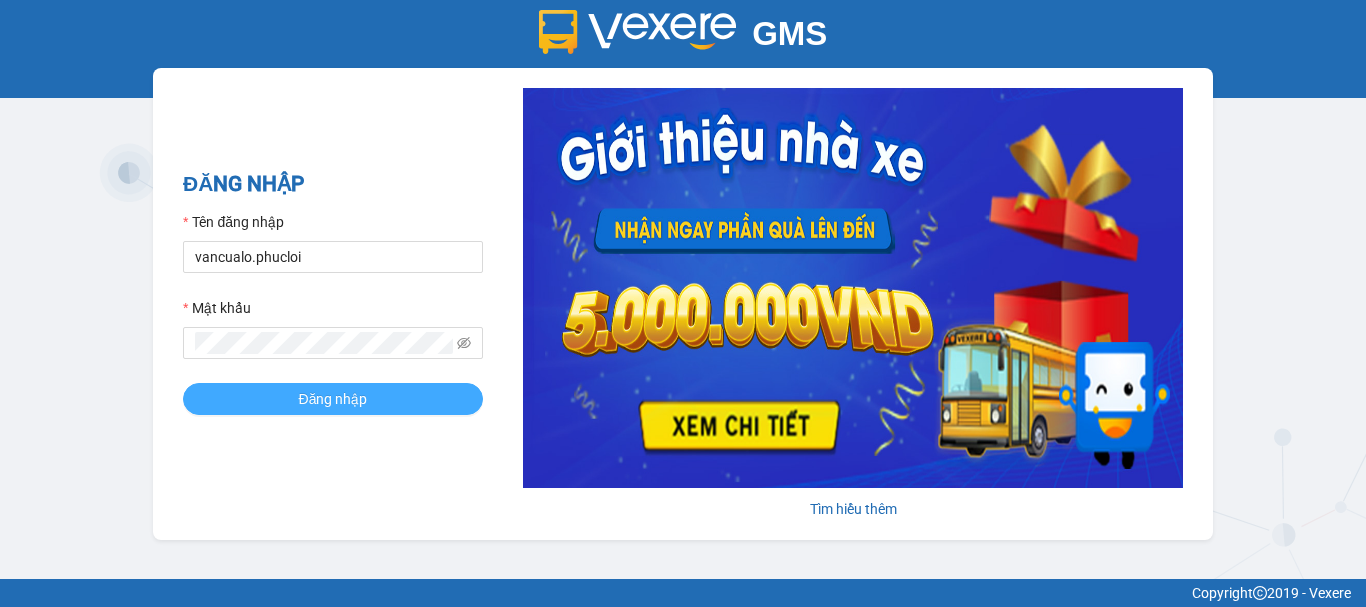 click on "Đăng nhập" at bounding box center (333, 399) 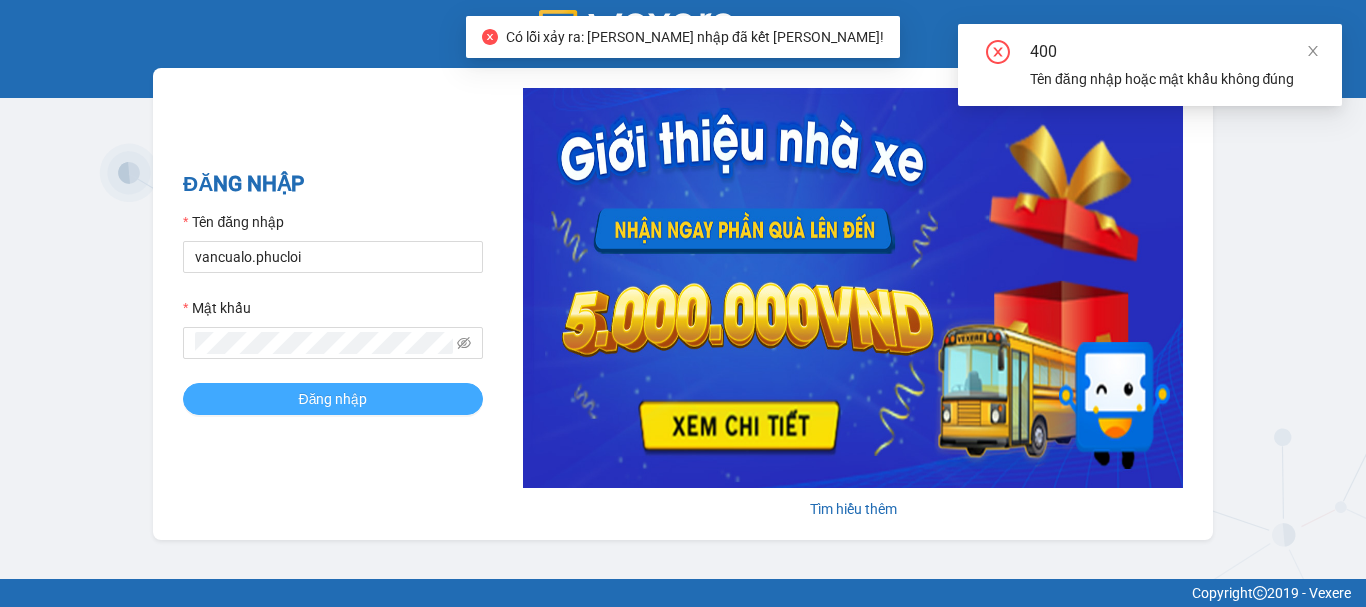 click on "Đăng nhập" at bounding box center [333, 399] 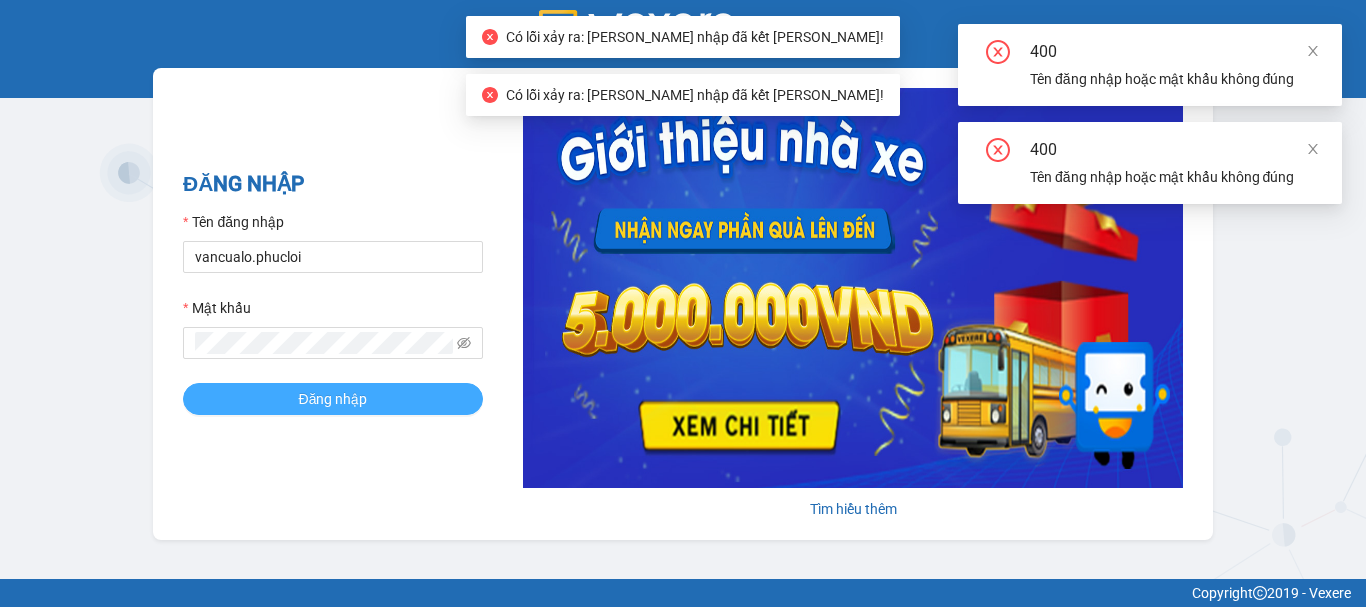 click on "Đăng nhập" at bounding box center (333, 399) 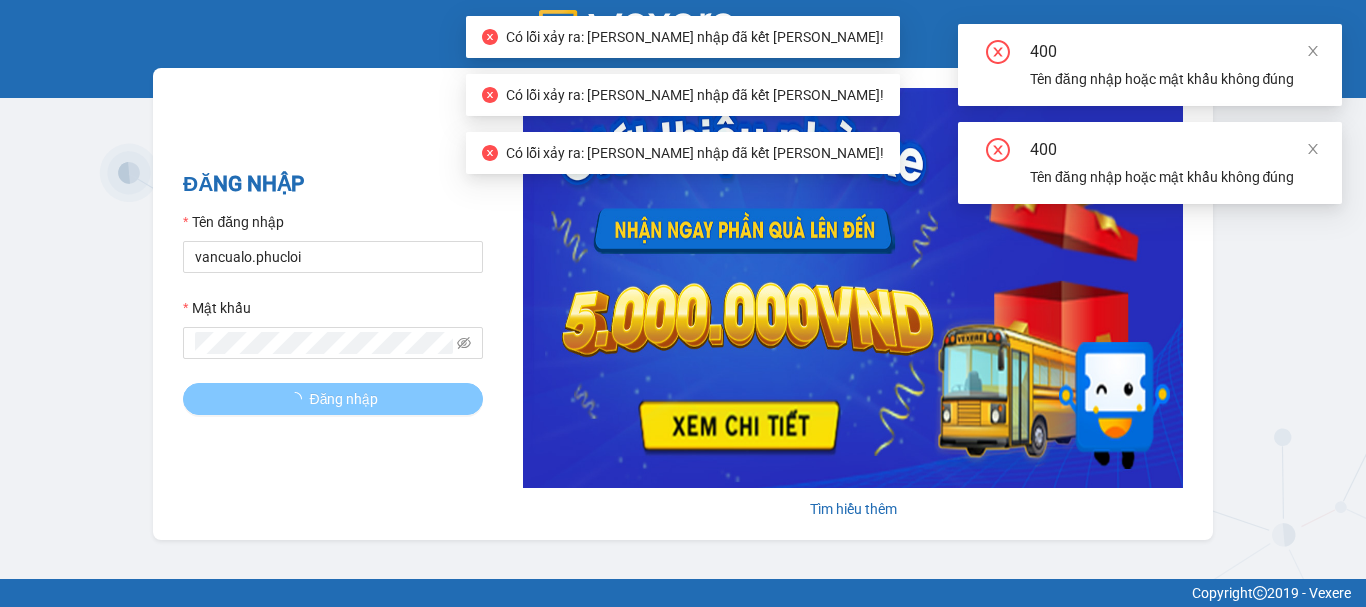 click on "Đăng nhập" at bounding box center [344, 399] 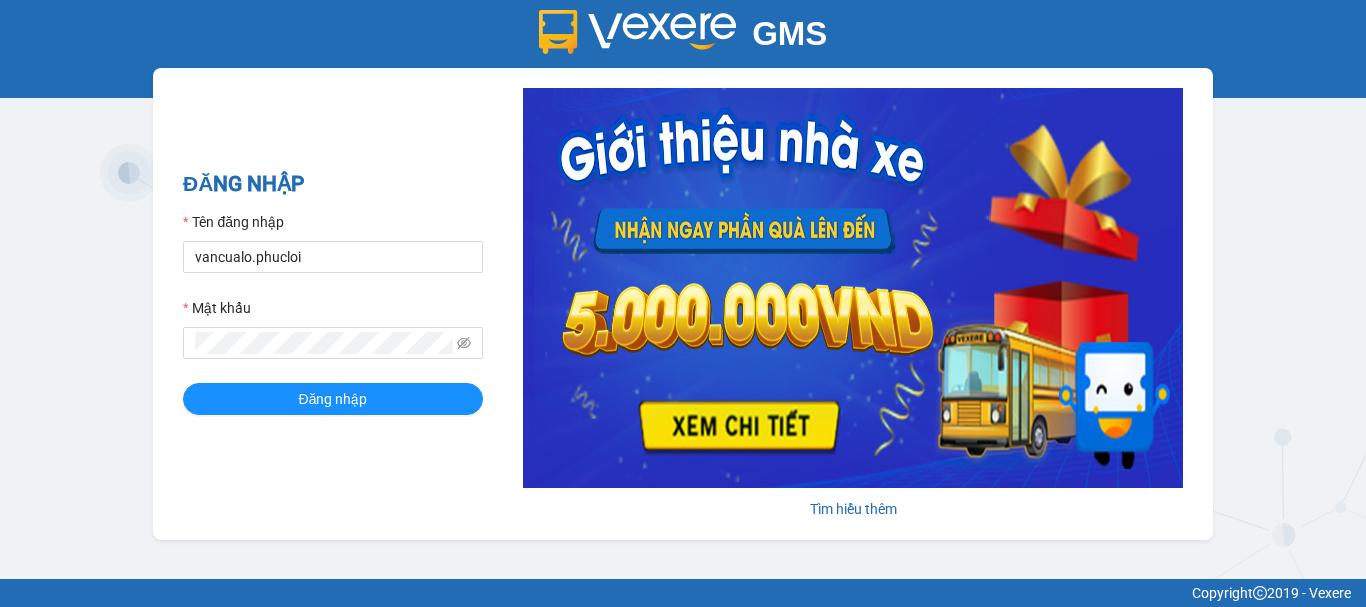 click on "GMS Hệ thống quản lý hàng hóa ĐĂNG NHẬP Tên đăng nhập vancualo.phucloi Mật khẩu Đăng nhập Tìm hiểu thêm Copyright   2019 - Vexere" at bounding box center [683, 303] 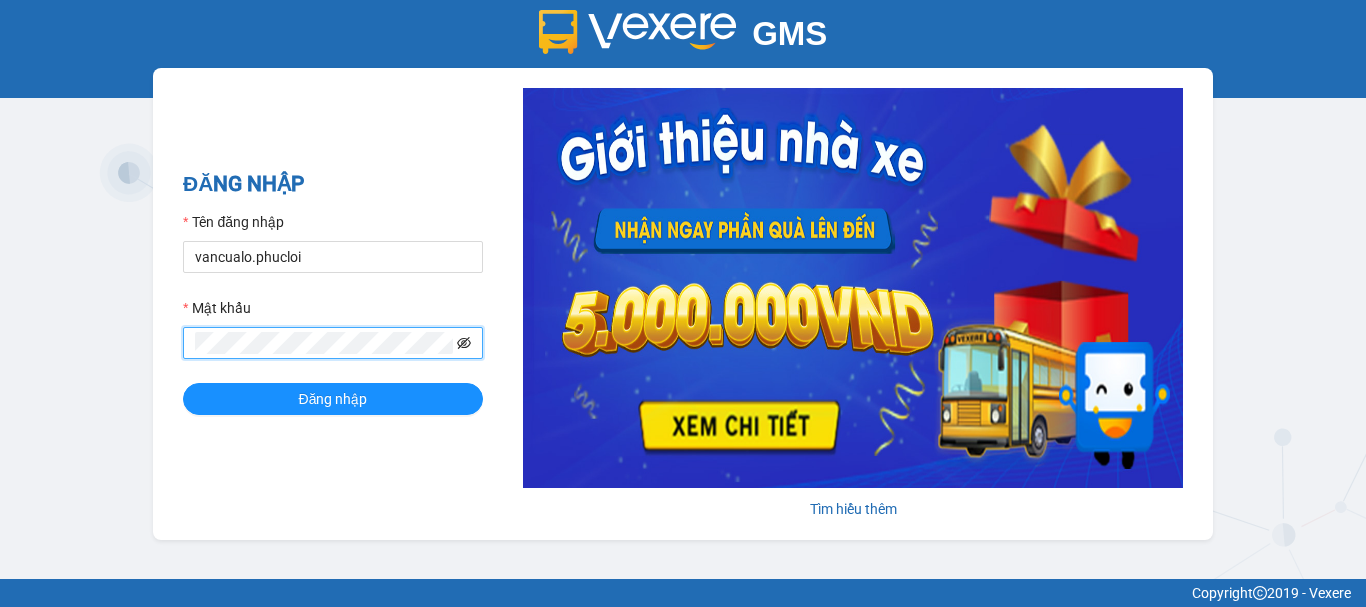 click 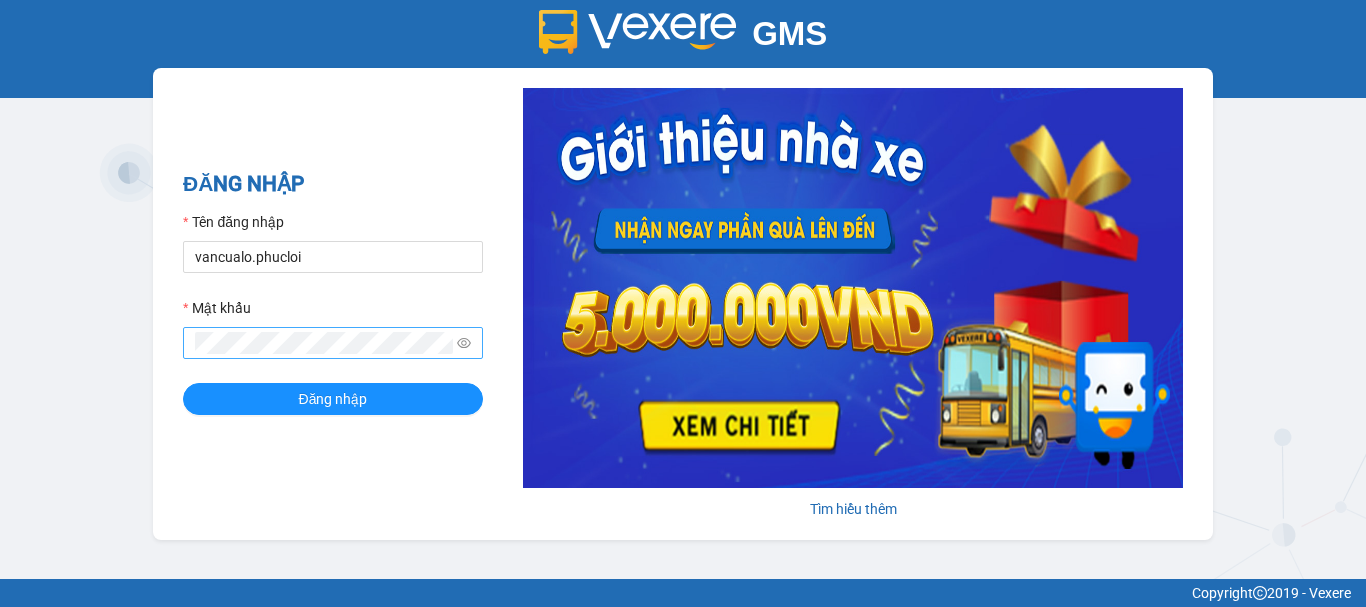 click on "Tìm hiểu thêm" at bounding box center [853, 509] 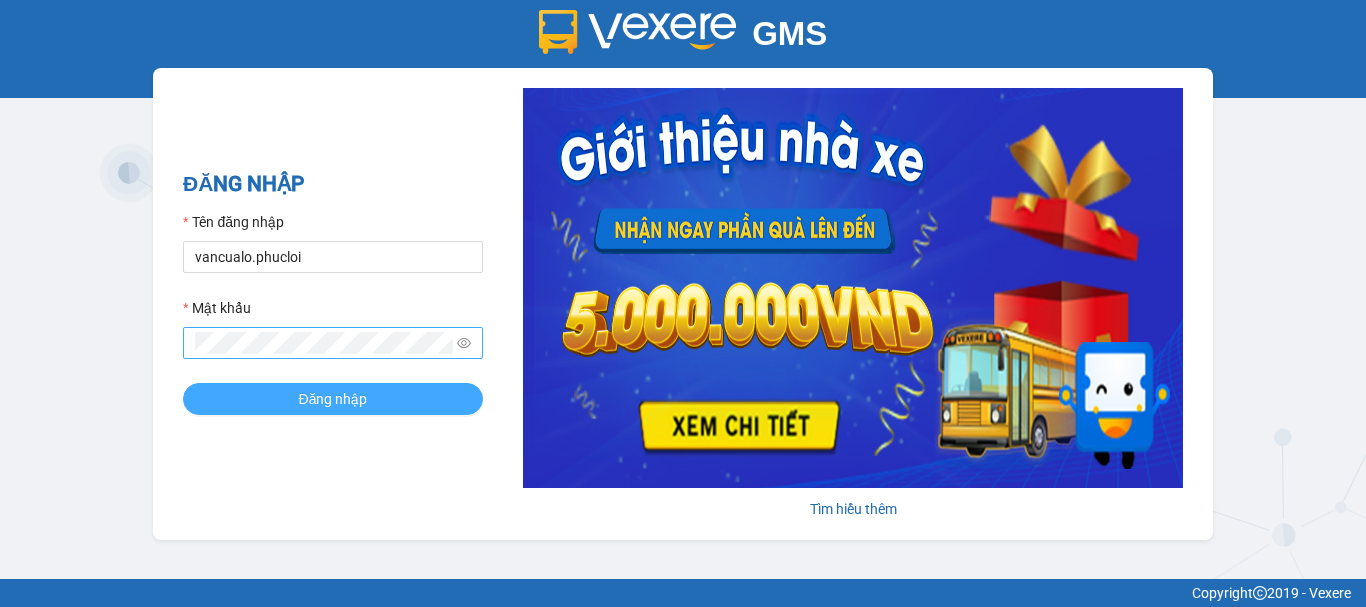 drag, startPoint x: 413, startPoint y: 399, endPoint x: 444, endPoint y: 304, distance: 99.92998 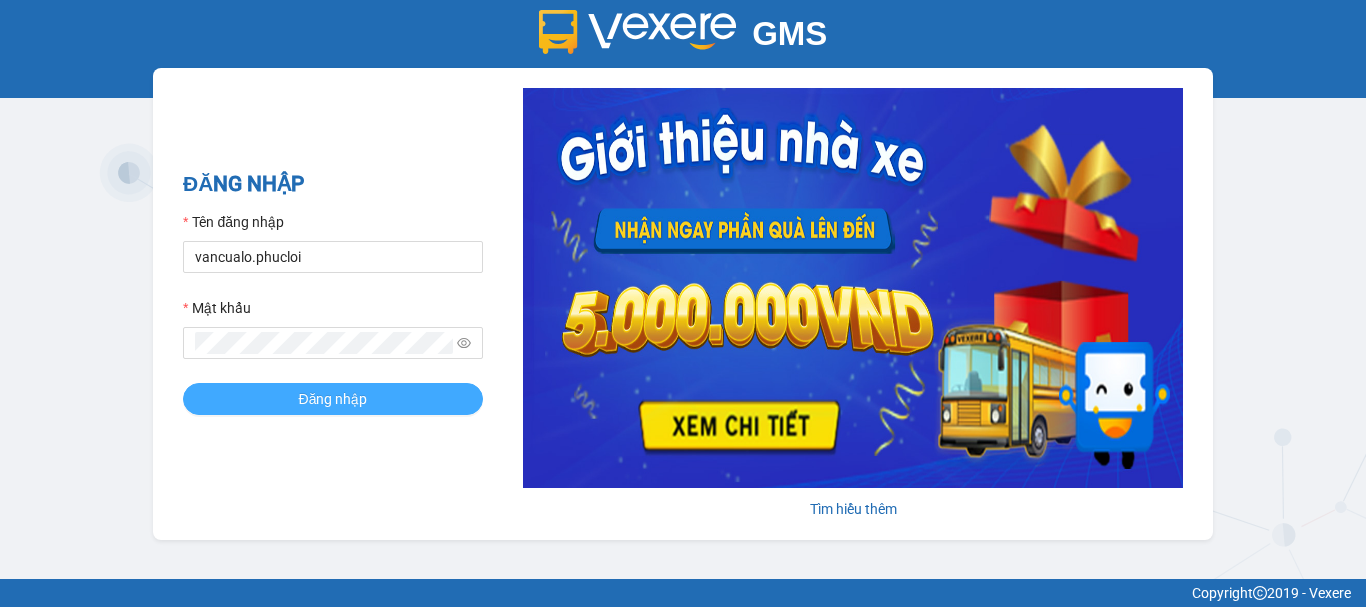 click on "Đăng nhập" at bounding box center (333, 399) 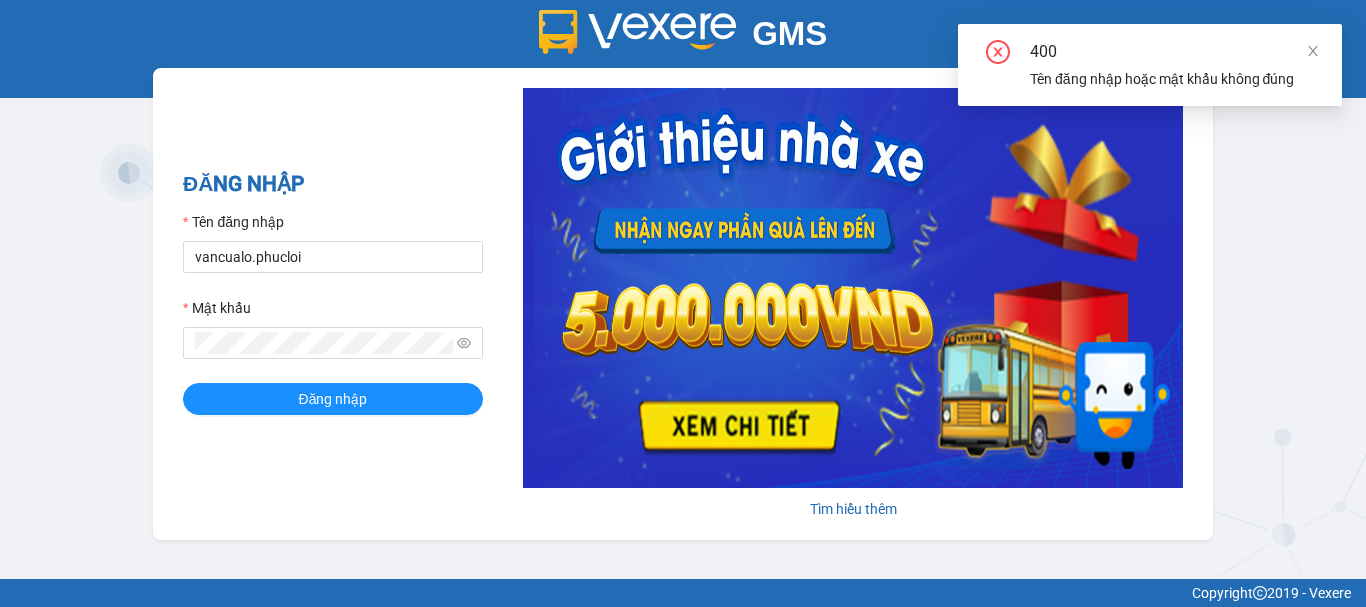 click on "400 Tên đăng nhập hoặc mật khẩu không đúng" at bounding box center (1150, 65) 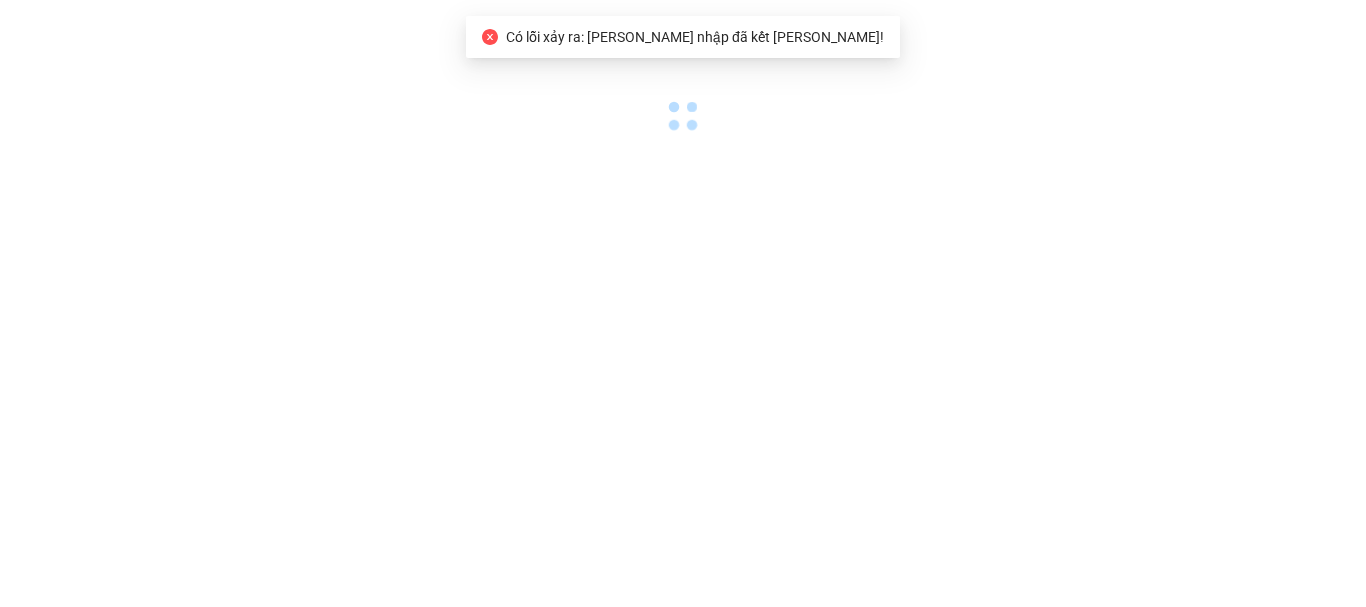 scroll, scrollTop: 0, scrollLeft: 0, axis: both 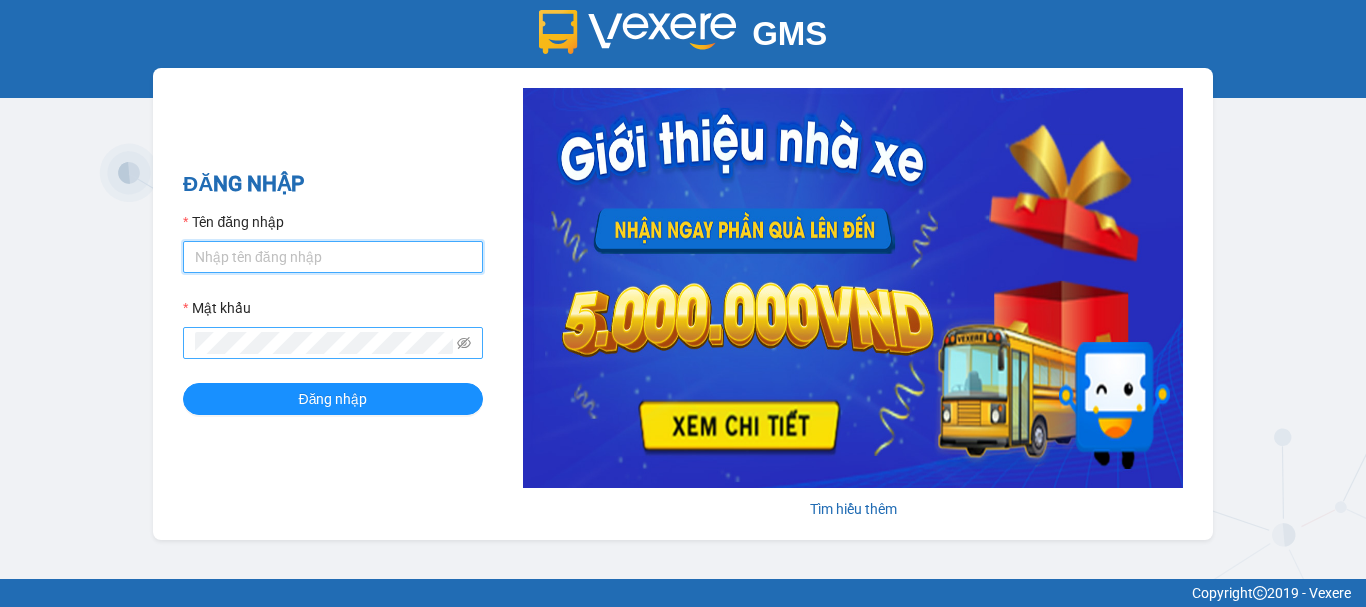 type on "vancualo.phucloi" 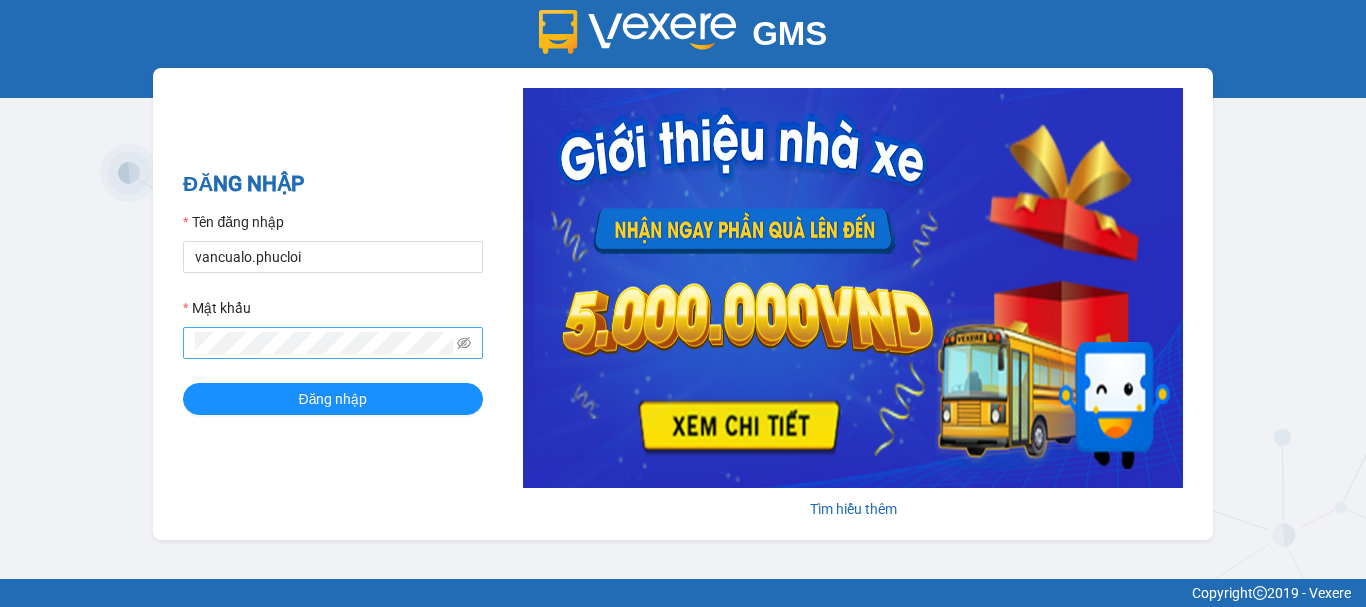 click at bounding box center (333, 343) 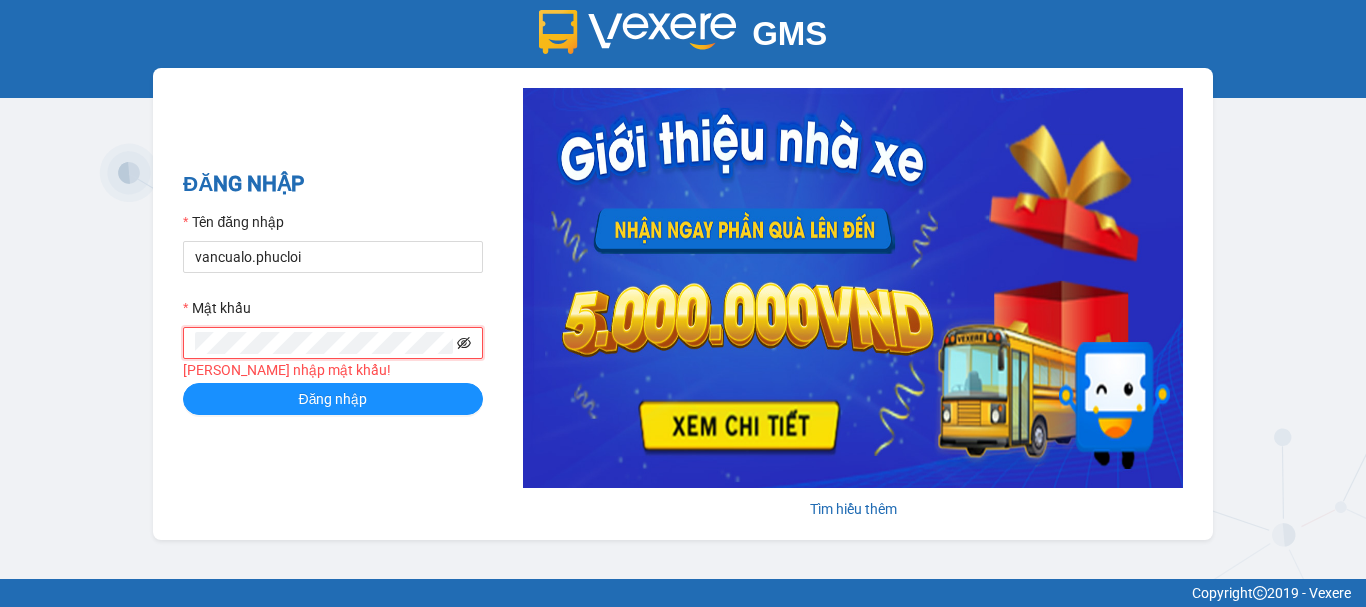 click 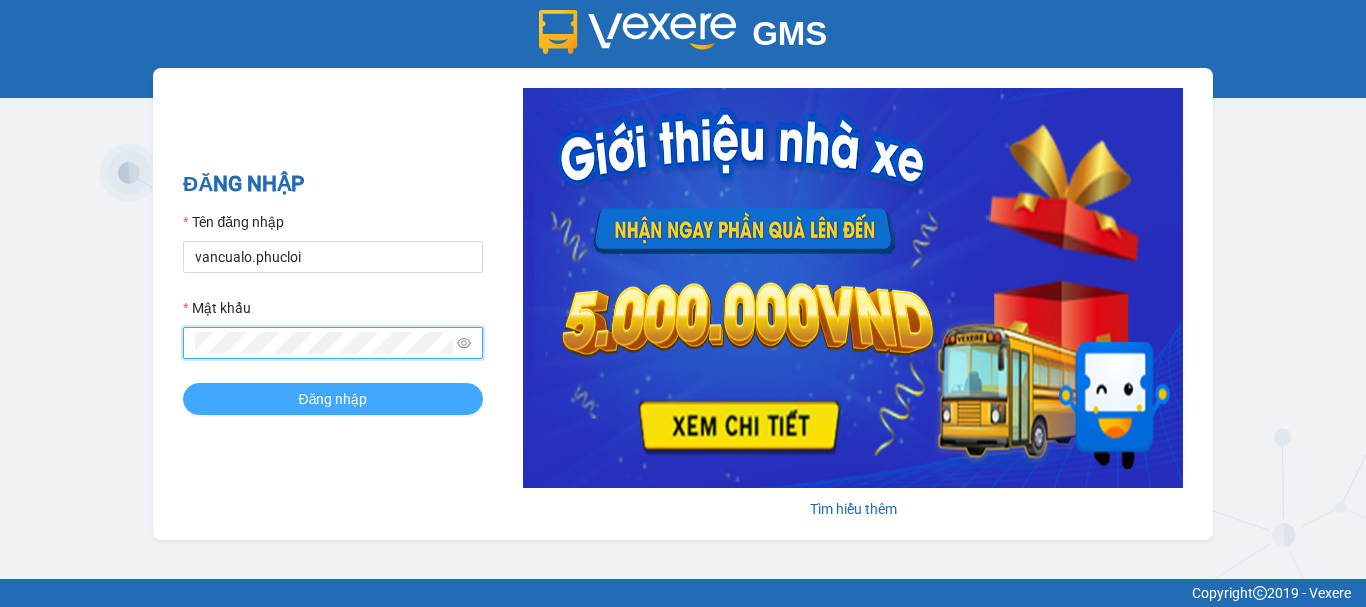click on "Đăng nhập" at bounding box center (333, 399) 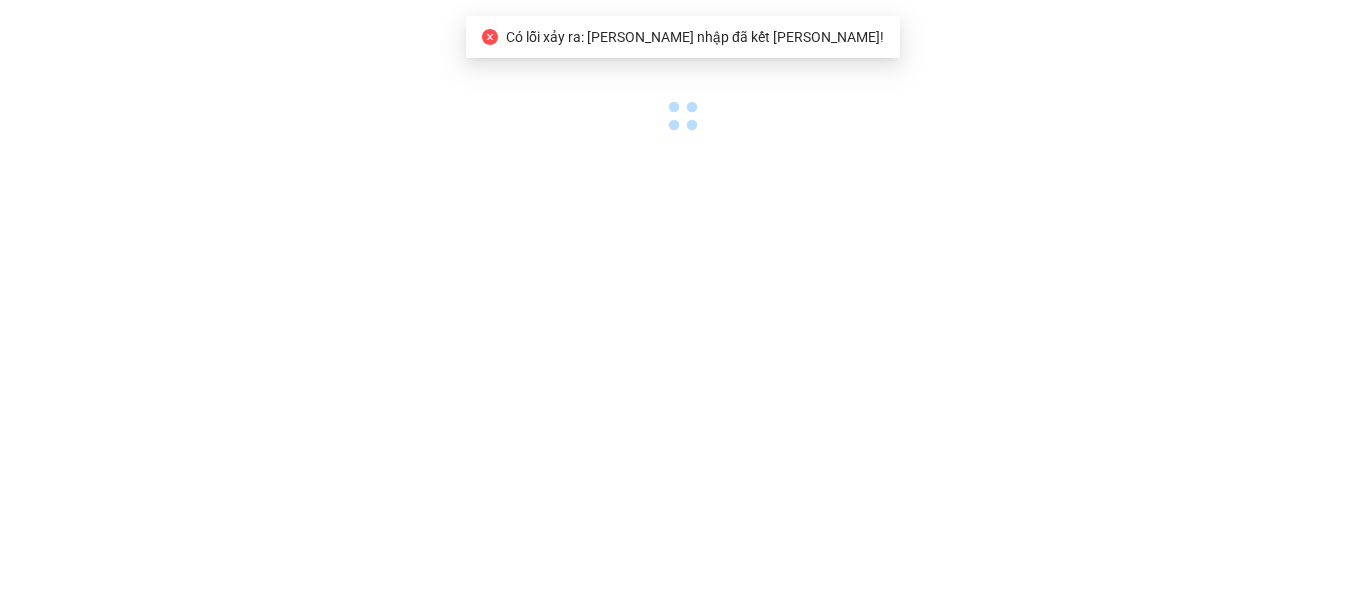 scroll, scrollTop: 0, scrollLeft: 0, axis: both 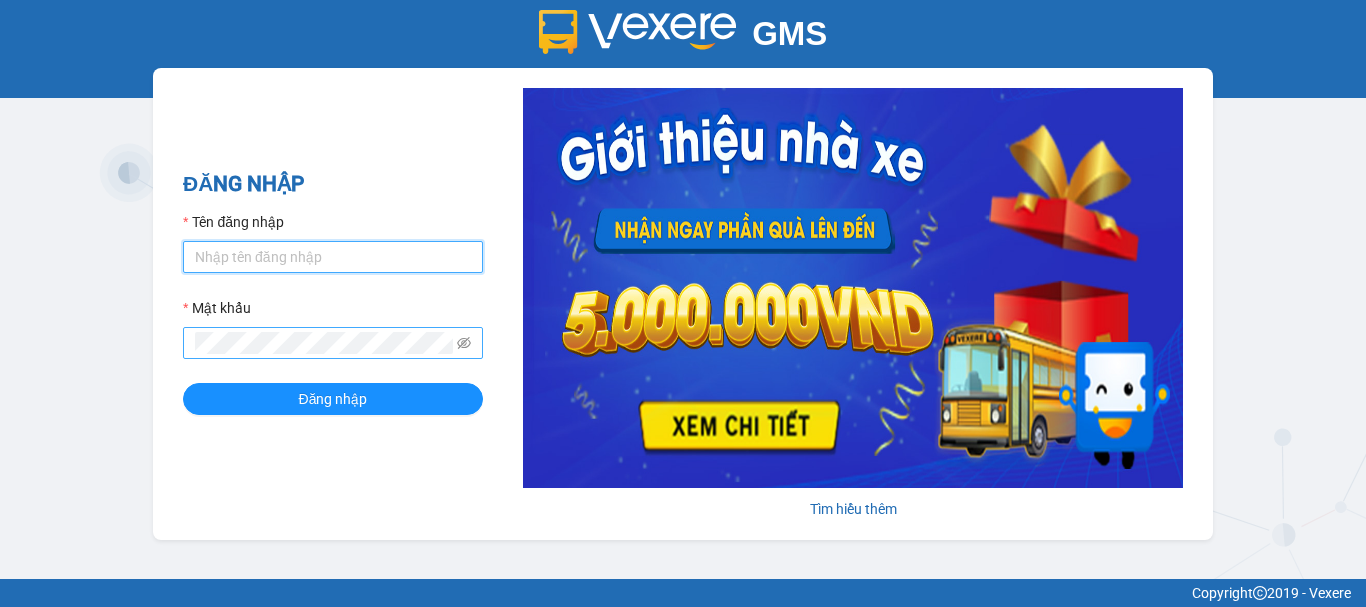 type on "vancualo.phucloi" 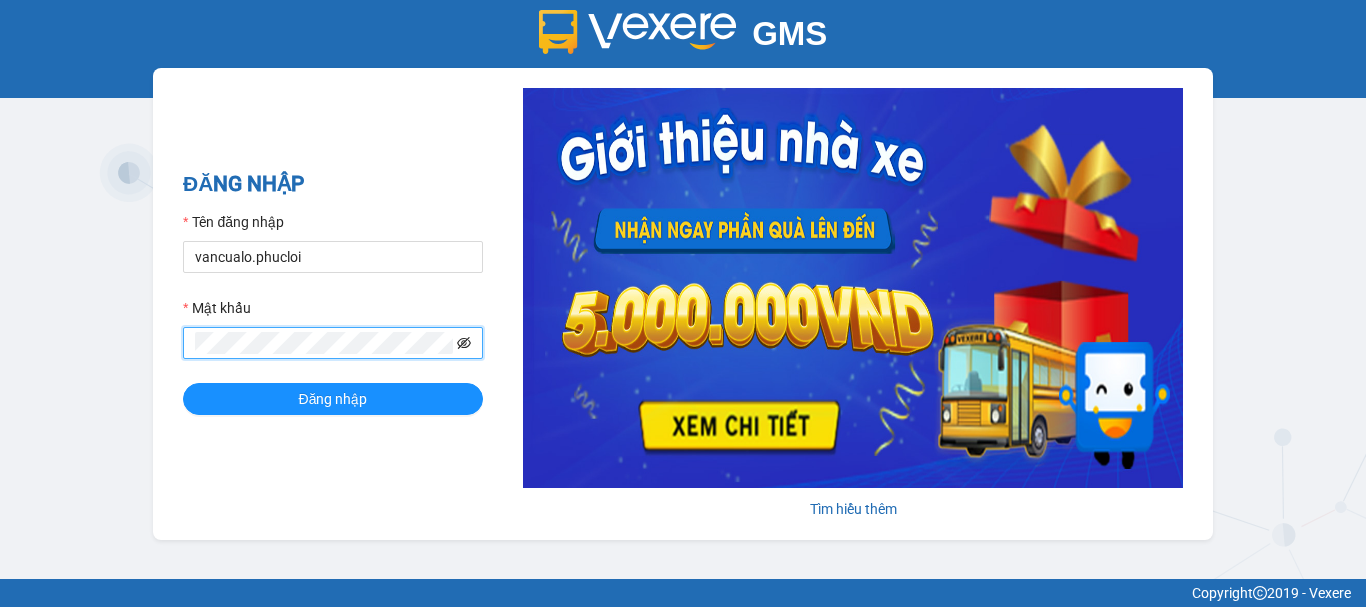 click 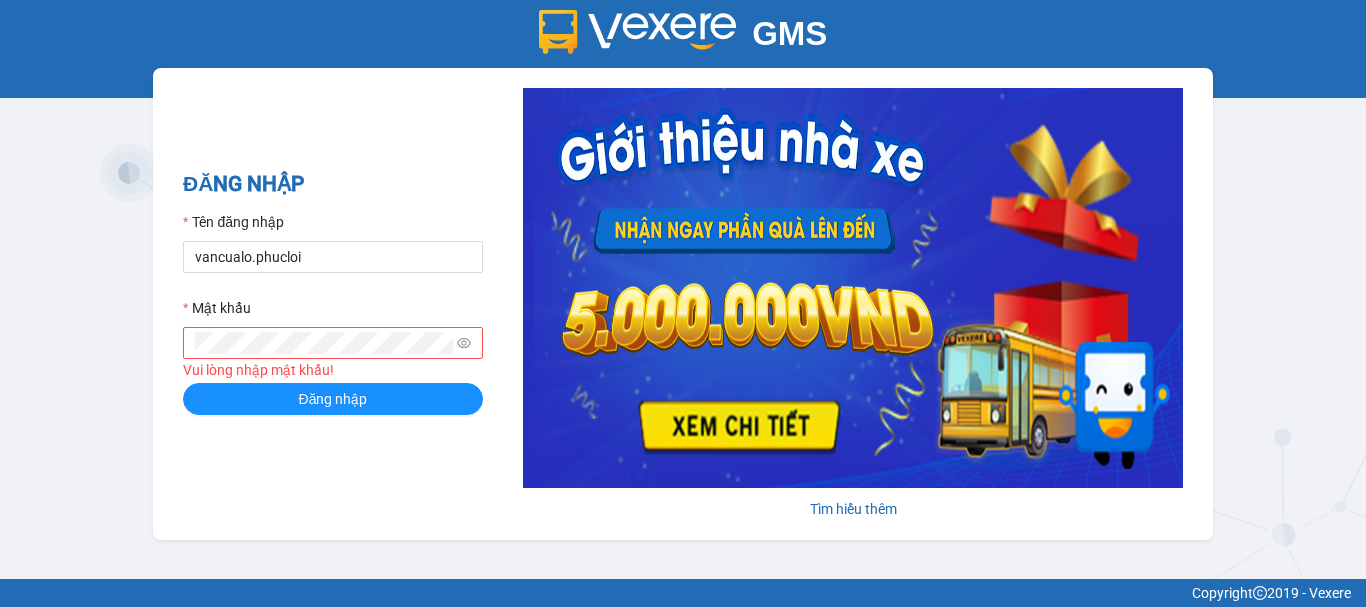 click on "Mật khẩu Vui lòng nhập mật khẩu!" at bounding box center (333, 340) 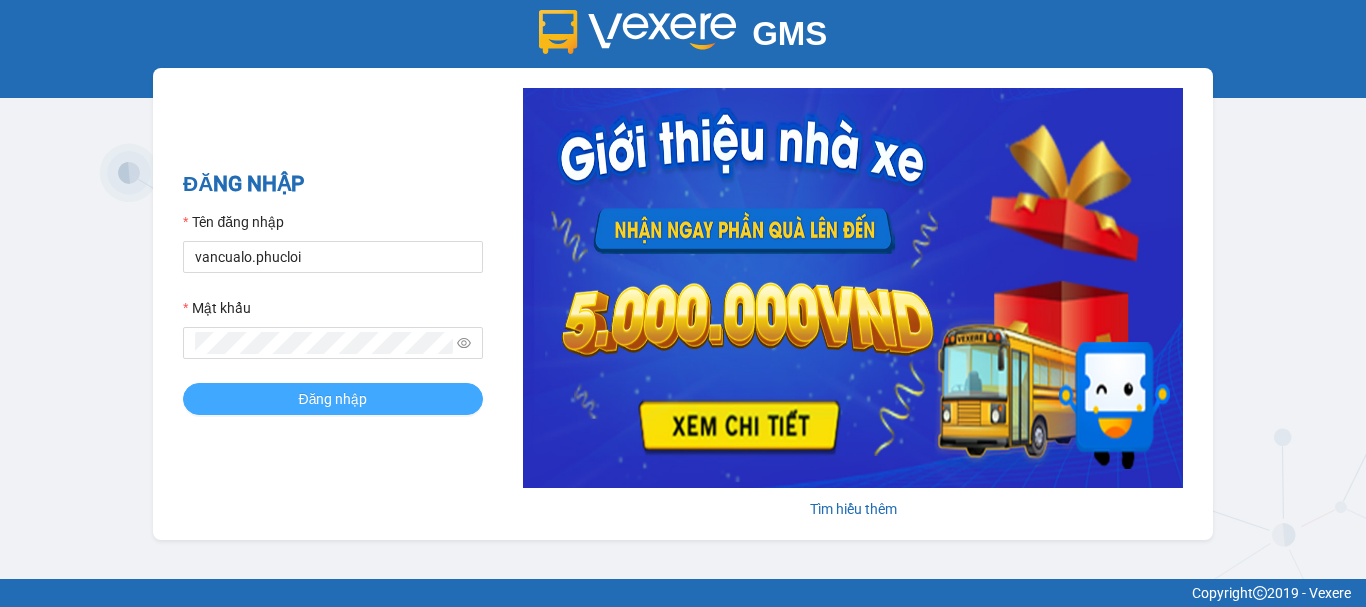 type 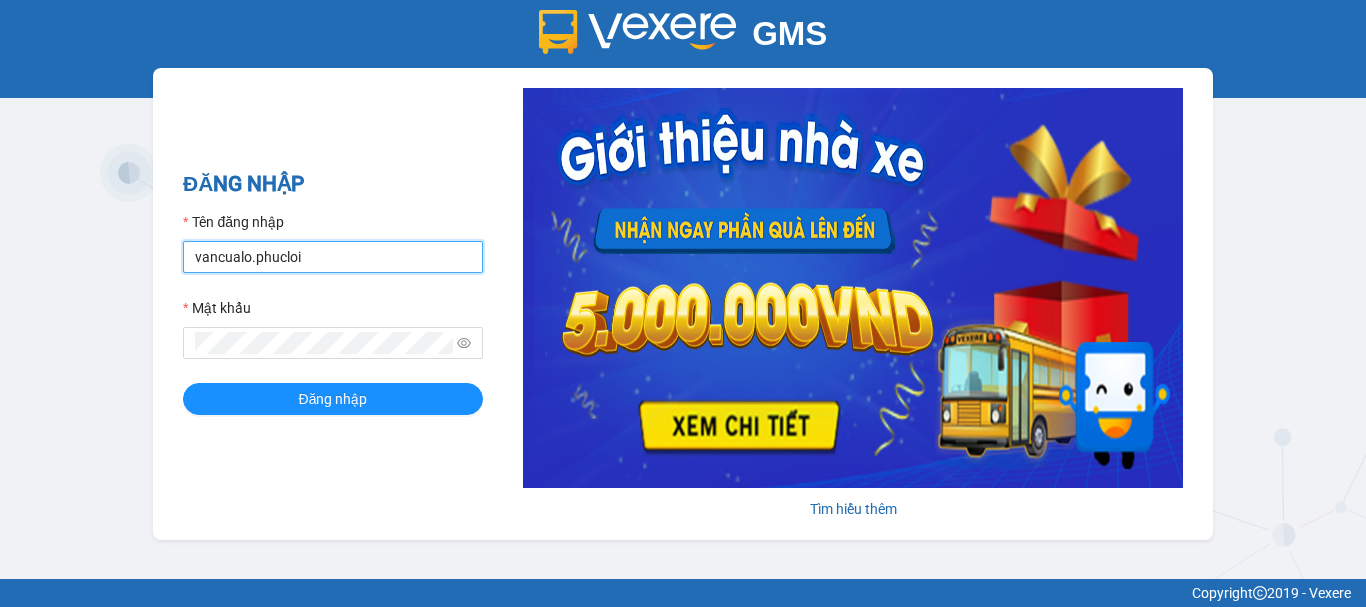click on "vancualo.phucloi" at bounding box center [333, 257] 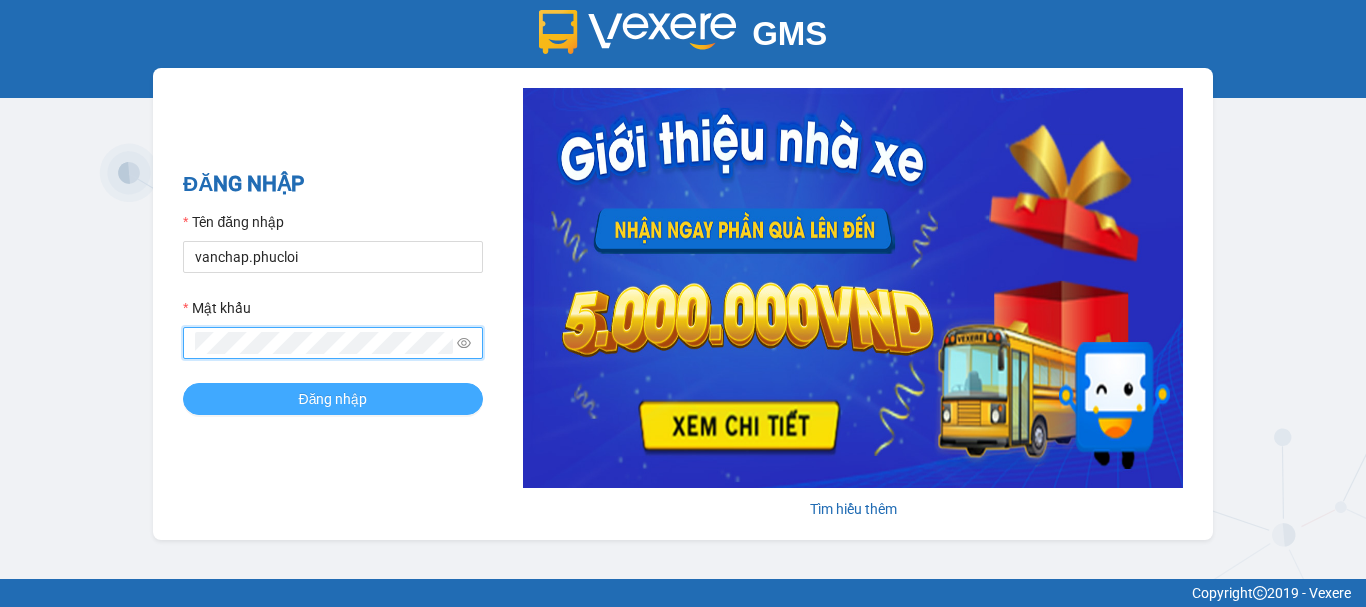 click on "Đăng nhập" at bounding box center [333, 399] 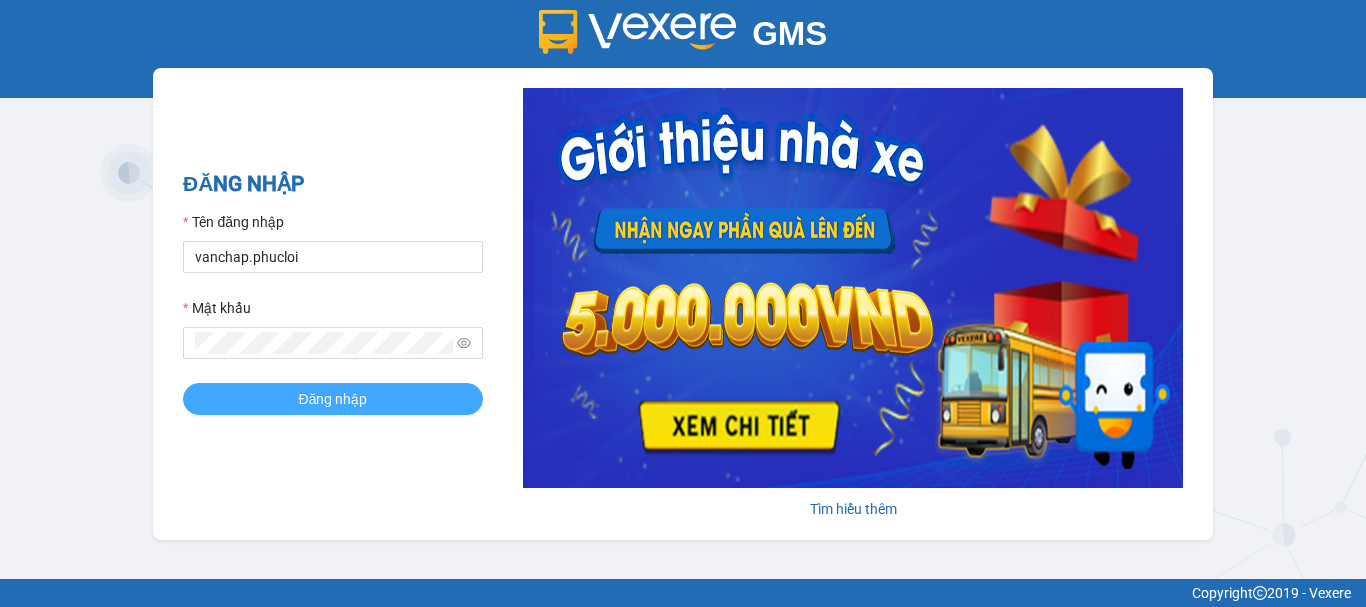 click on "Đăng nhập" at bounding box center [333, 399] 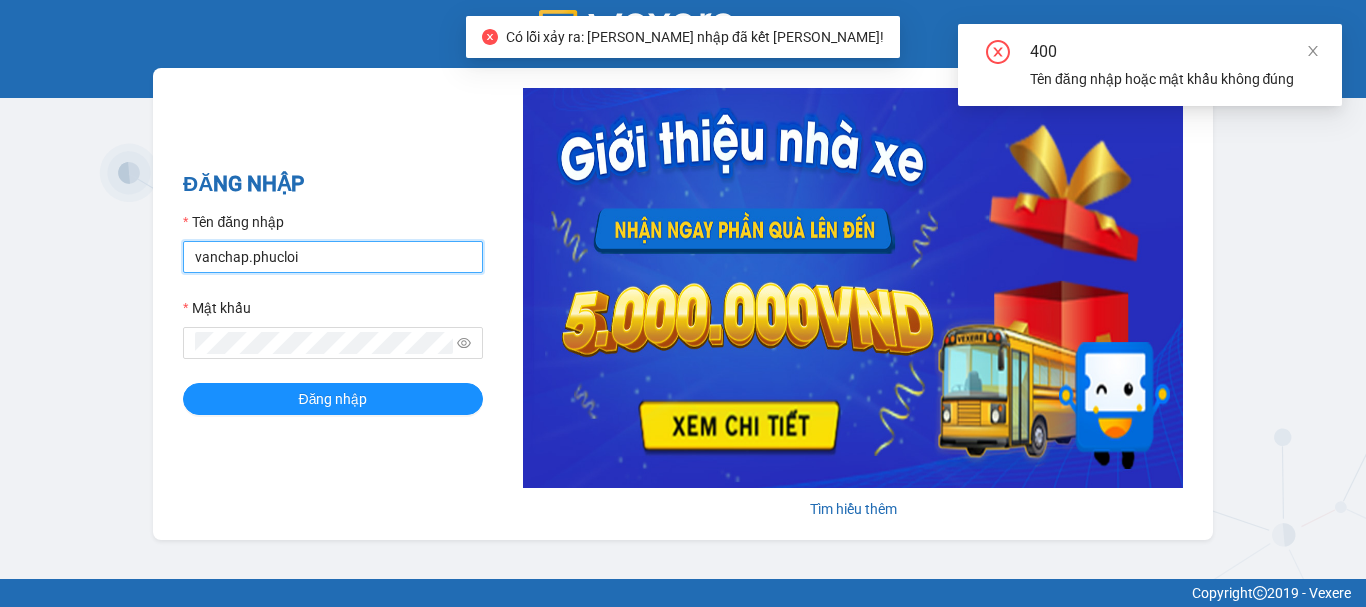 click on "vanchap.phucloi" at bounding box center [333, 257] 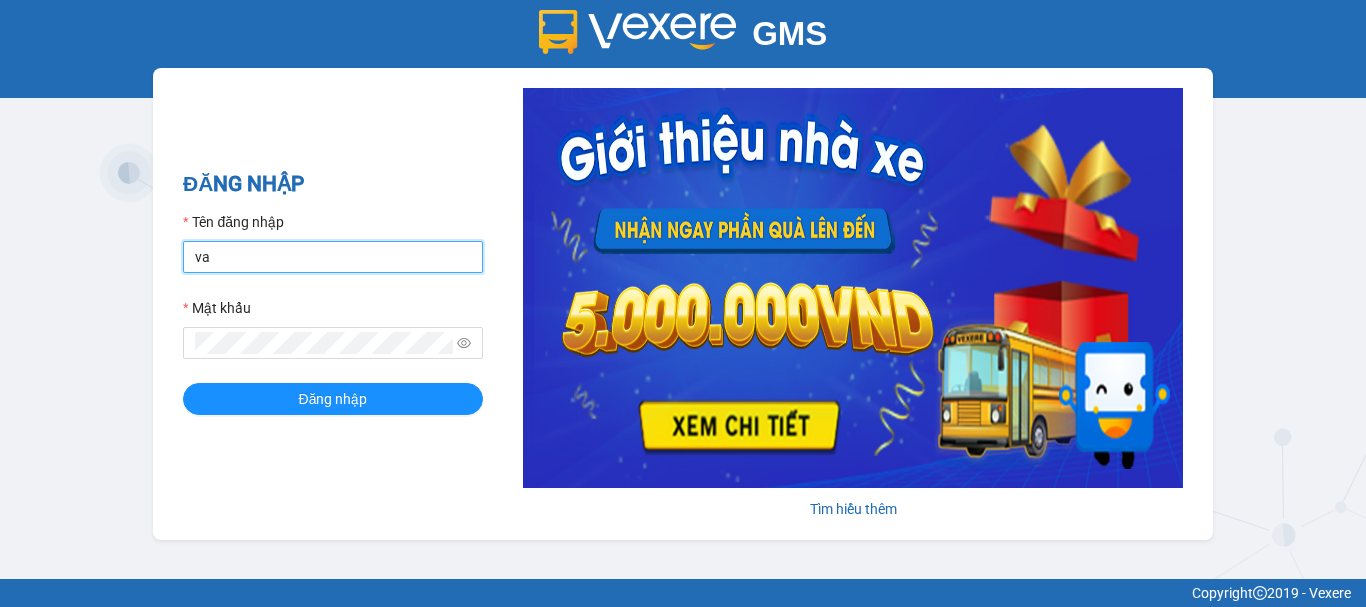 type on "v" 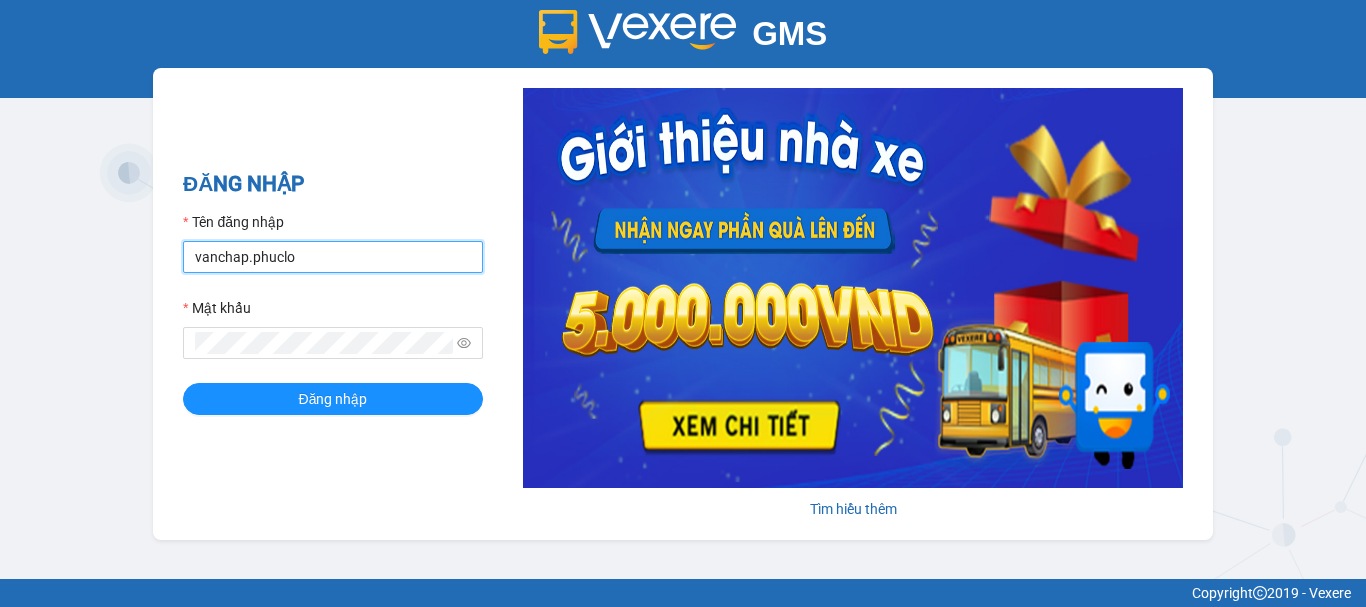 type on "vanchap.phucloi" 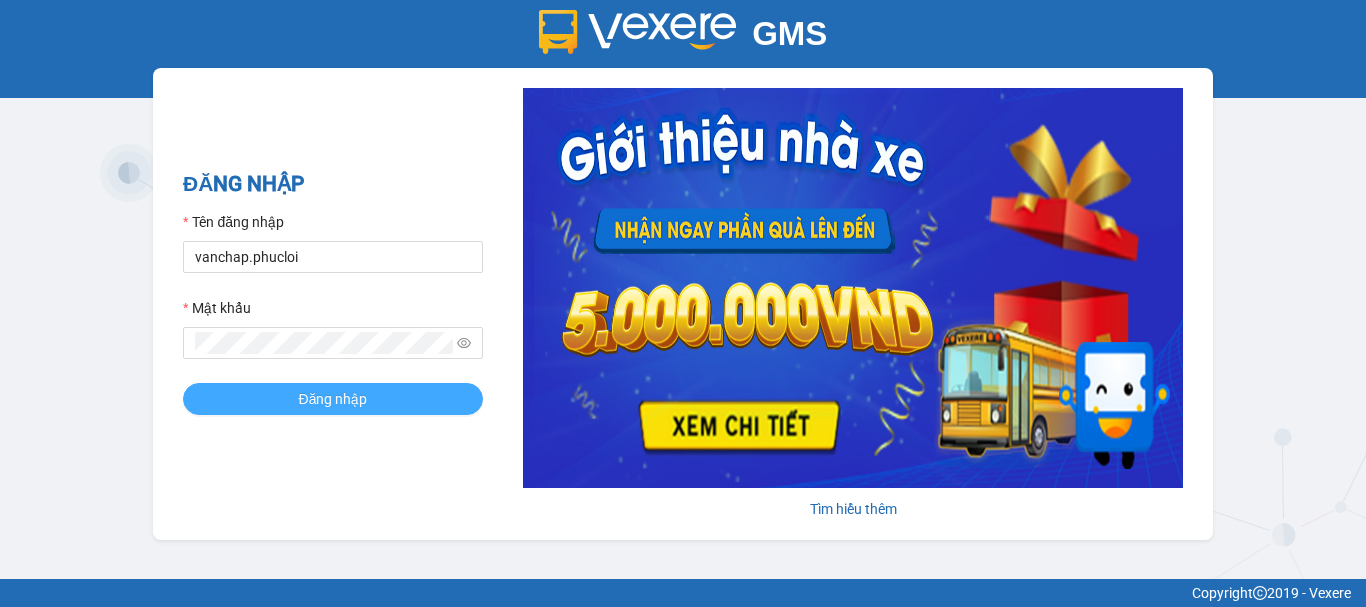 click on "Đăng nhập" at bounding box center [333, 399] 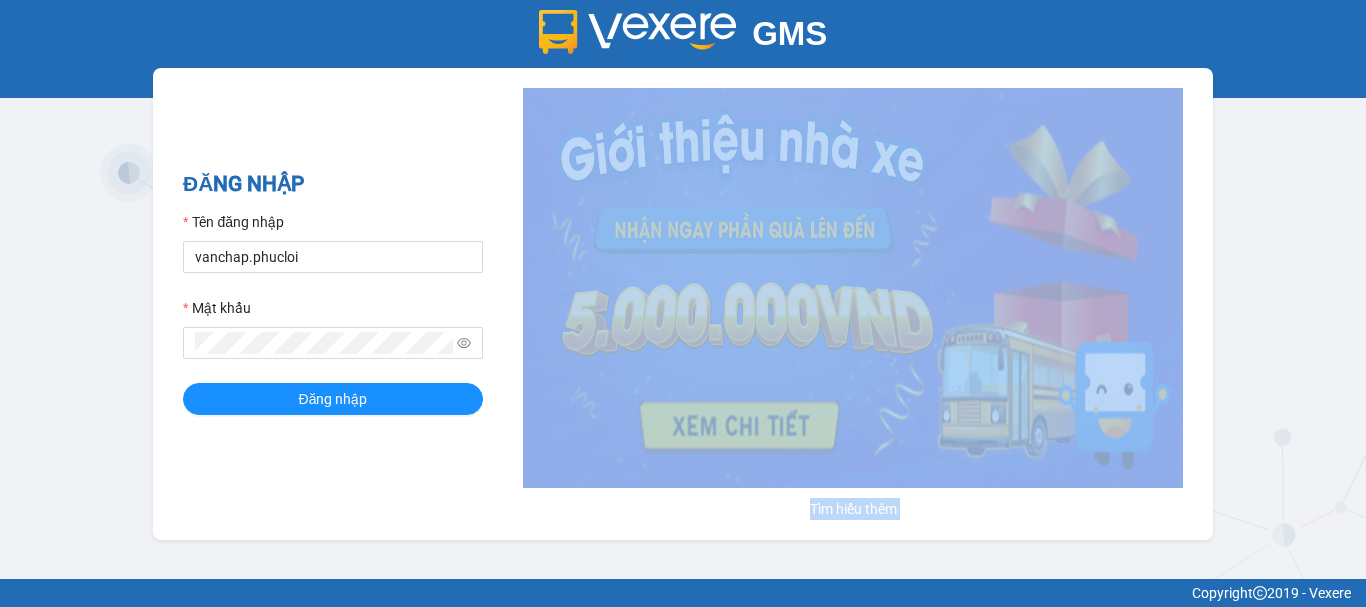 click on "GMS Hệ thống quản lý hàng hóa ĐĂNG NHẬP Tên đăng nhập vanchap.phucloi Mật khẩu Đăng nhập Tìm hiểu thêm Copyright   2019 - Vexere" at bounding box center [683, 303] 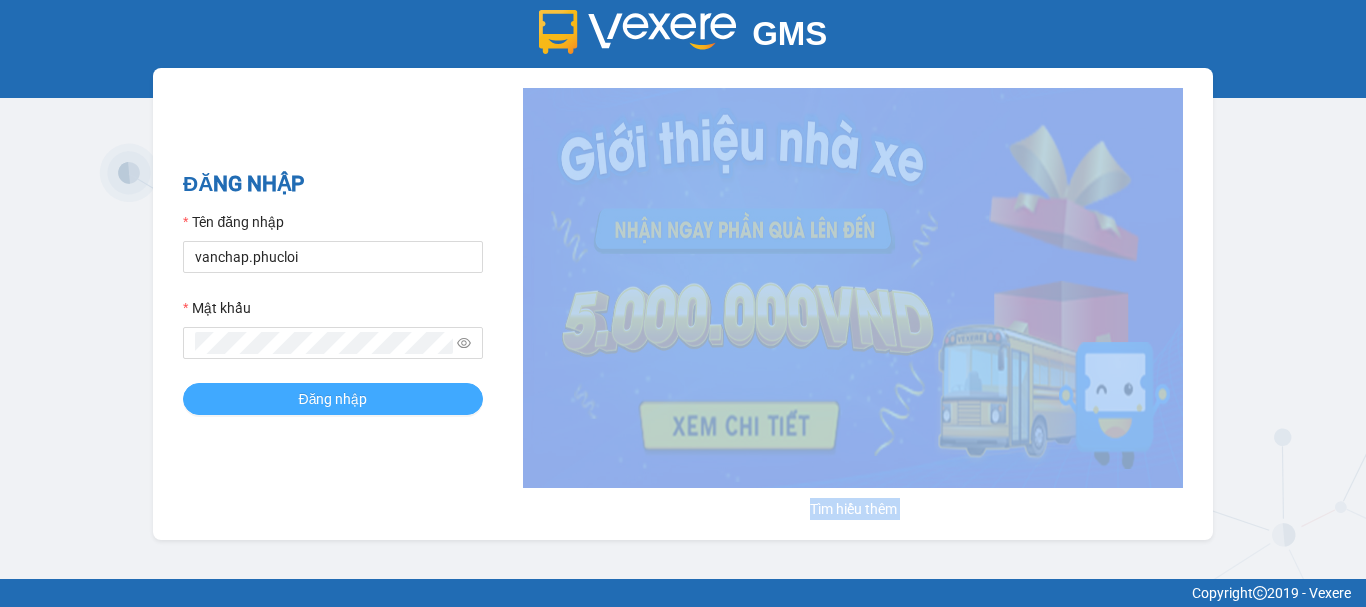 click on "Đăng nhập" at bounding box center (333, 399) 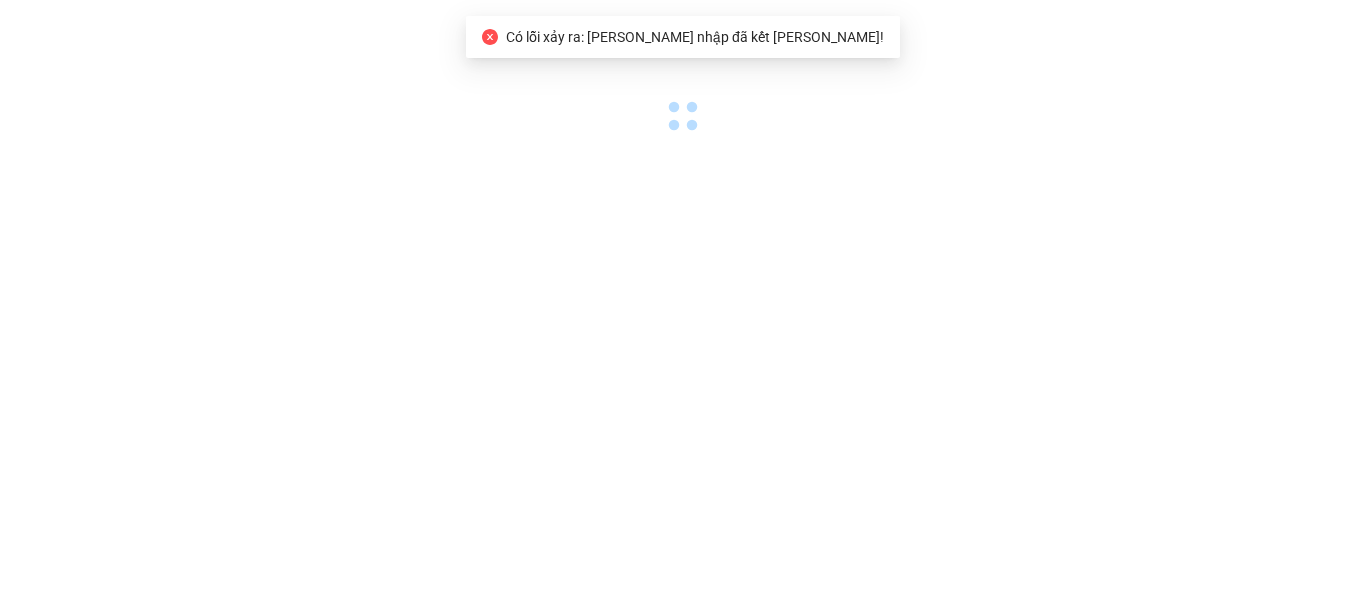 scroll, scrollTop: 0, scrollLeft: 0, axis: both 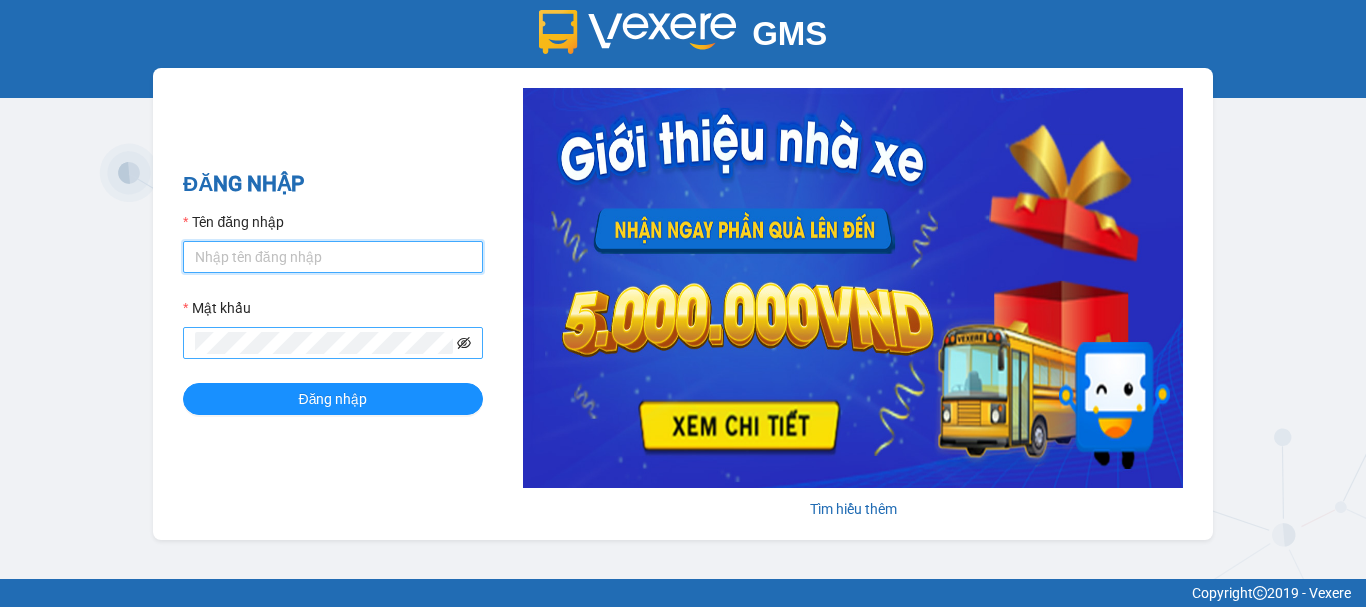 type on "vancualo.phucloi" 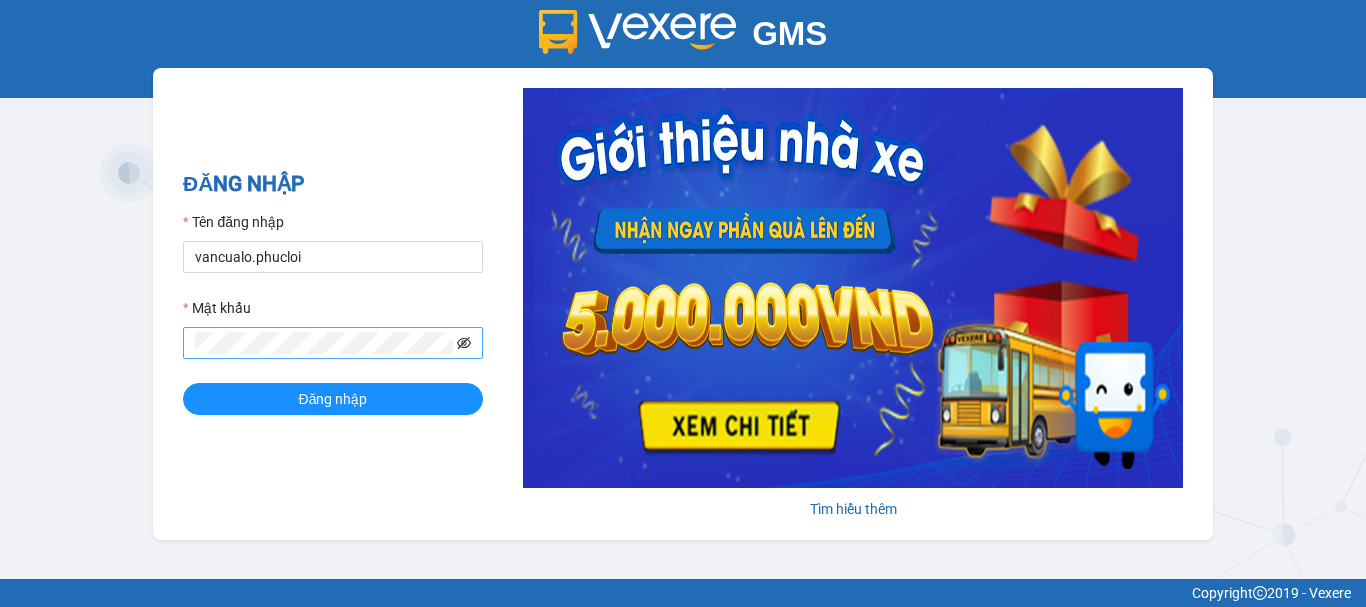 click 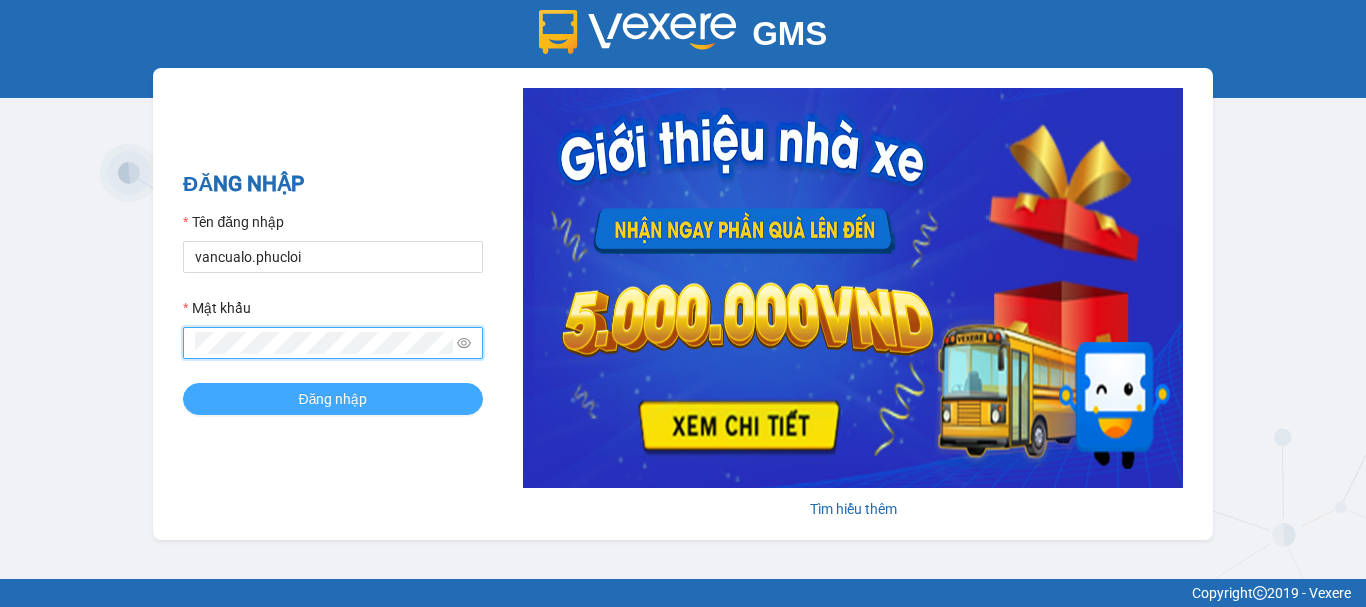 click on "Đăng nhập" at bounding box center (333, 399) 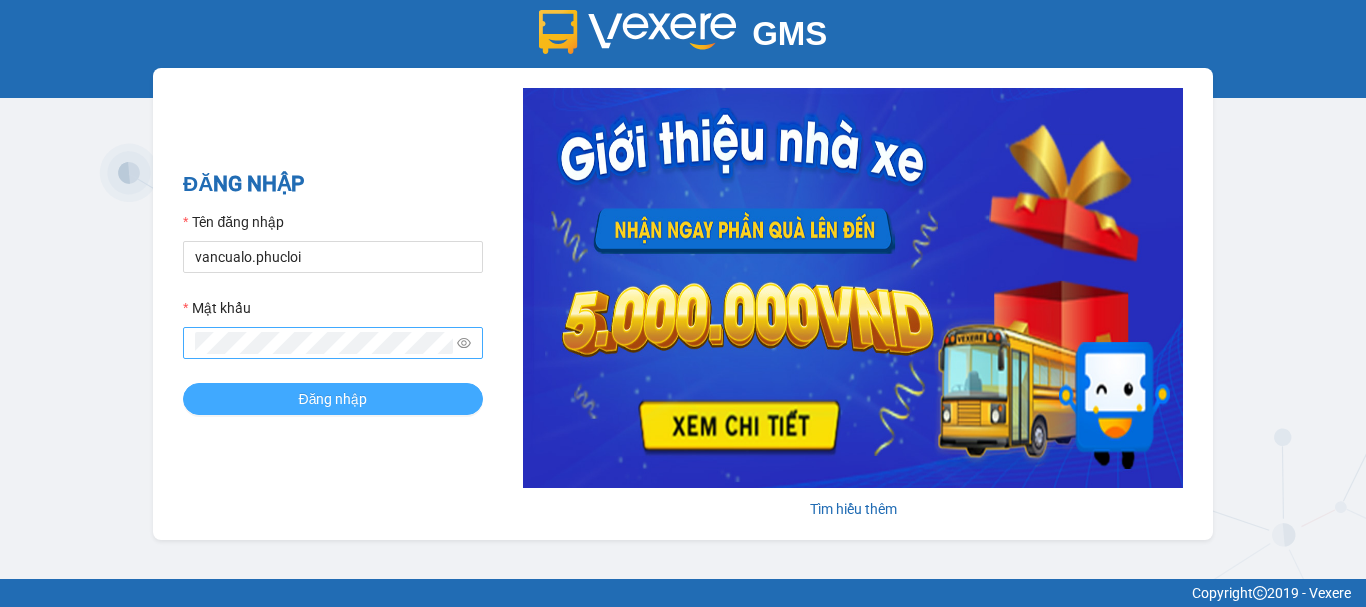 click on "Đăng nhập" at bounding box center [333, 399] 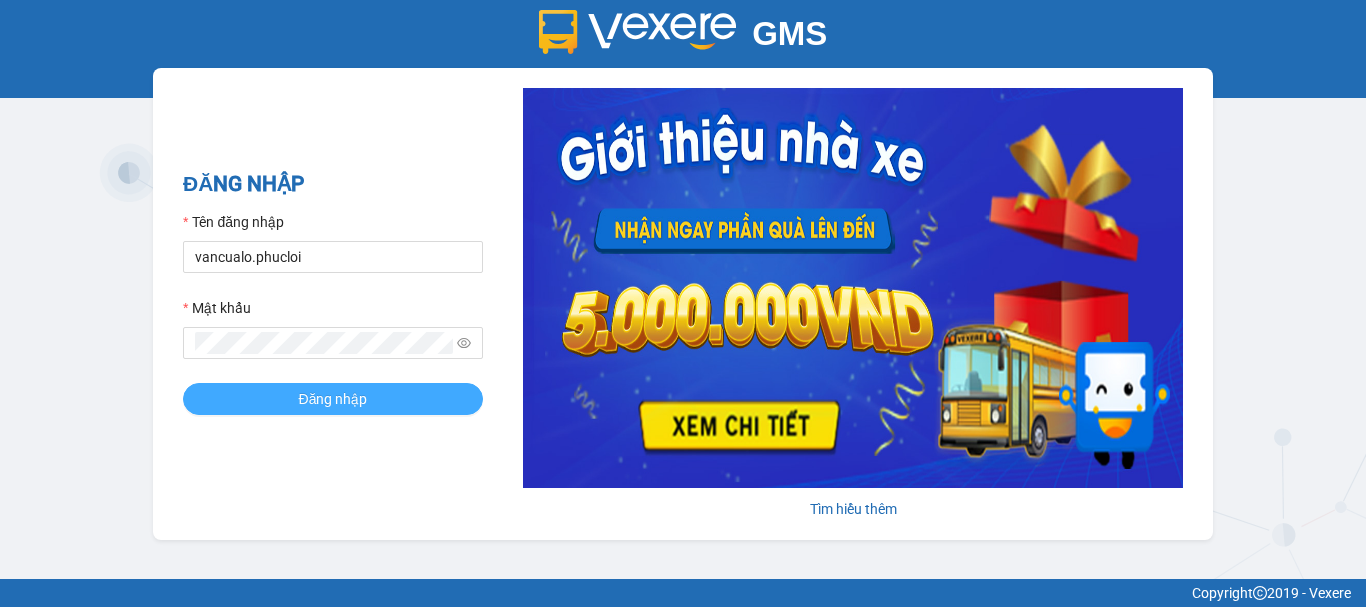 click on "Đăng nhập" at bounding box center [333, 399] 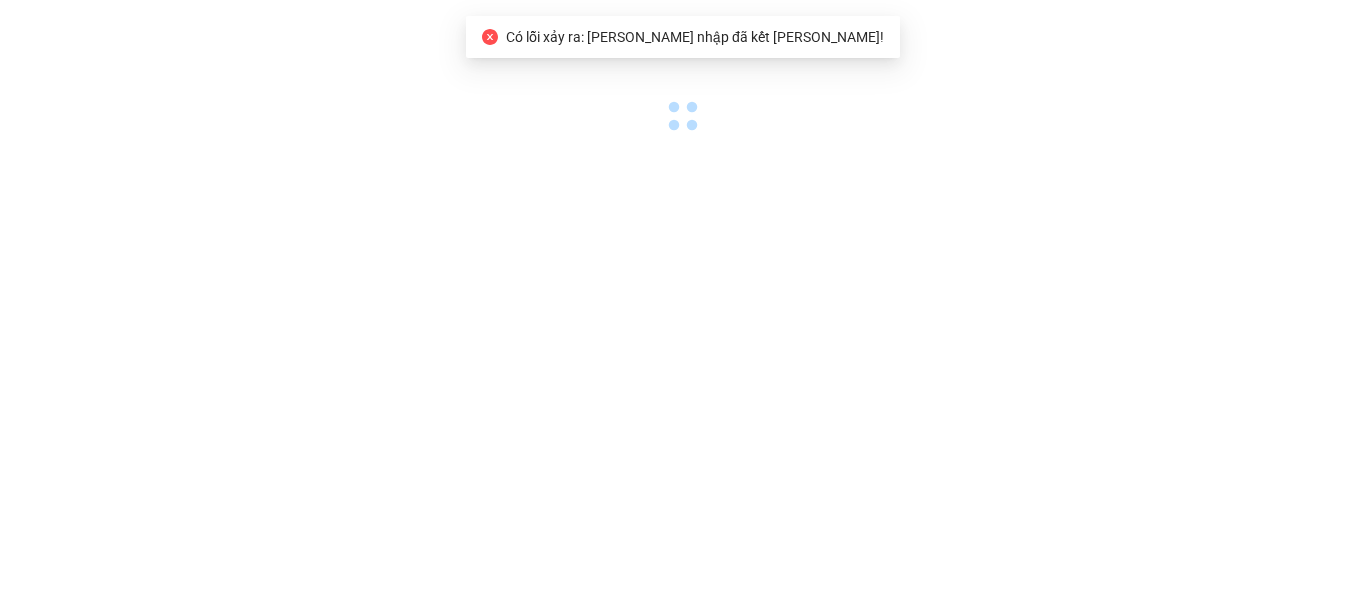 scroll, scrollTop: 0, scrollLeft: 0, axis: both 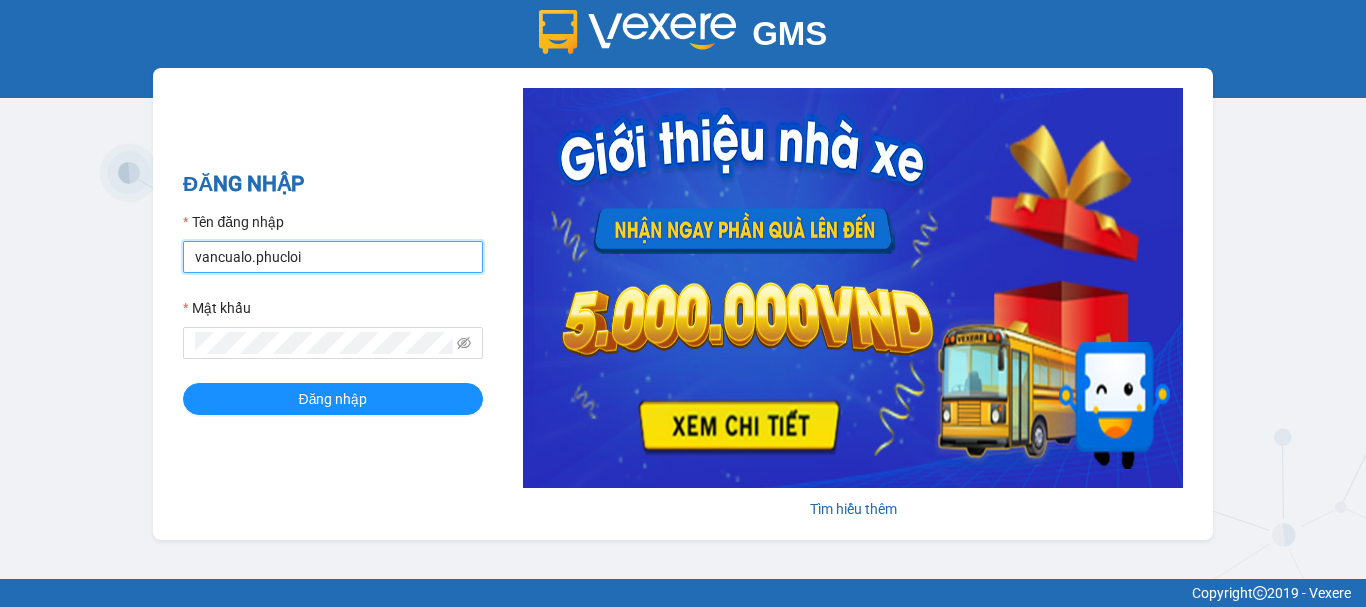 click on "vancualo.phucloi" at bounding box center (333, 257) 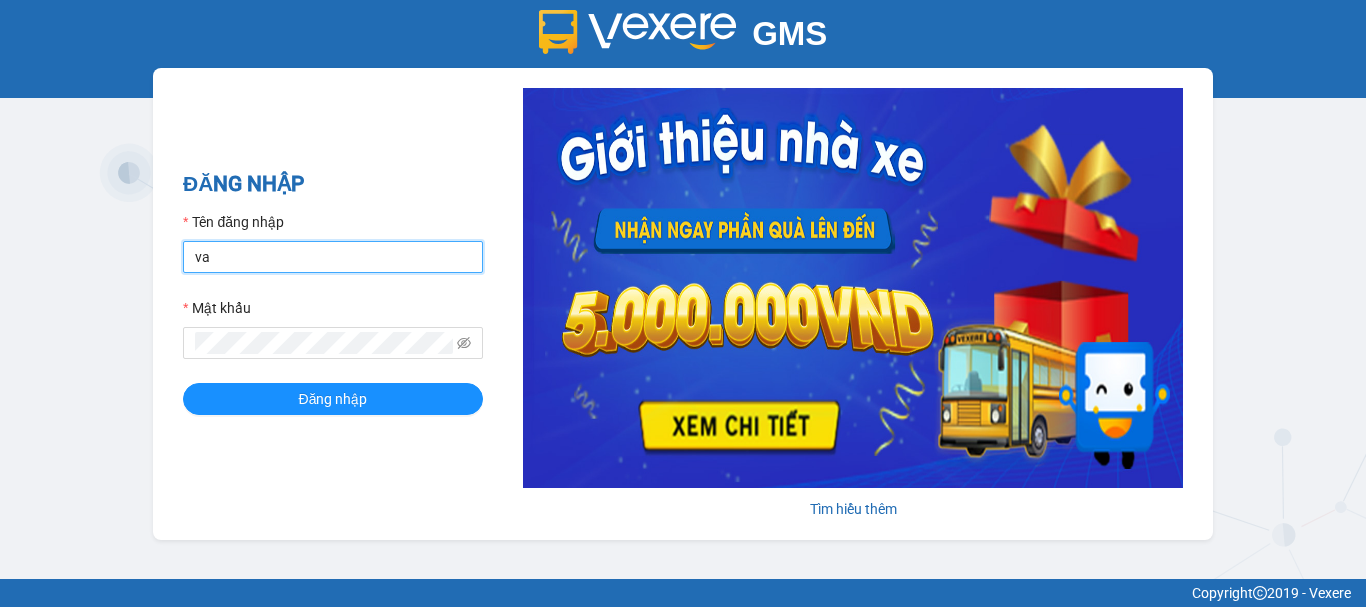 type on "v" 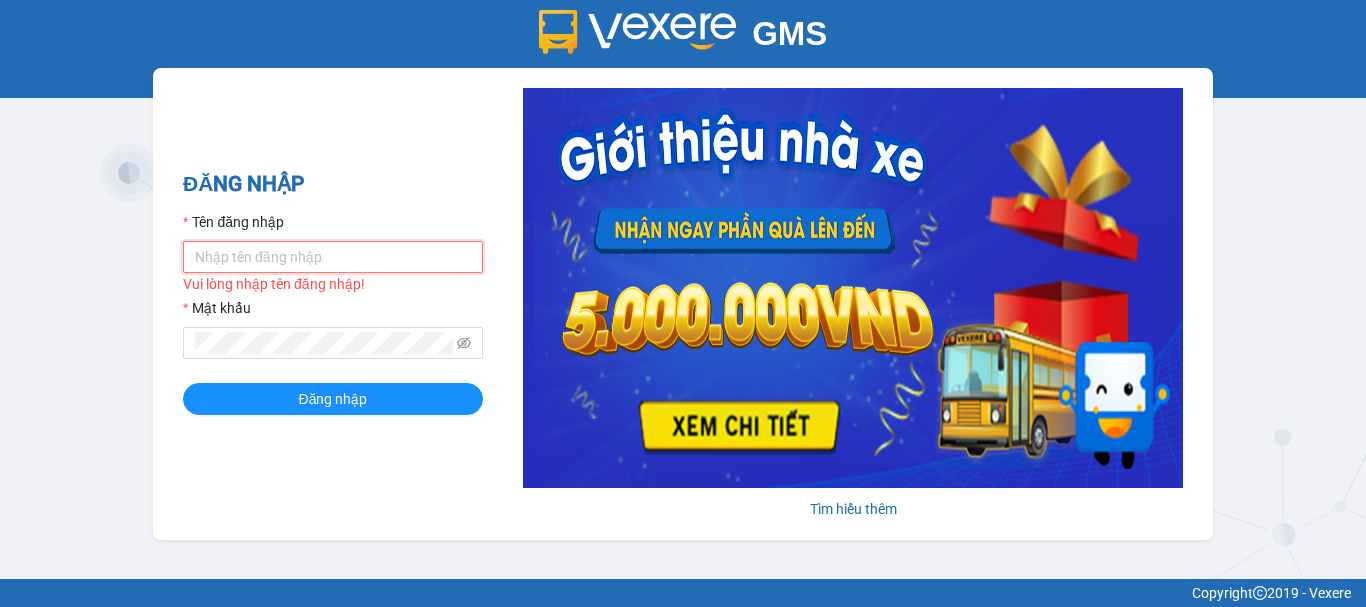 click on "Tên đăng nhập" at bounding box center [333, 257] 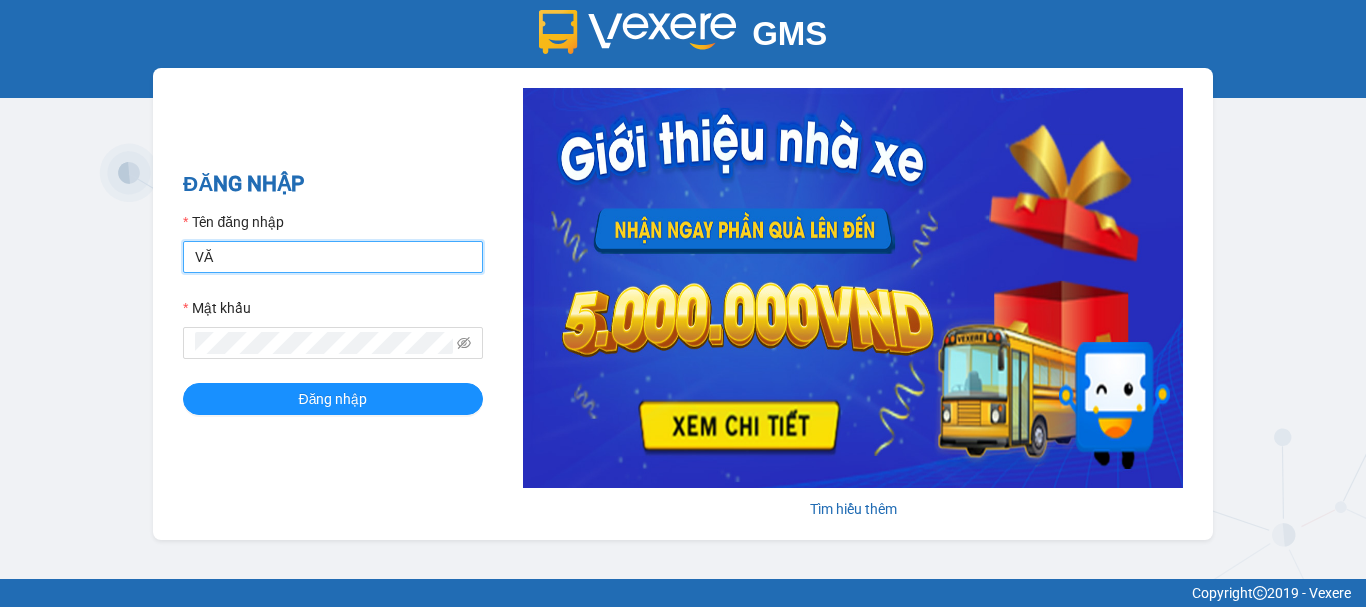 type on "V" 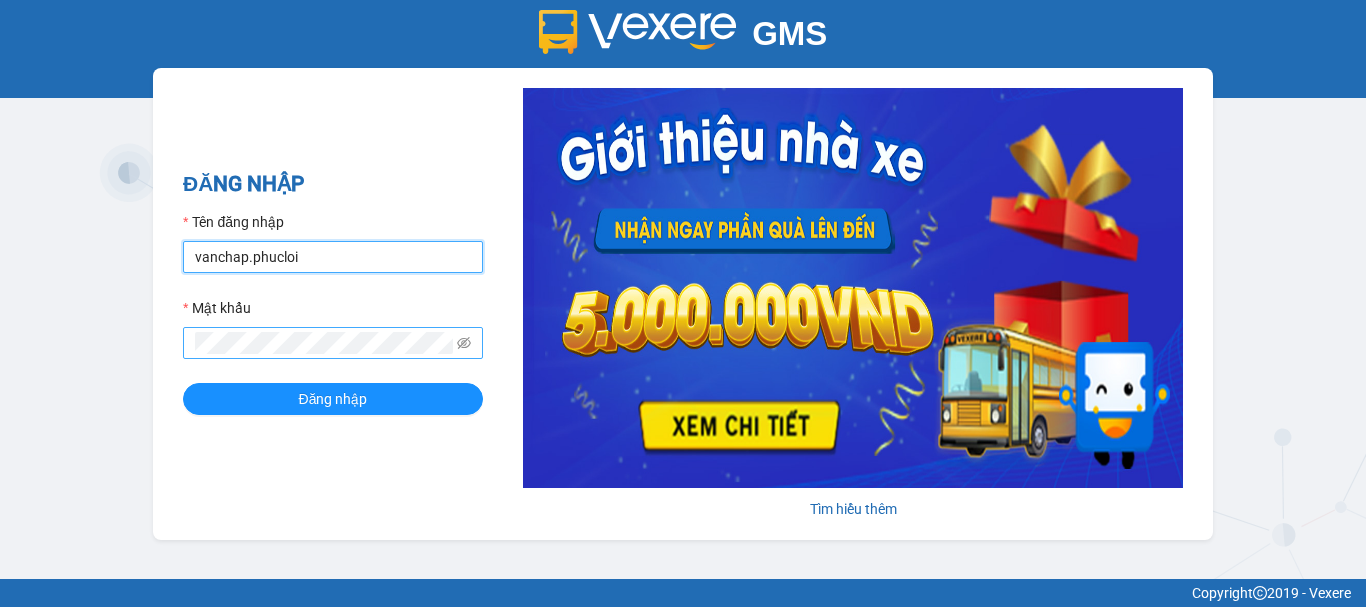 type on "vanchap.phucloi" 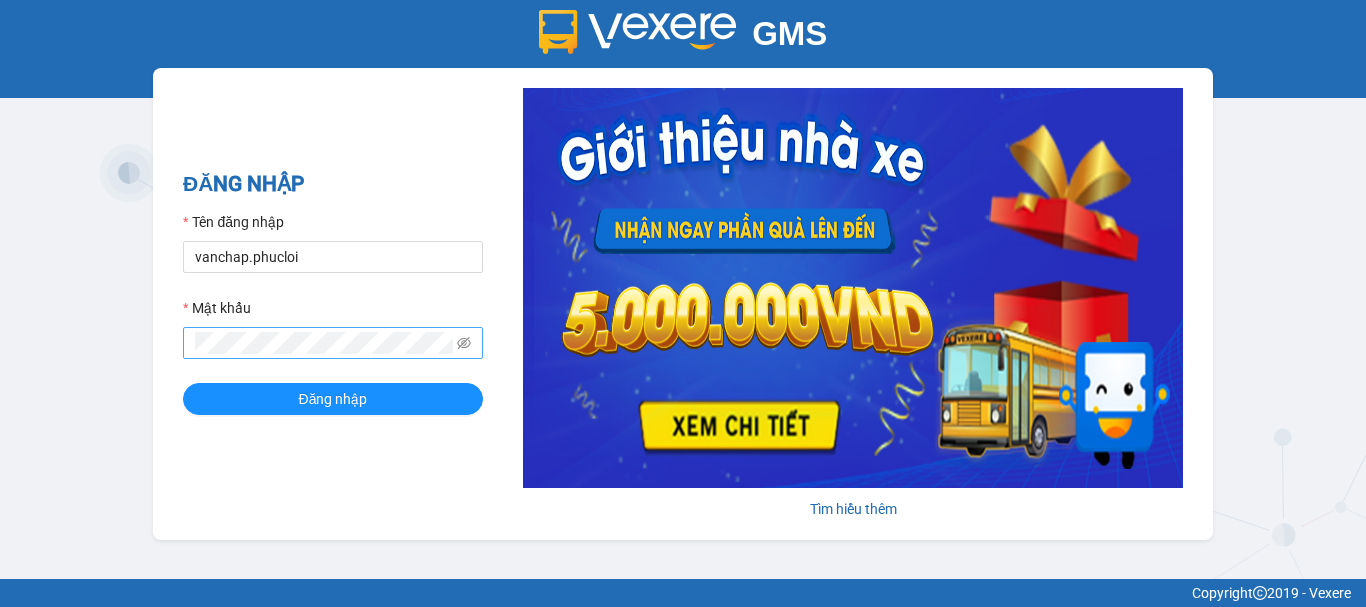 click at bounding box center (464, 343) 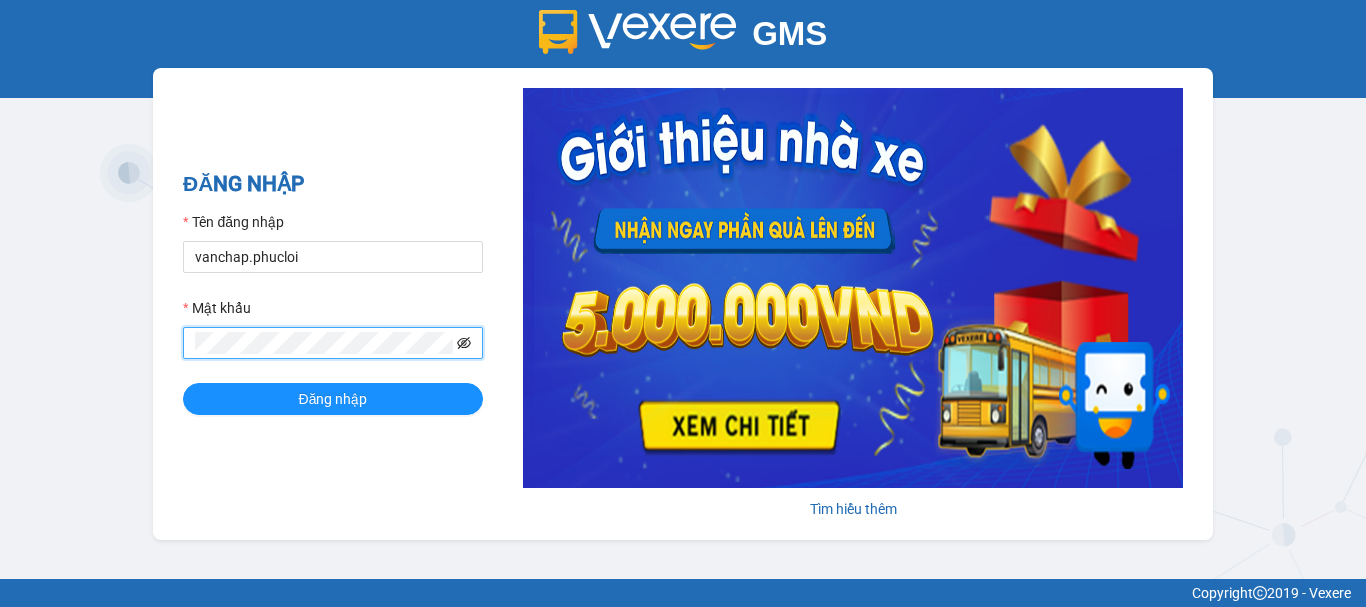 click 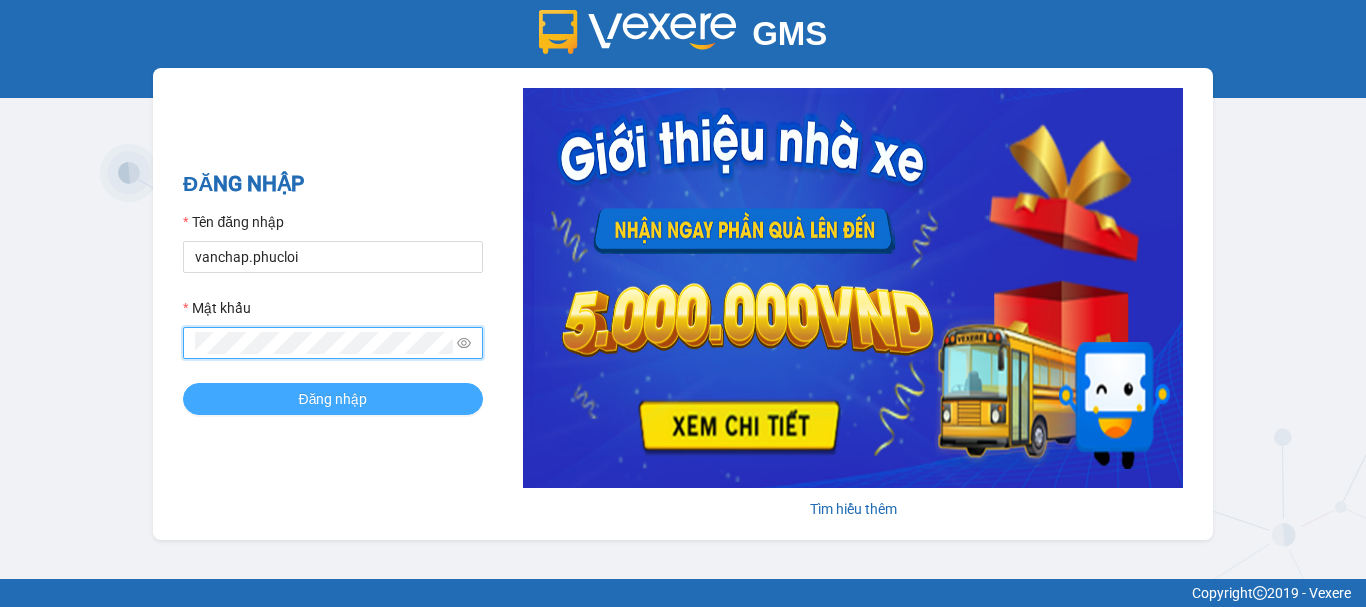 click on "Đăng nhập" at bounding box center (333, 399) 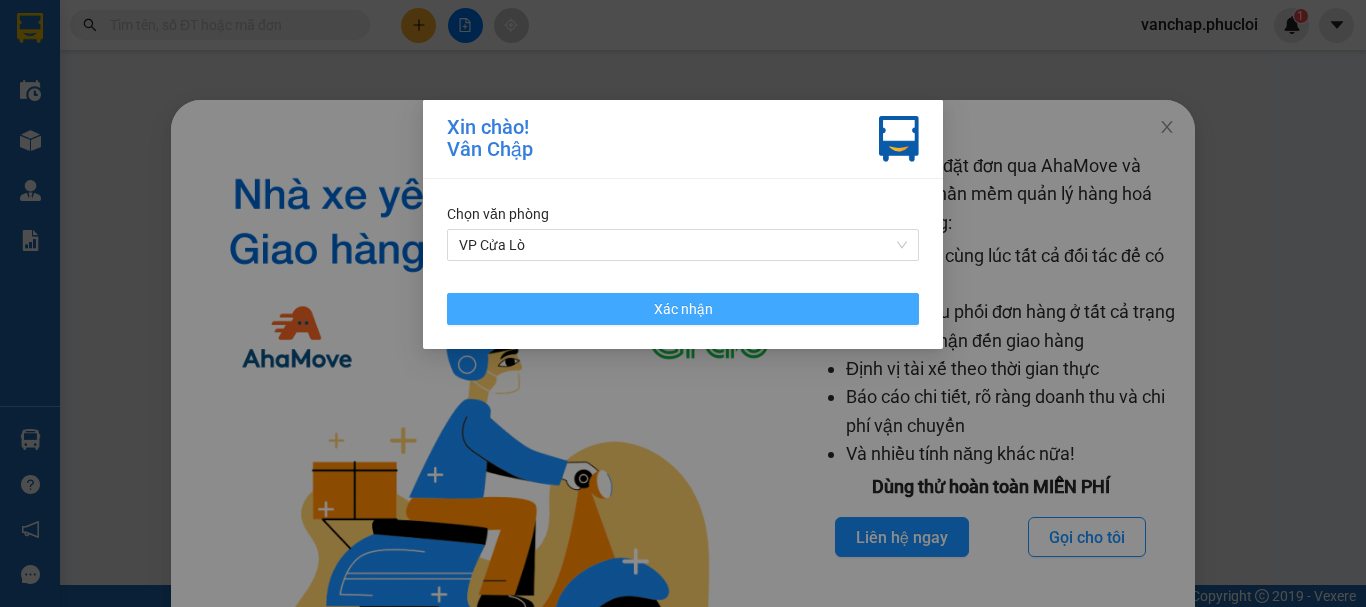 click on "Xác nhận" at bounding box center (683, 309) 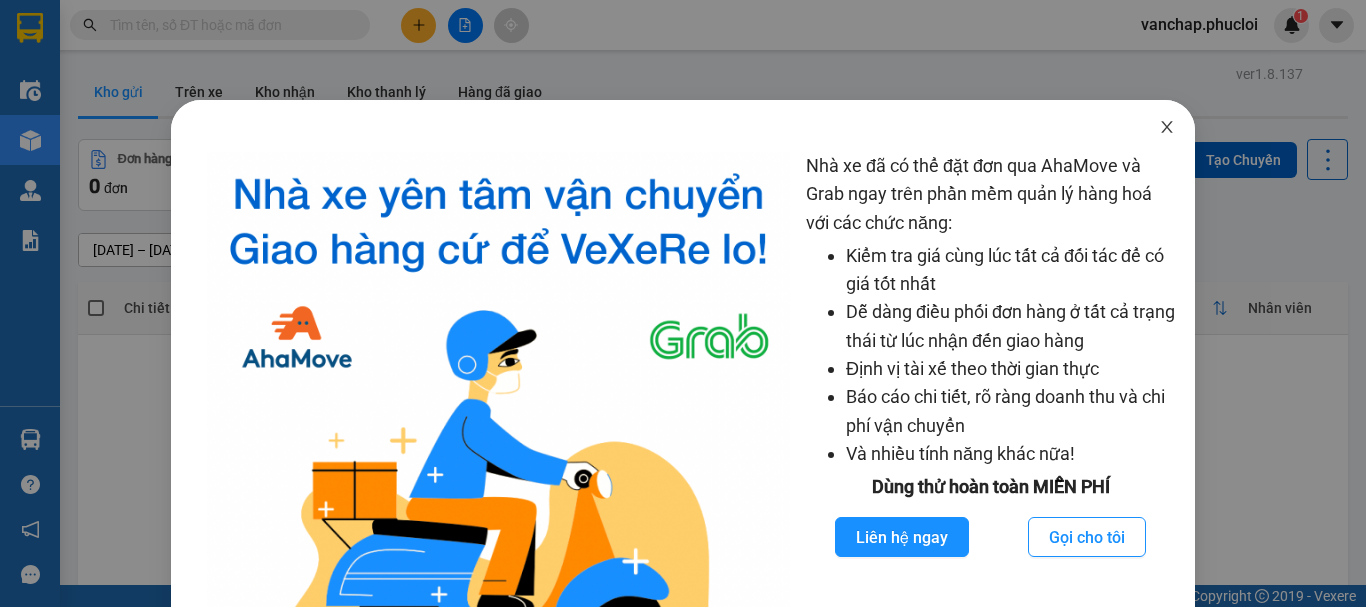 click 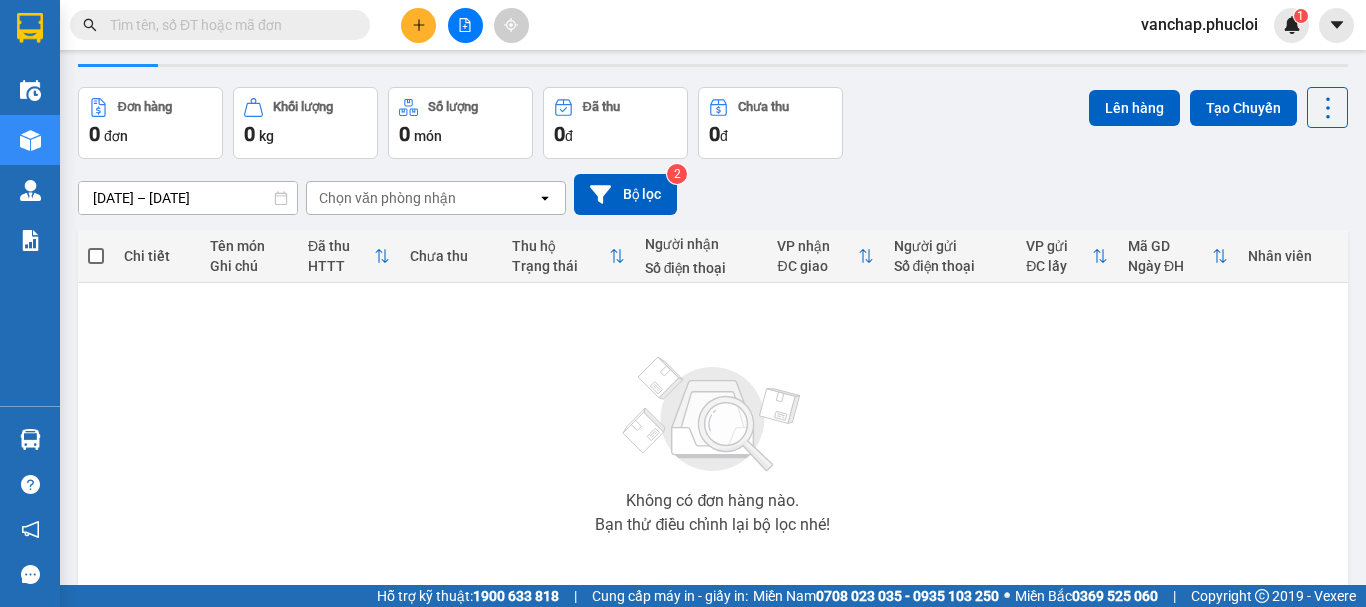 scroll, scrollTop: 0, scrollLeft: 0, axis: both 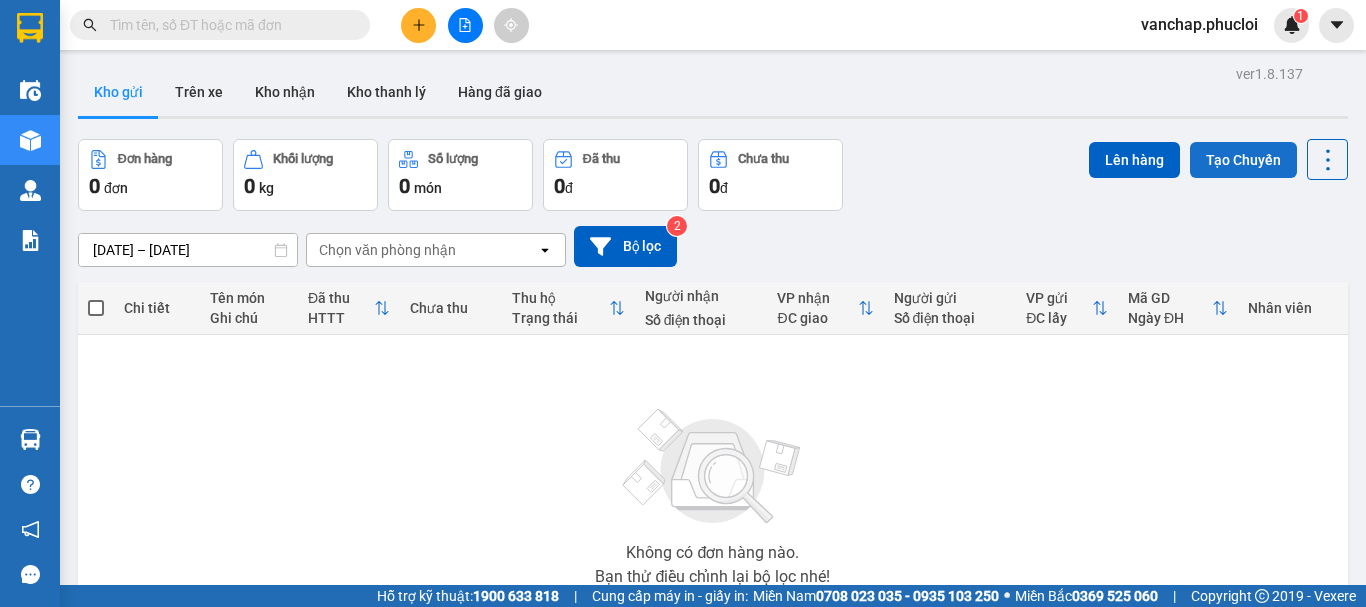 click on "Tạo Chuyến" at bounding box center [1243, 160] 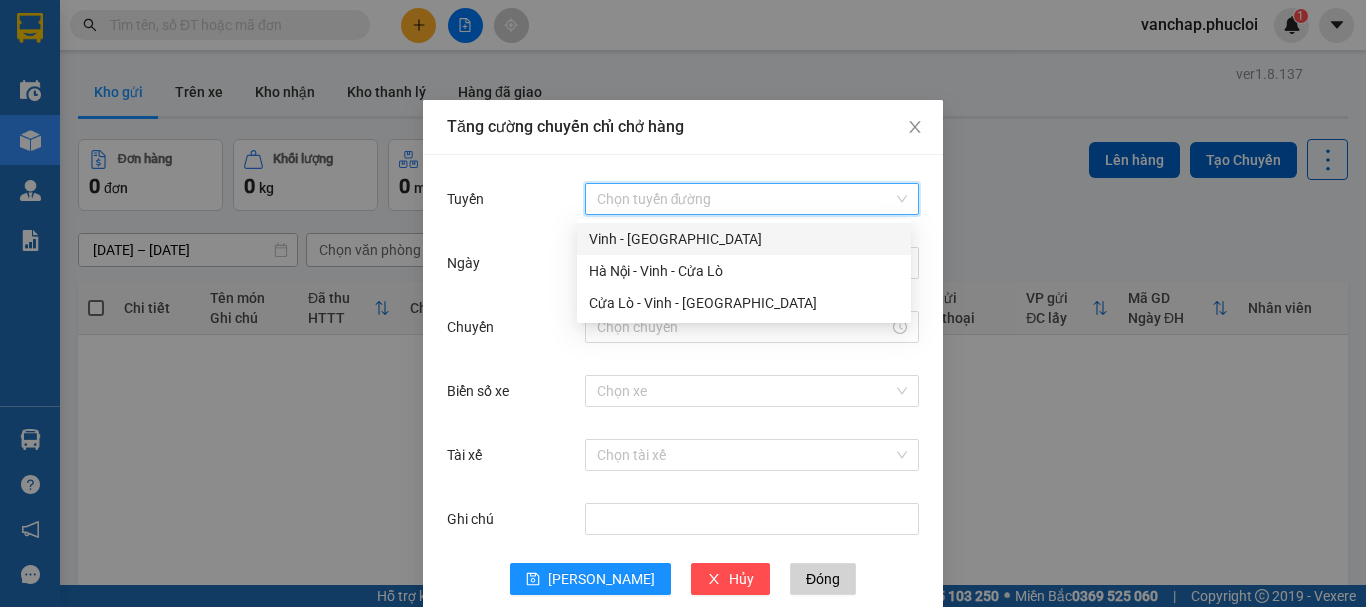click on "Tuyến" at bounding box center (745, 199) 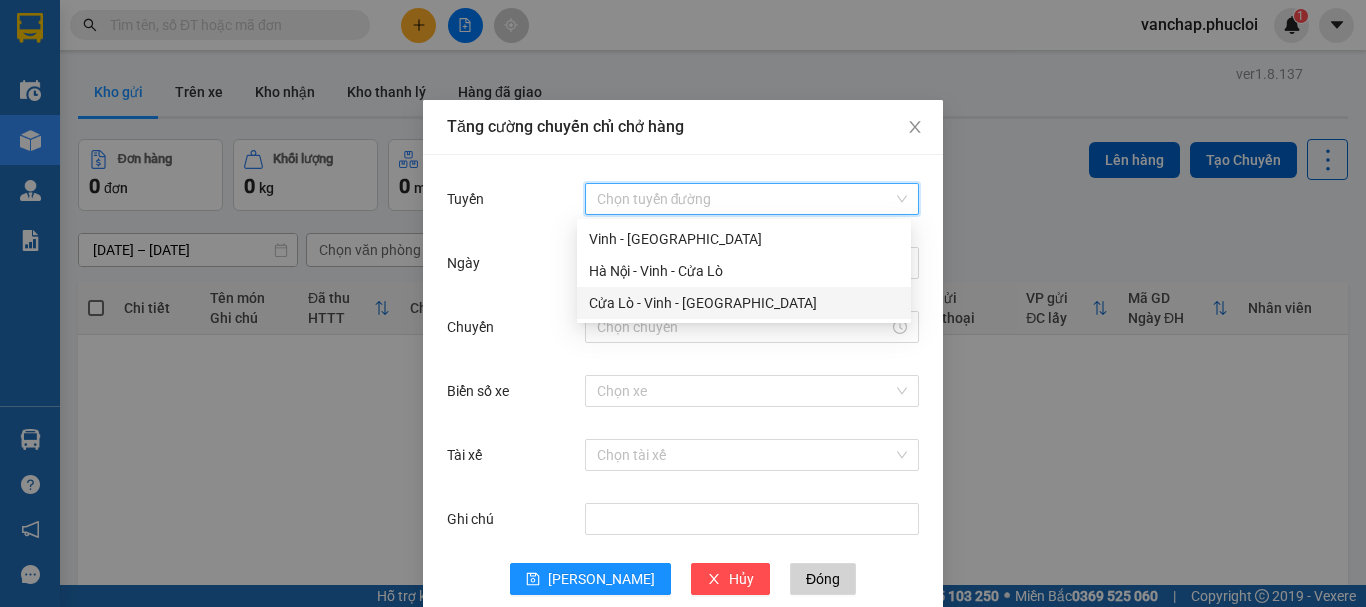 click on "Cửa Lò - Vinh - [GEOGRAPHIC_DATA]" at bounding box center [744, 303] 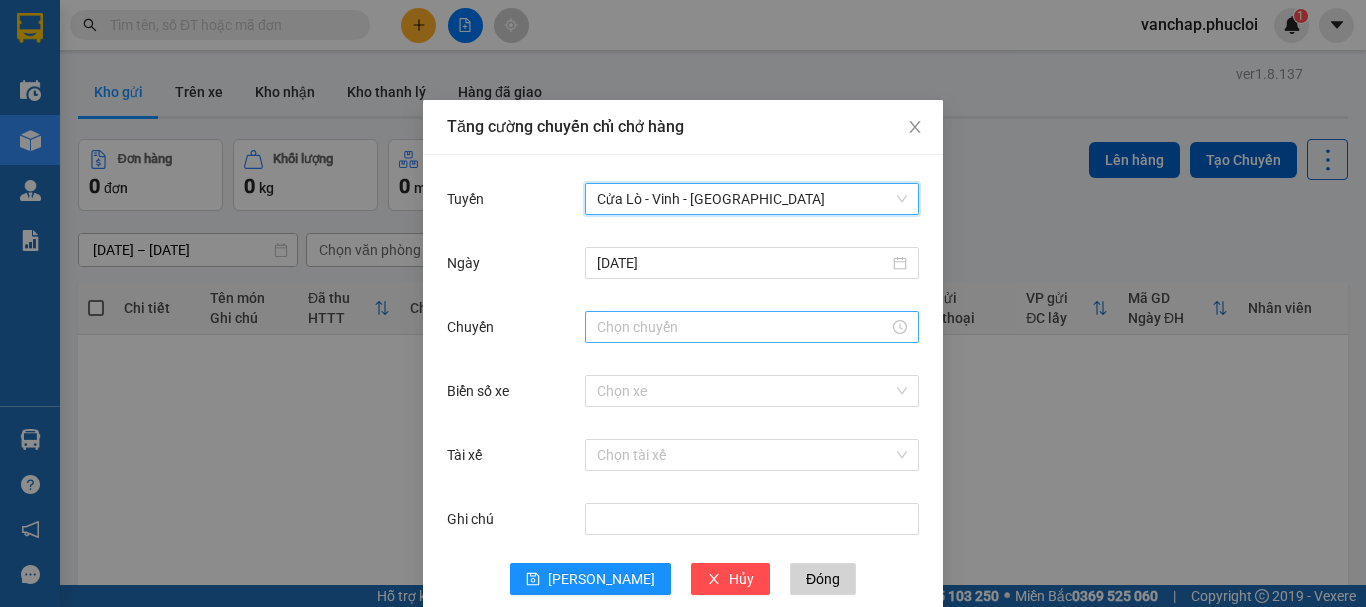click on "Chuyến" at bounding box center [743, 327] 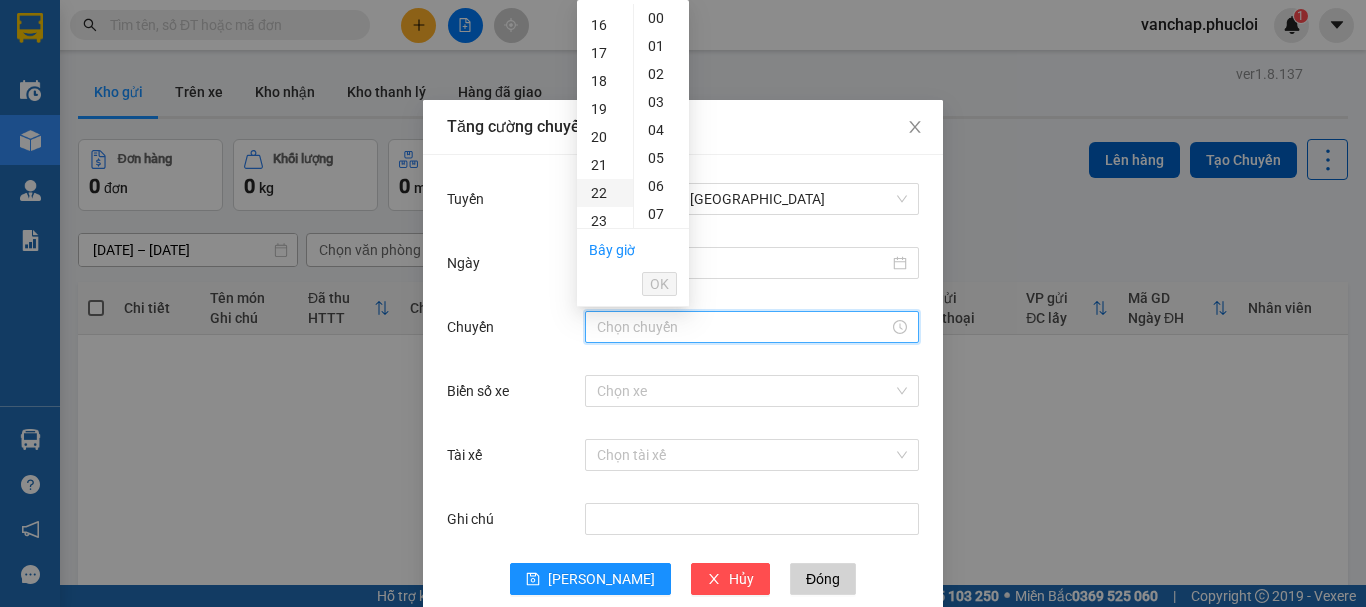 click on "22" at bounding box center [605, 193] 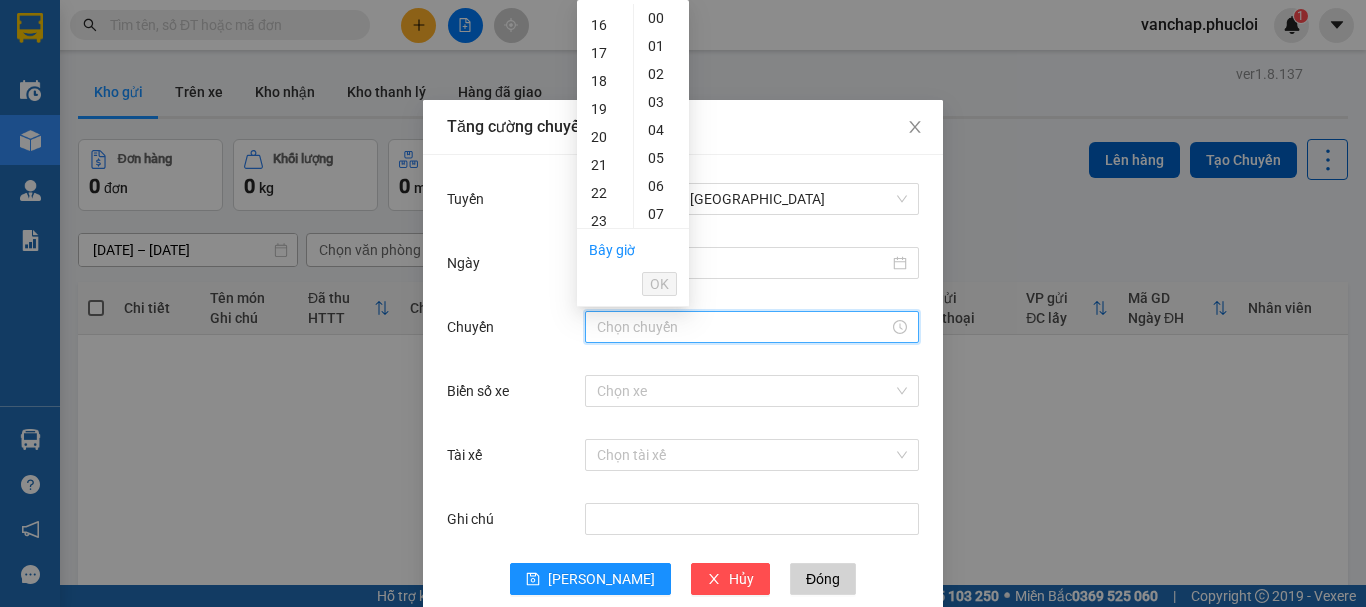 type on "22:00" 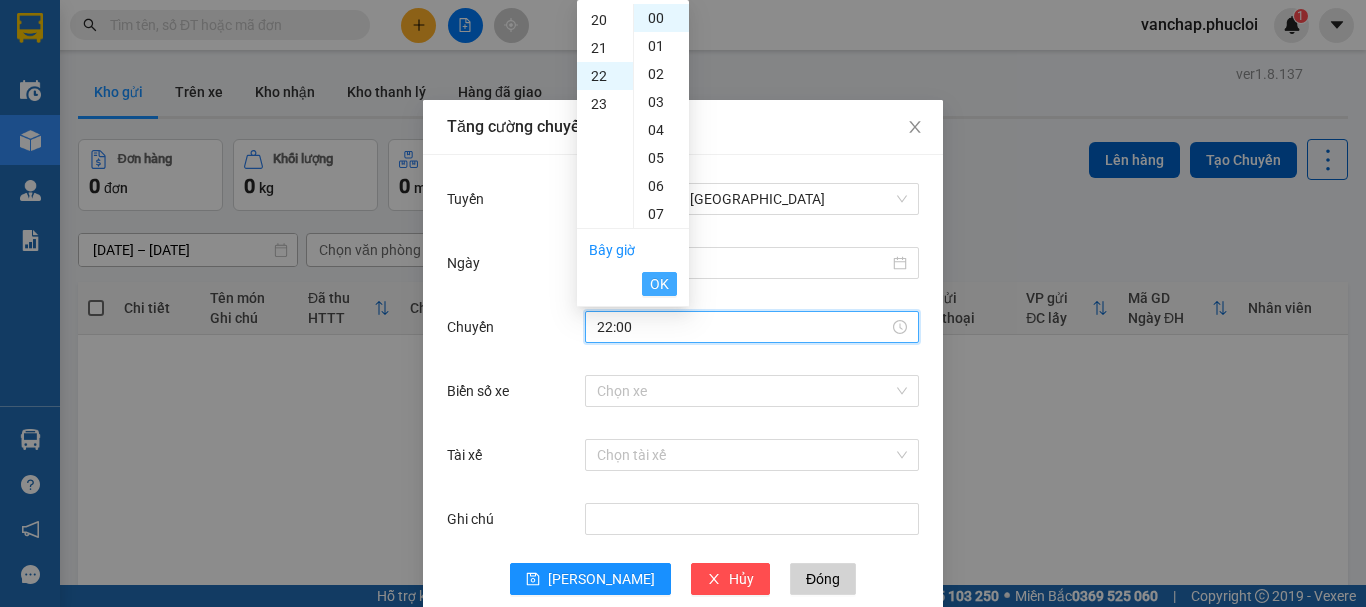 scroll, scrollTop: 616, scrollLeft: 0, axis: vertical 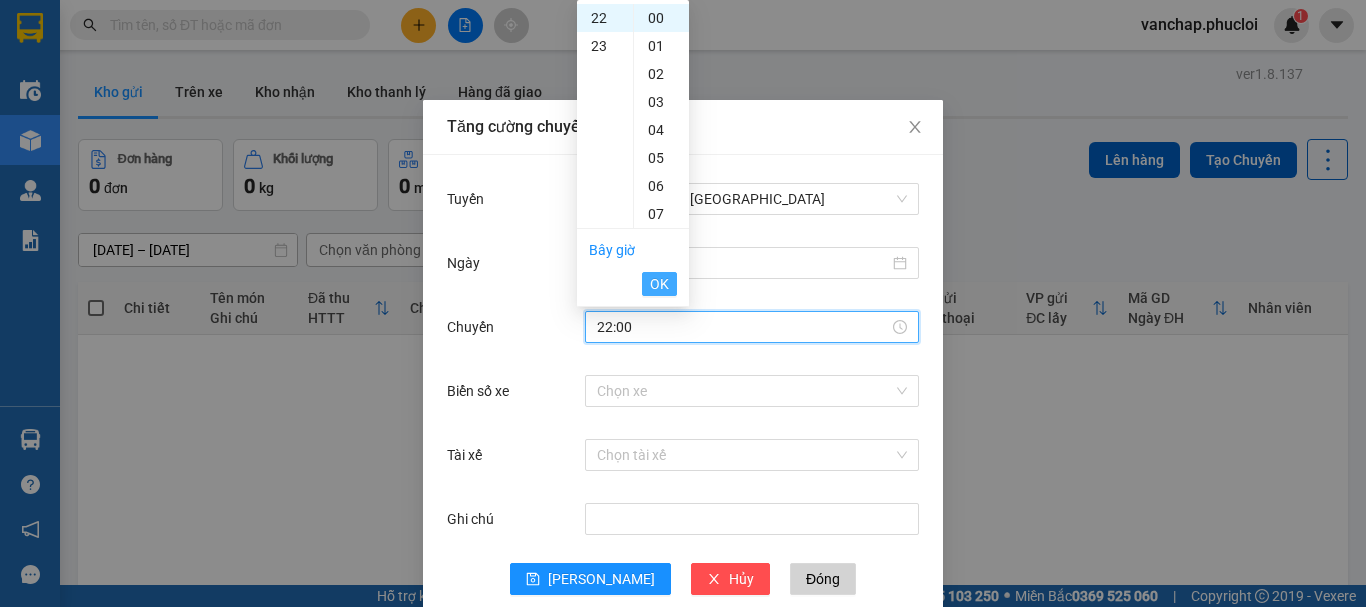 click on "OK" at bounding box center [659, 284] 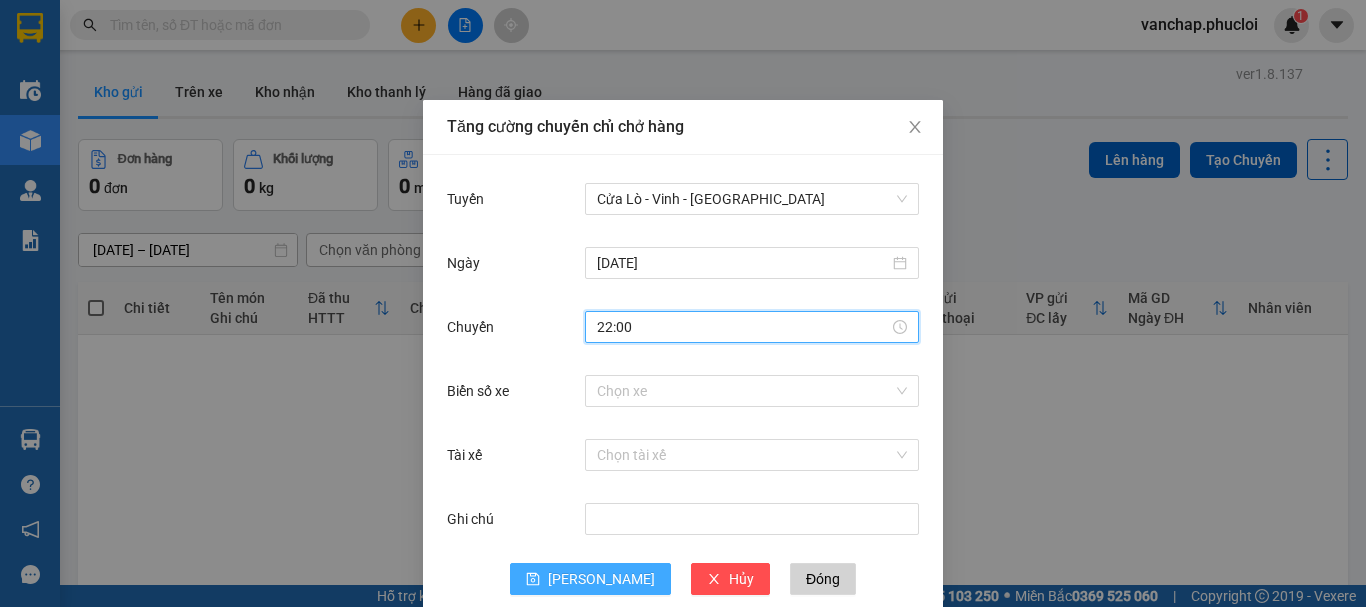 click on "Lưu" at bounding box center (590, 579) 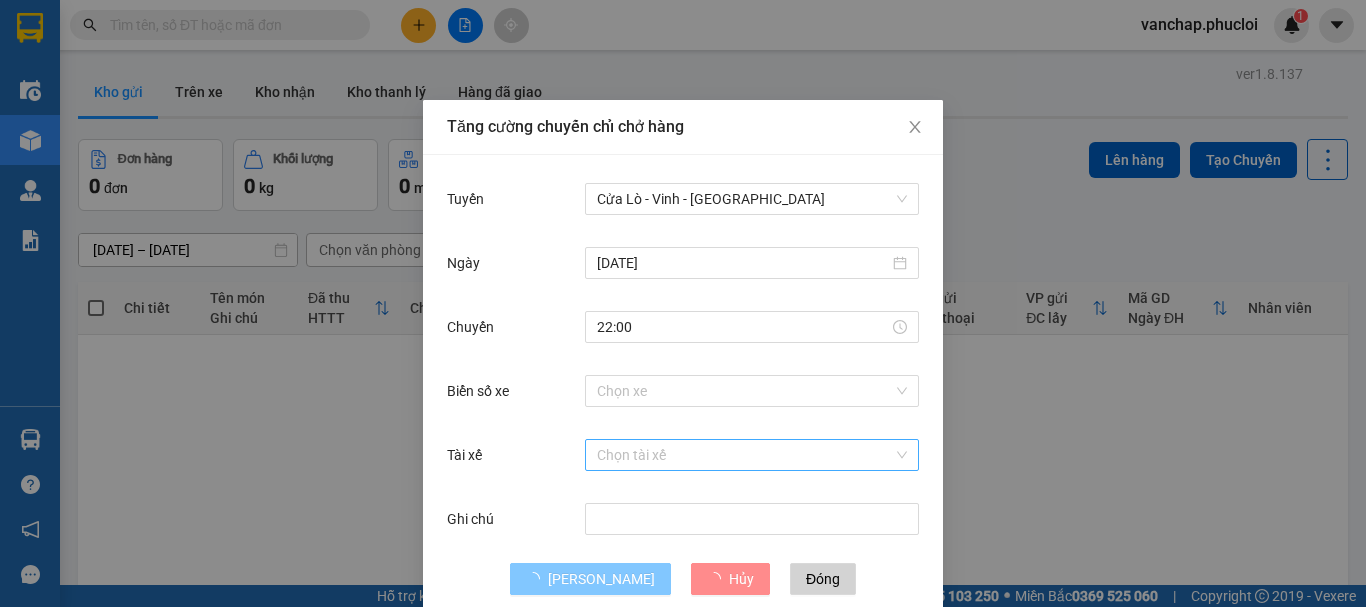 type 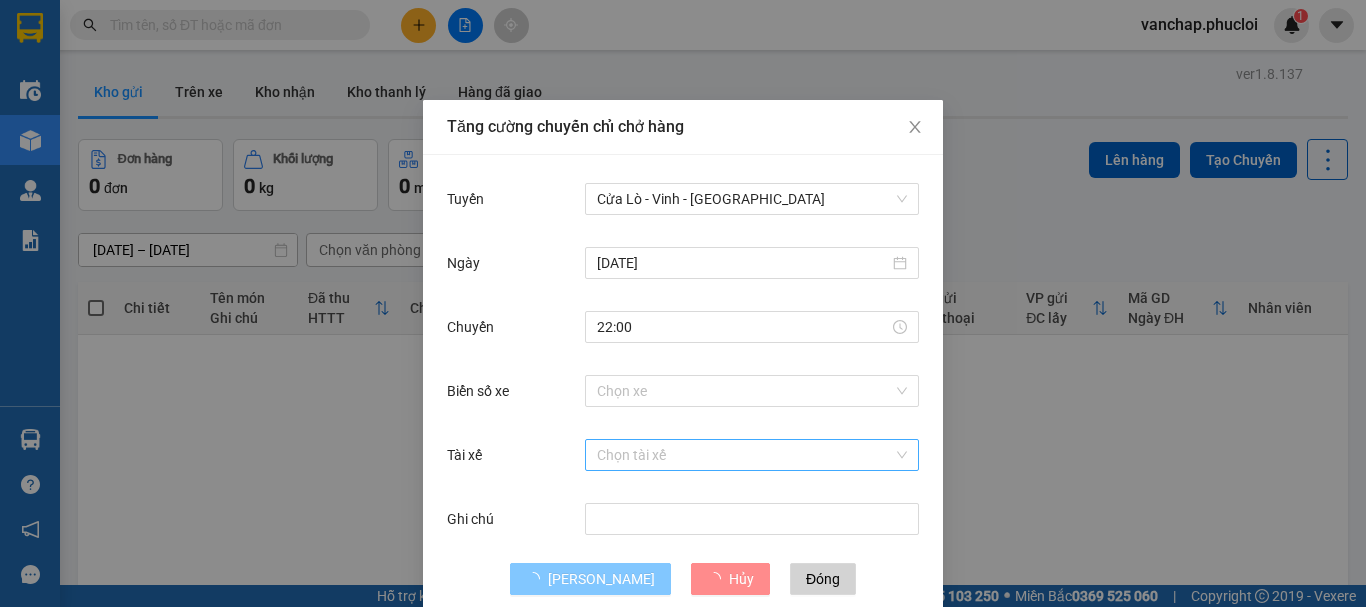 type 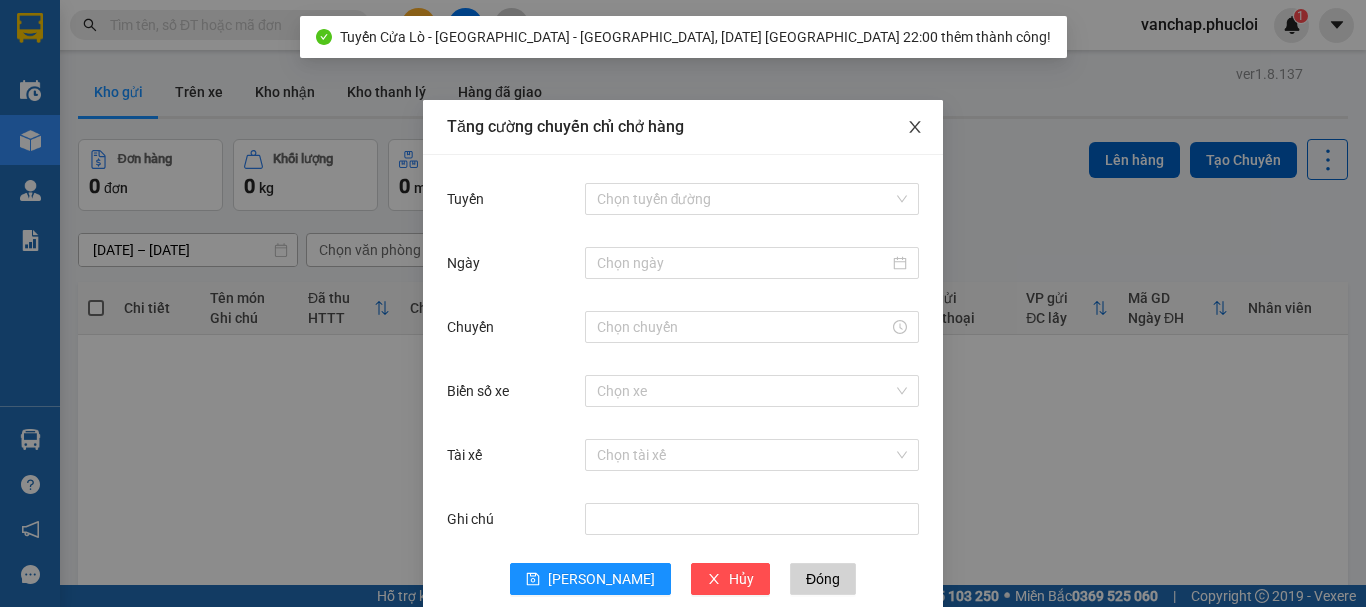 click 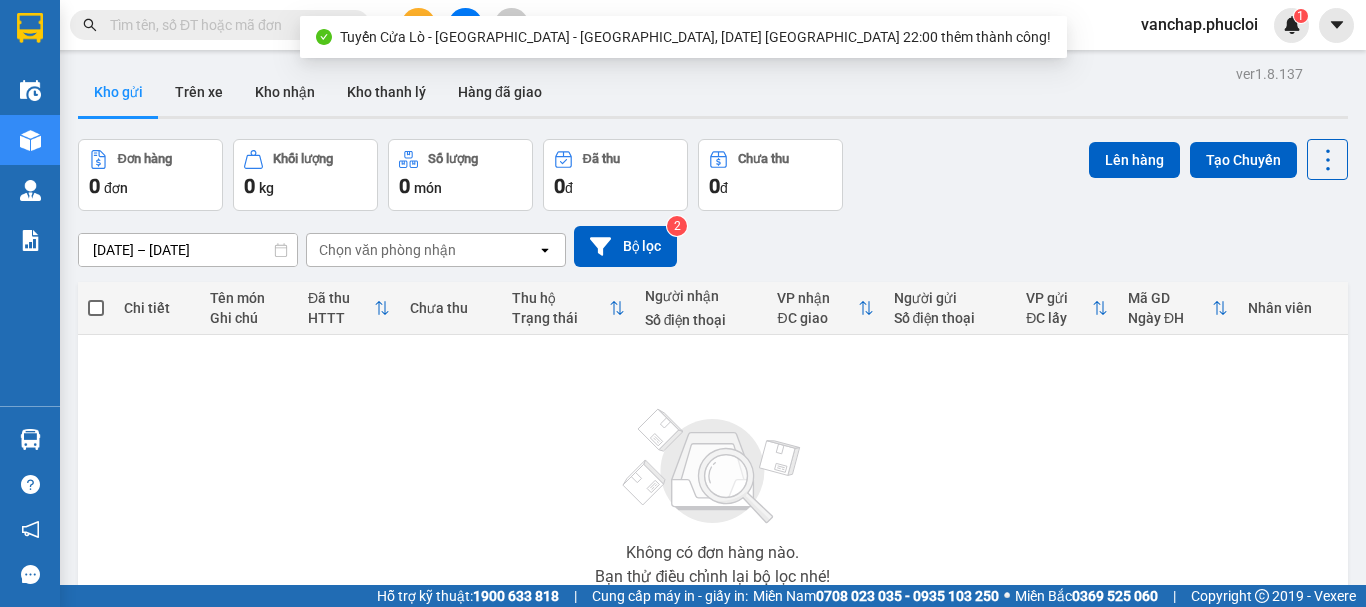 click at bounding box center [465, 25] 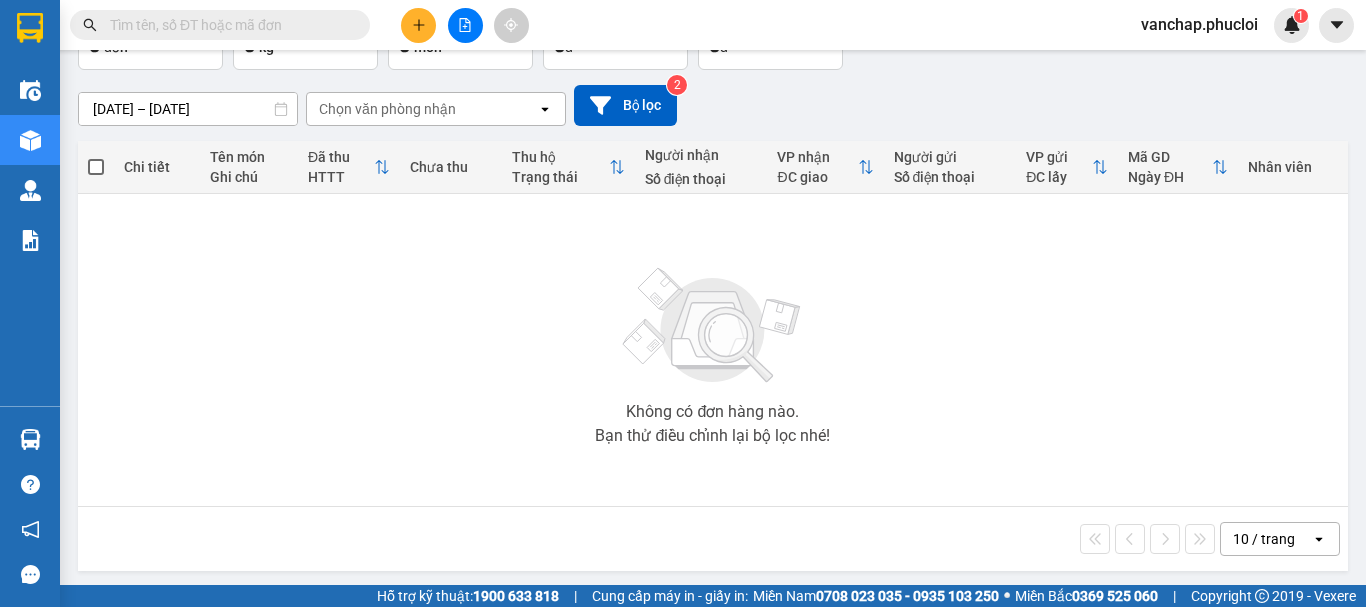 scroll, scrollTop: 145, scrollLeft: 0, axis: vertical 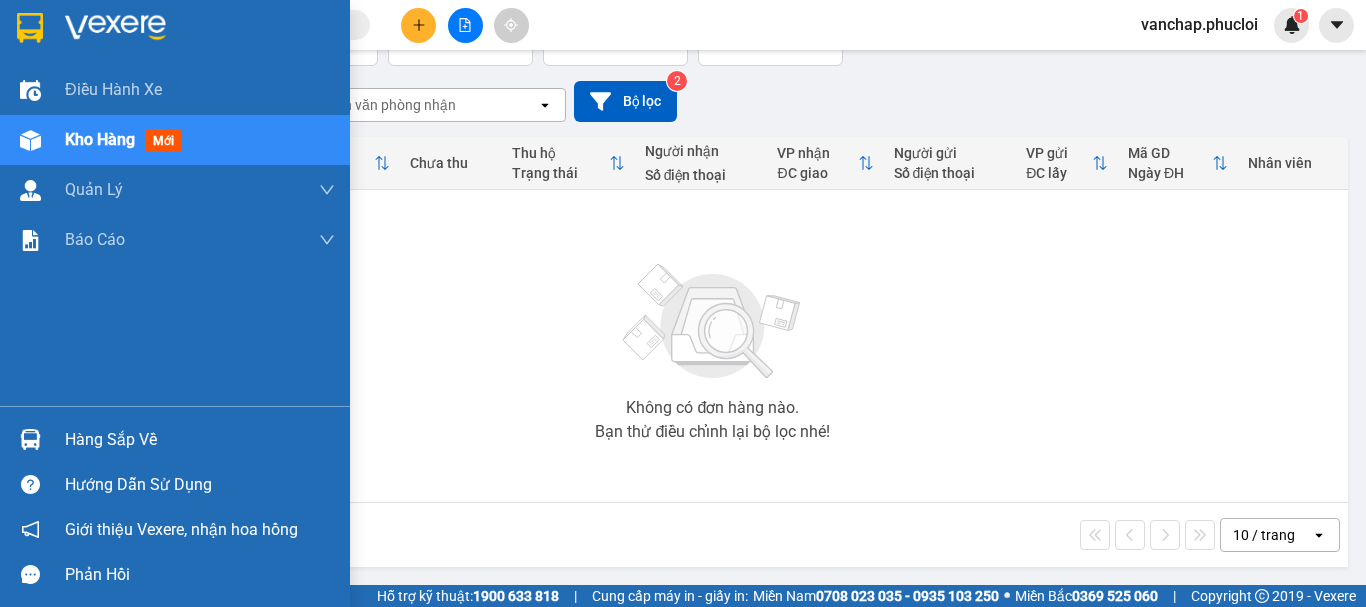 click on "Hàng sắp về" at bounding box center (200, 440) 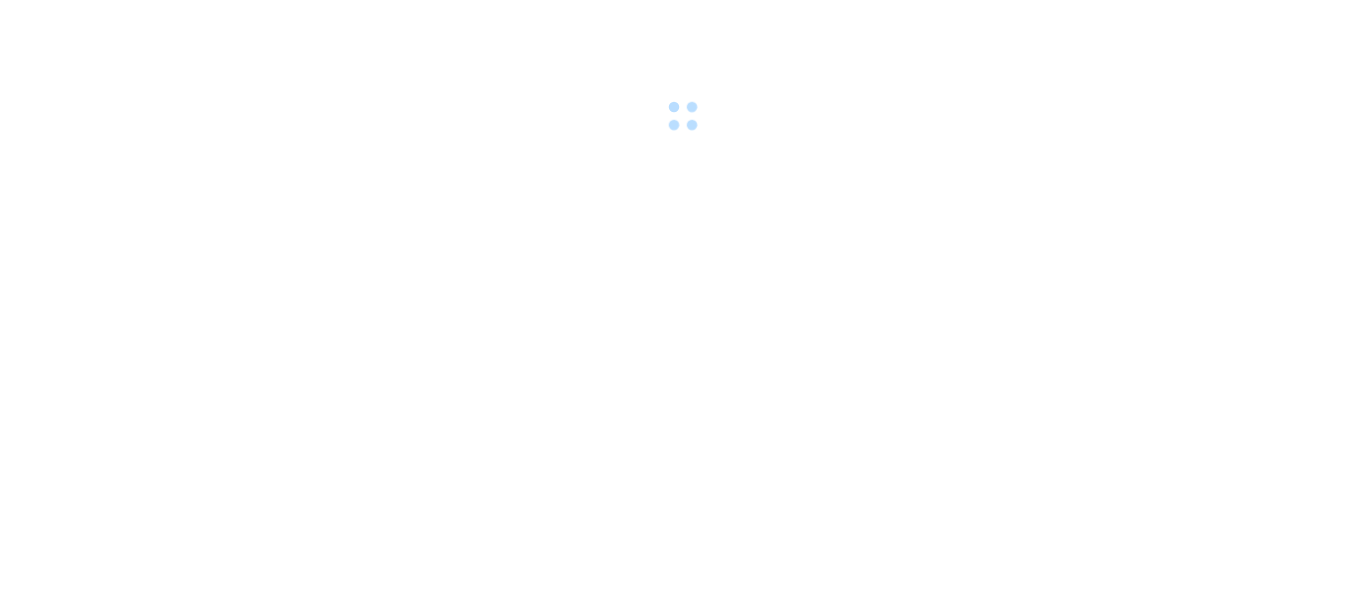 scroll, scrollTop: 0, scrollLeft: 0, axis: both 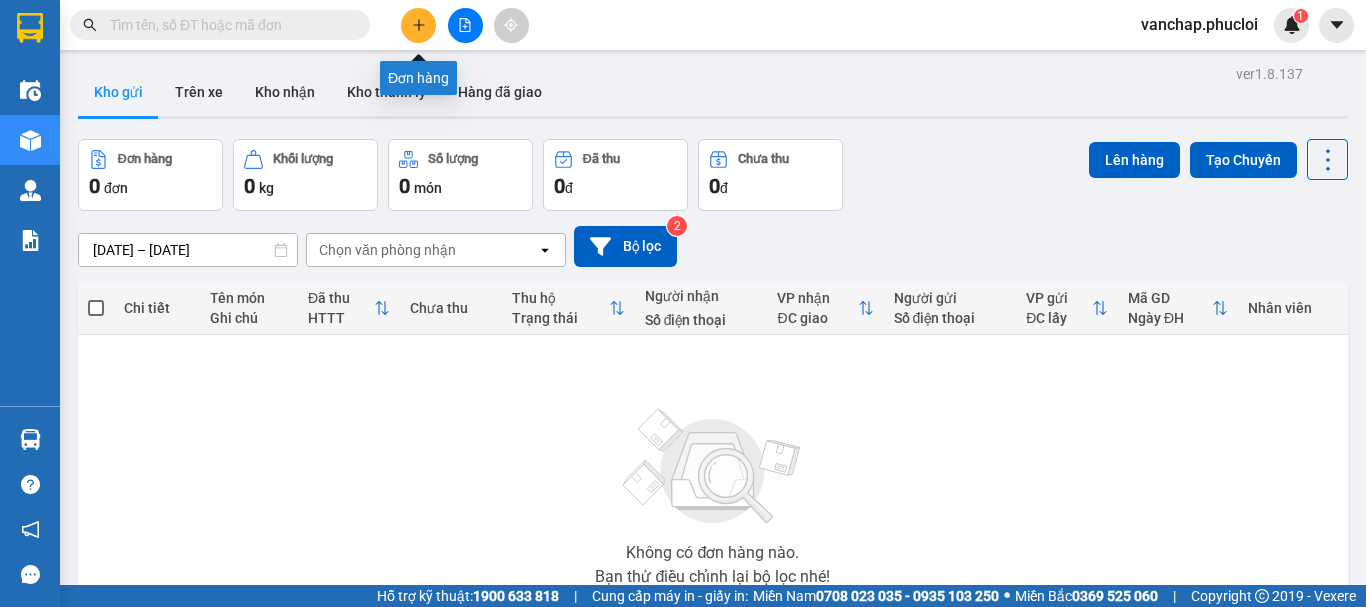 click 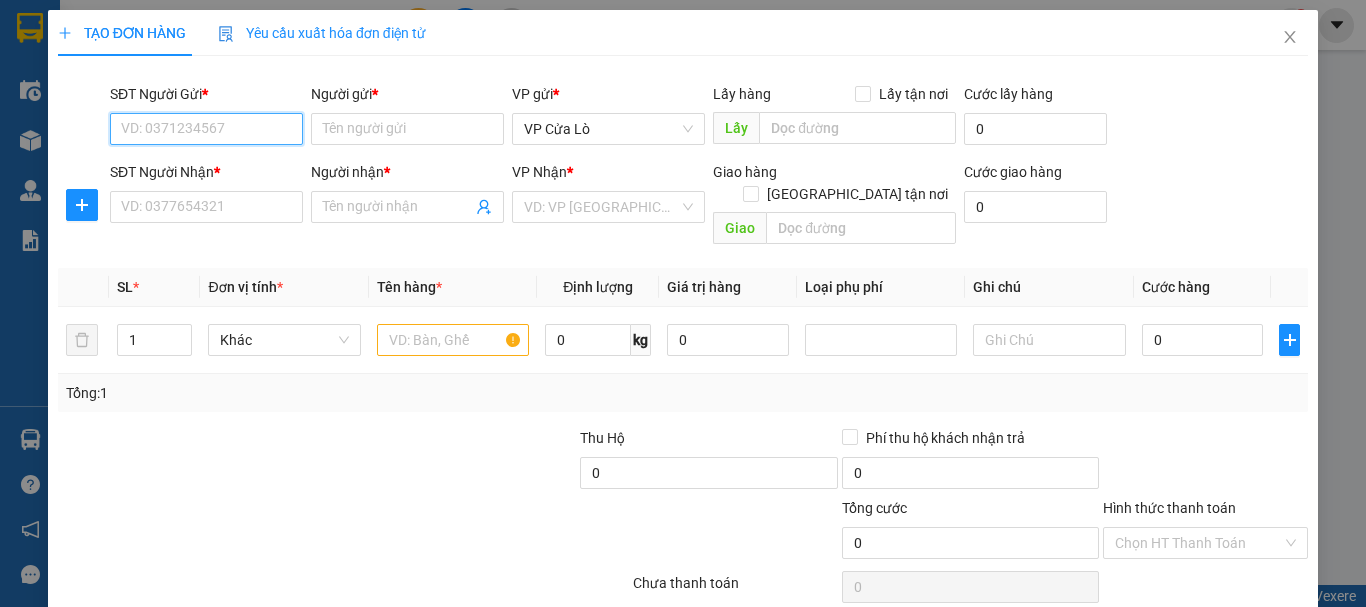 click on "SĐT Người Gửi  *" at bounding box center [206, 129] 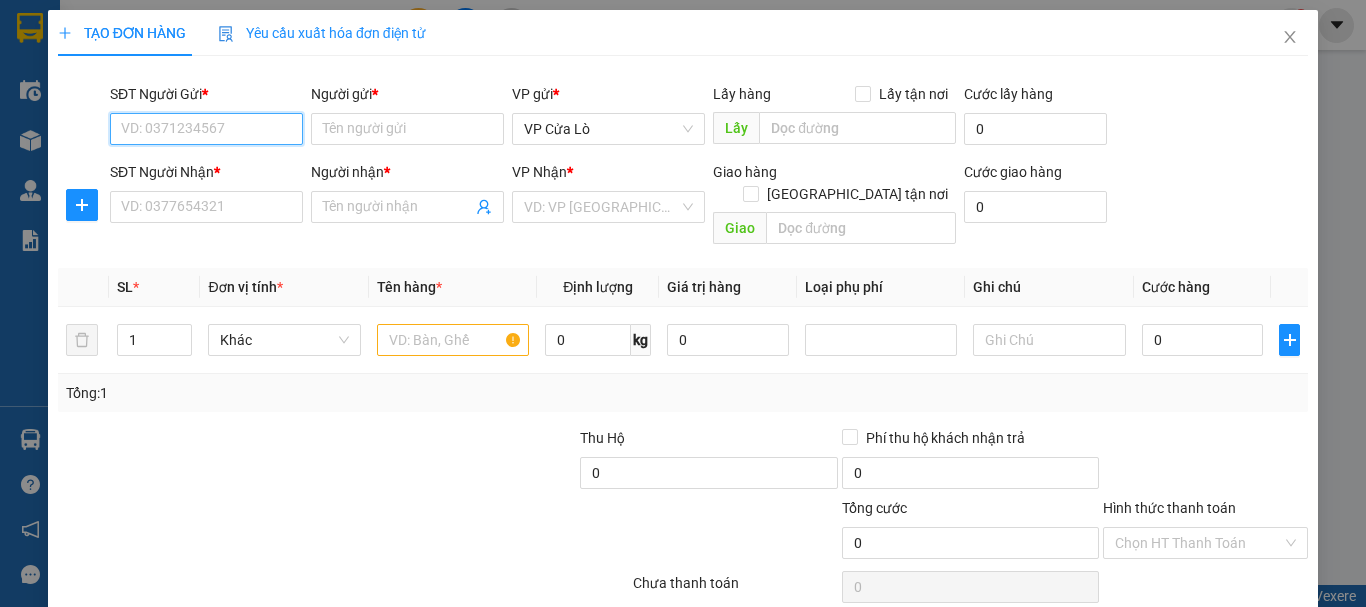 click on "SĐT Người Gửi  *" at bounding box center [206, 129] 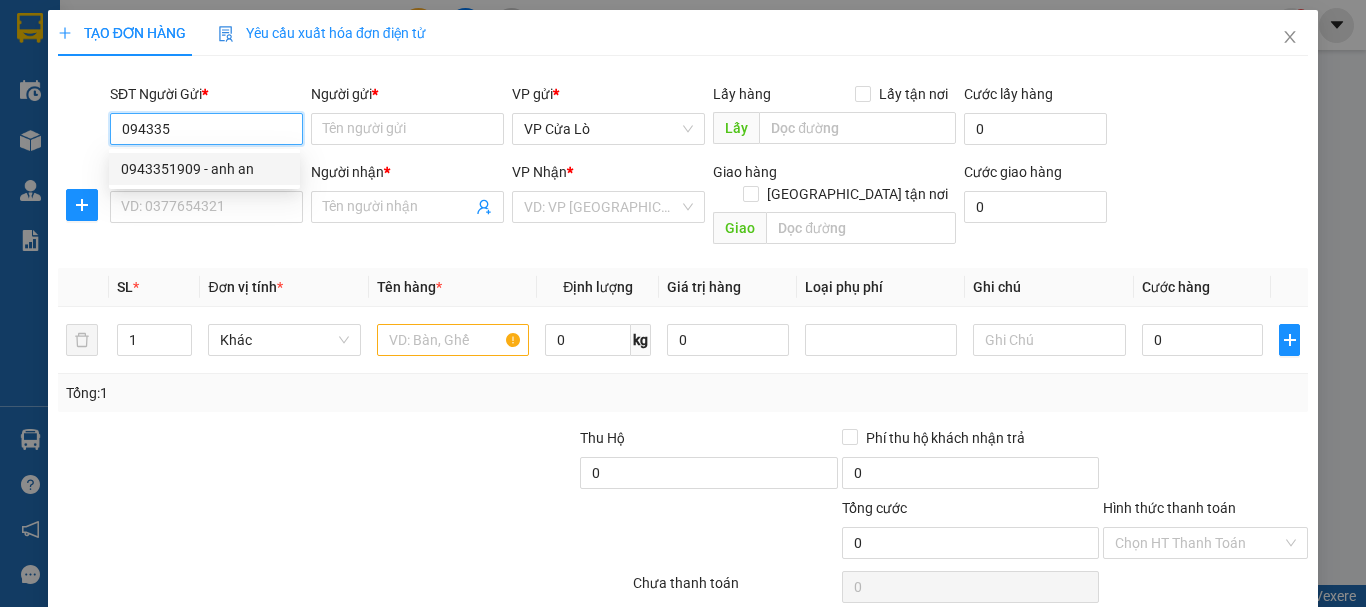 click on "0943351909 - anh an" at bounding box center (204, 169) 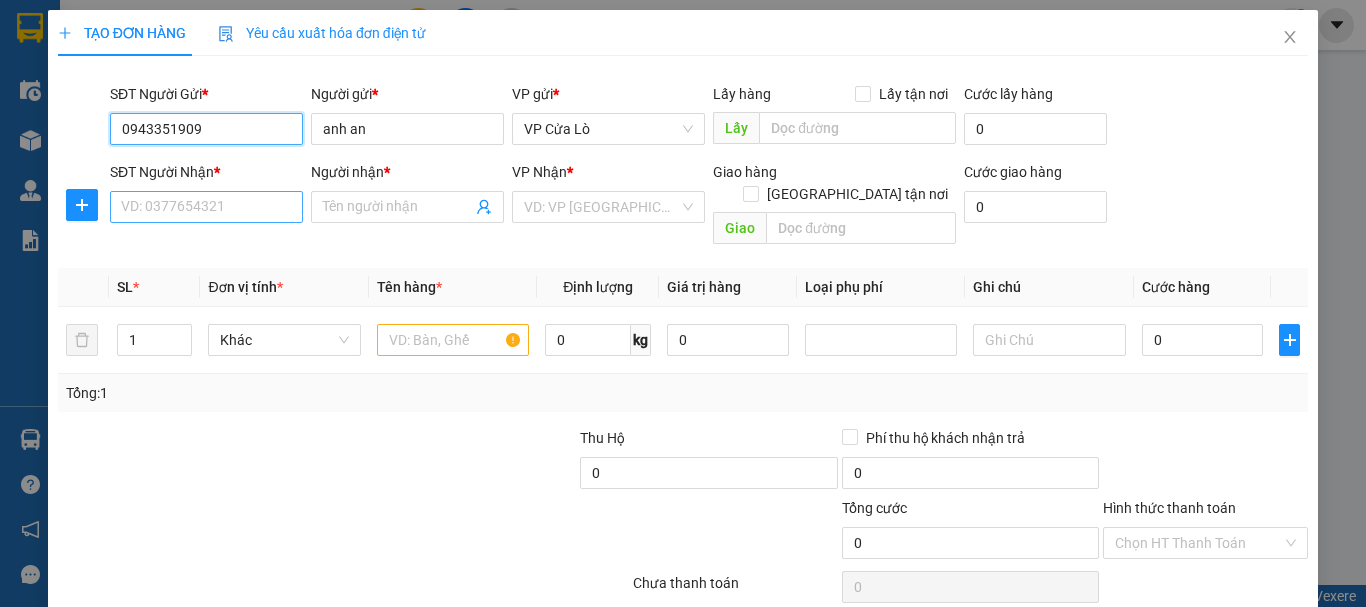 type on "0943351909" 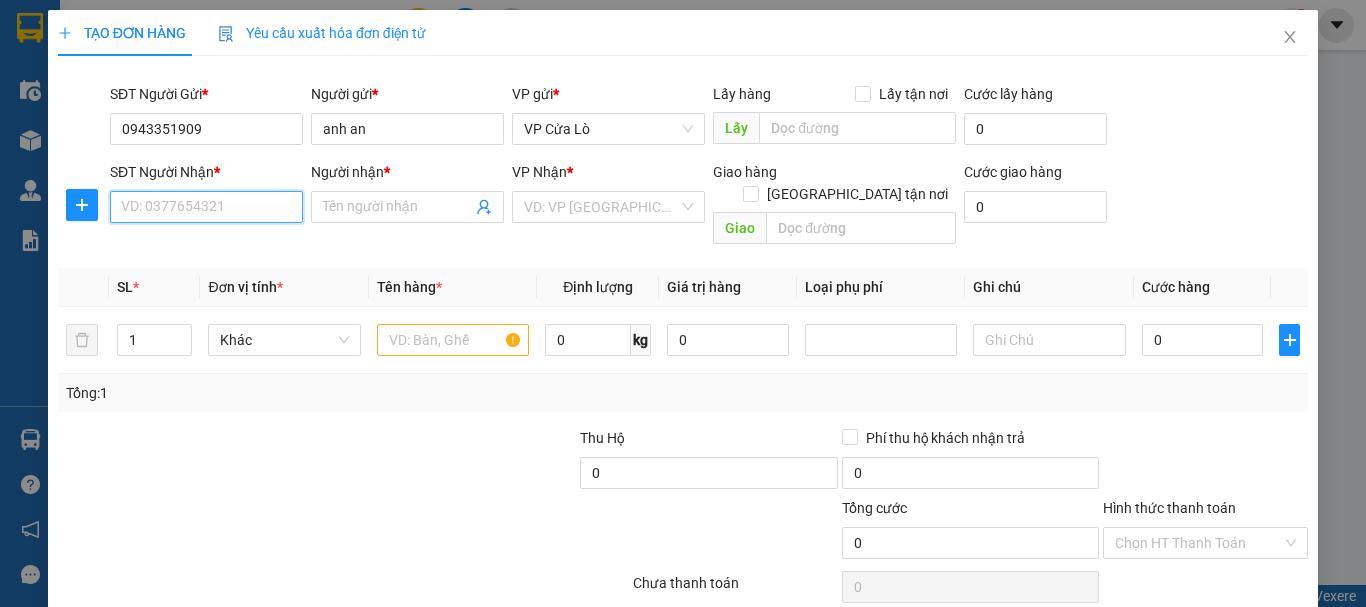 click on "SĐT Người Nhận  *" at bounding box center [206, 207] 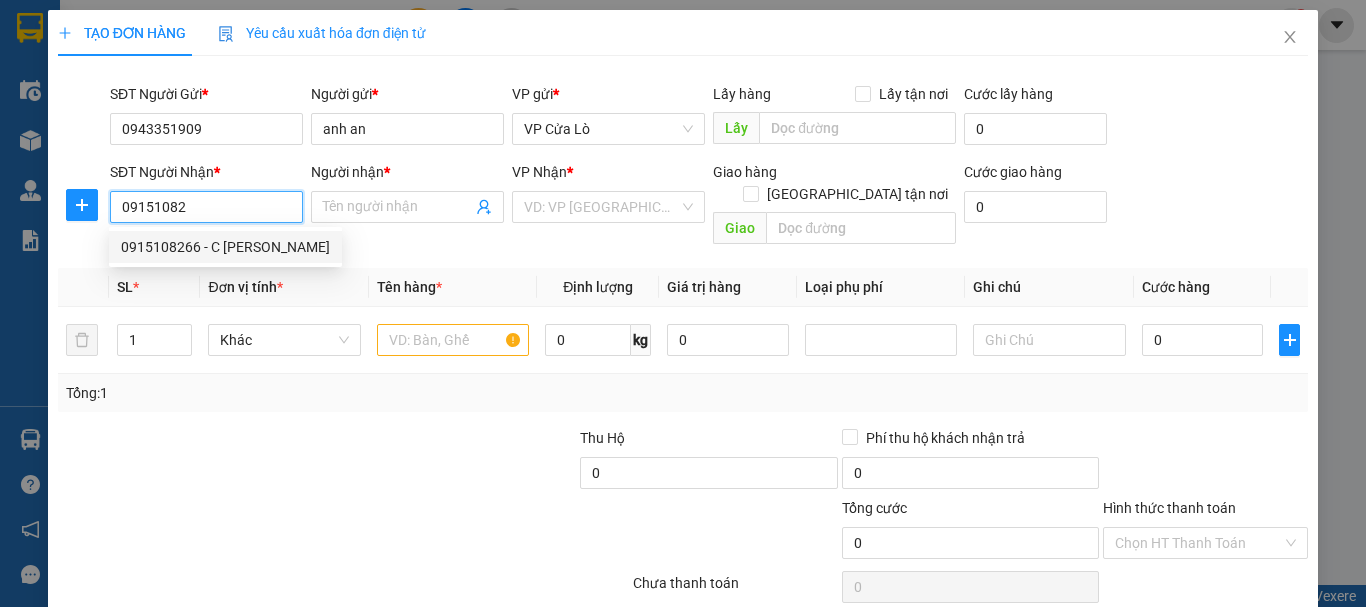 click on "09151082" at bounding box center [206, 207] 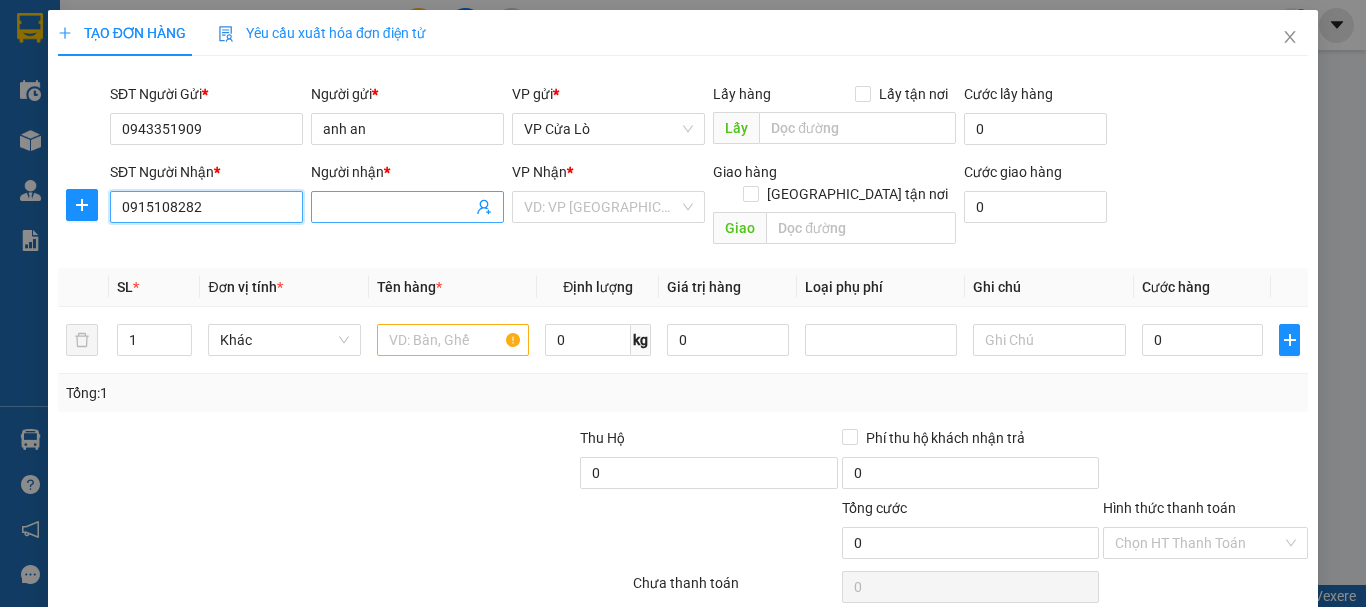 type on "0915108282" 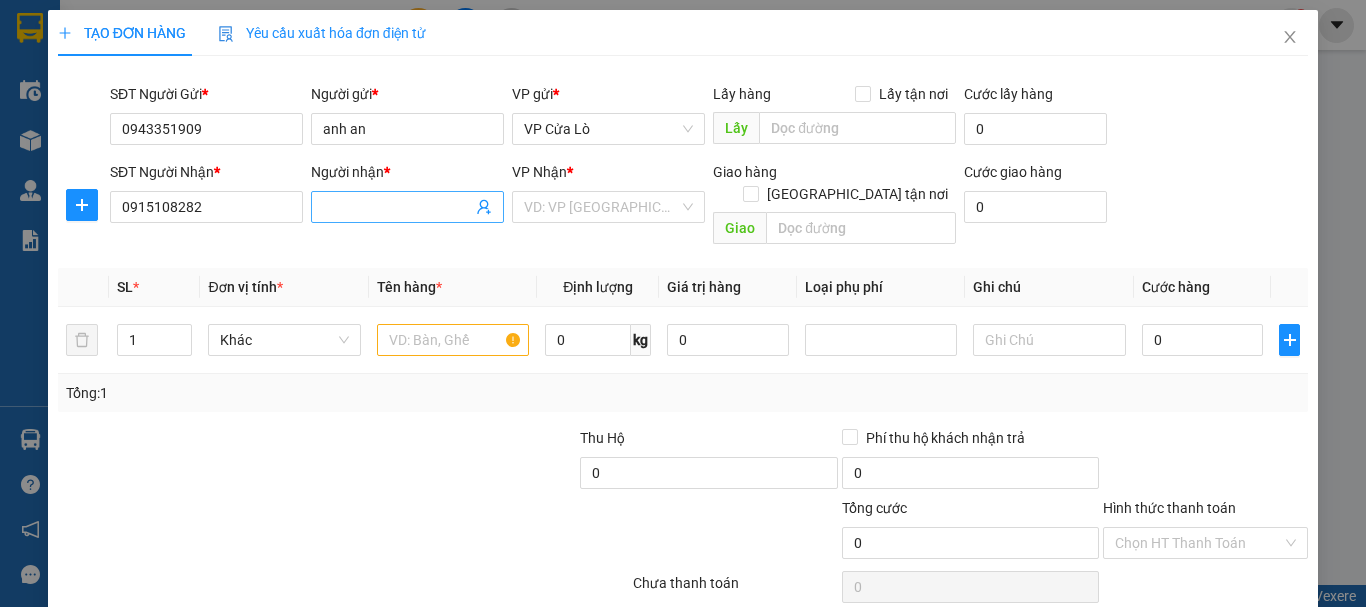 click on "Người nhận  *" at bounding box center (397, 207) 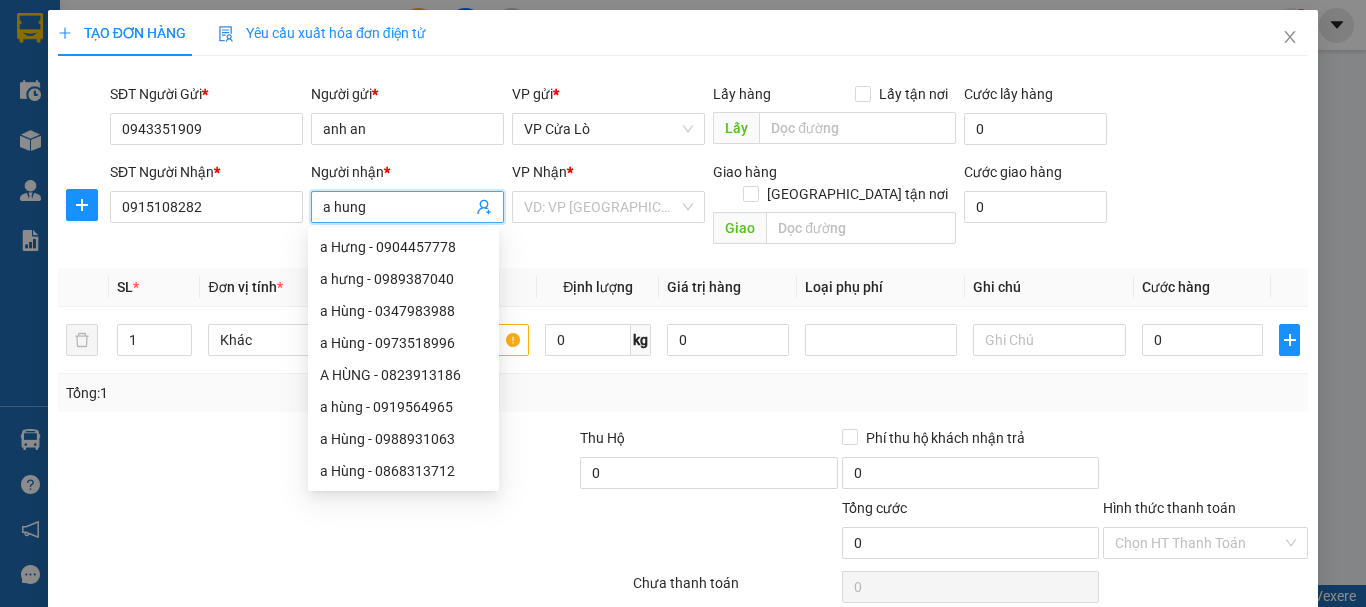 type on "a hung" 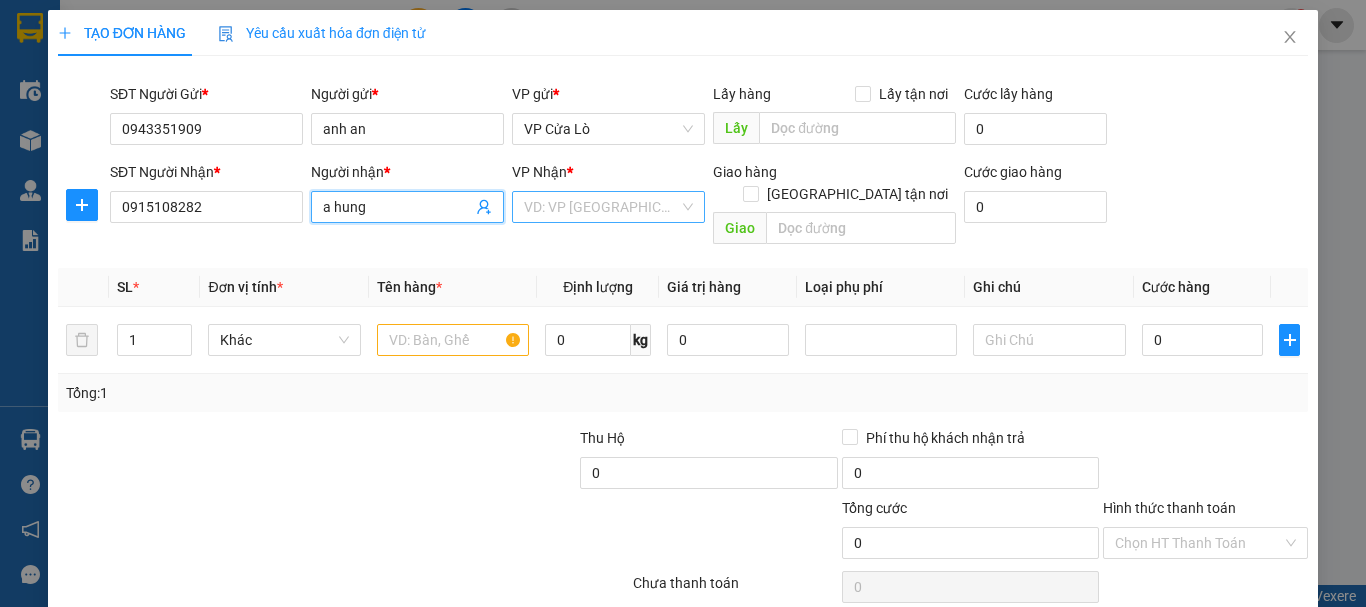 click at bounding box center (601, 207) 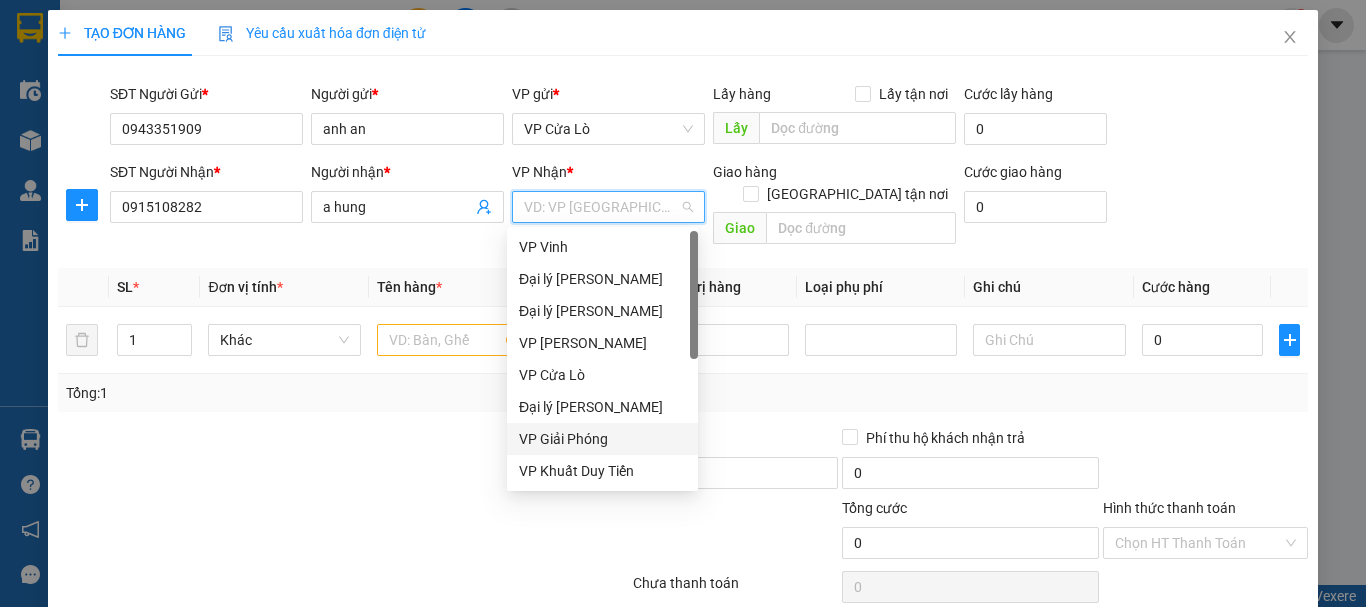 click on "VP Giải Phóng" at bounding box center (602, 439) 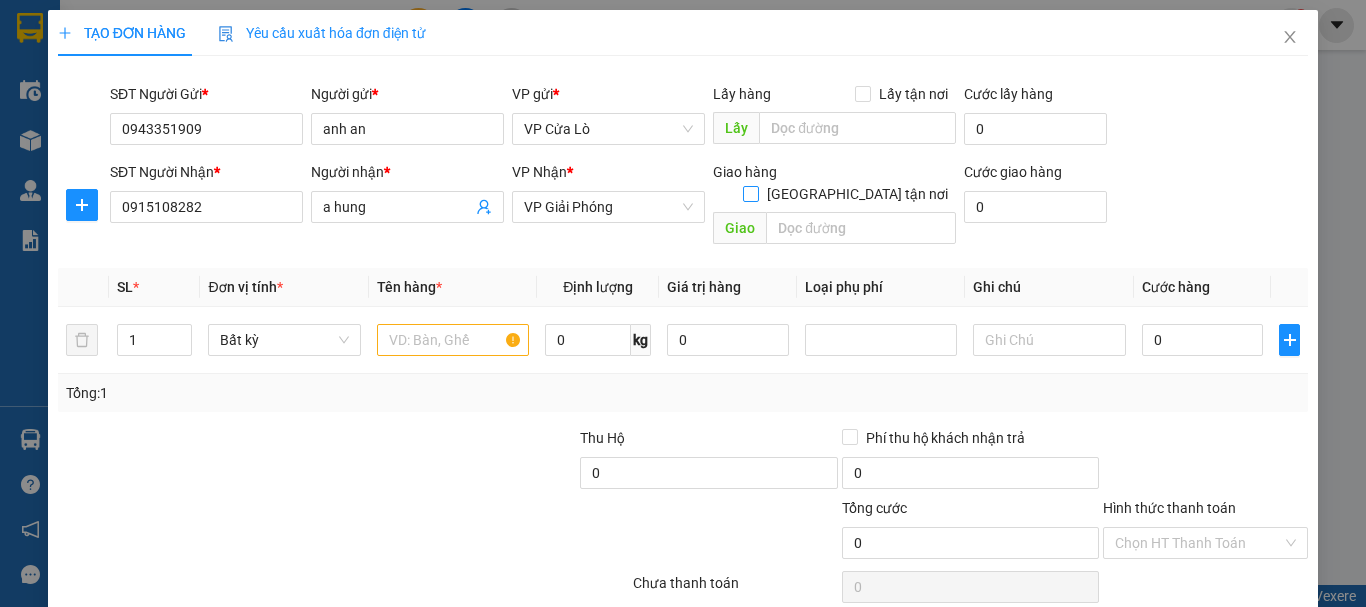 click on "Giao tận nơi" at bounding box center [849, 194] 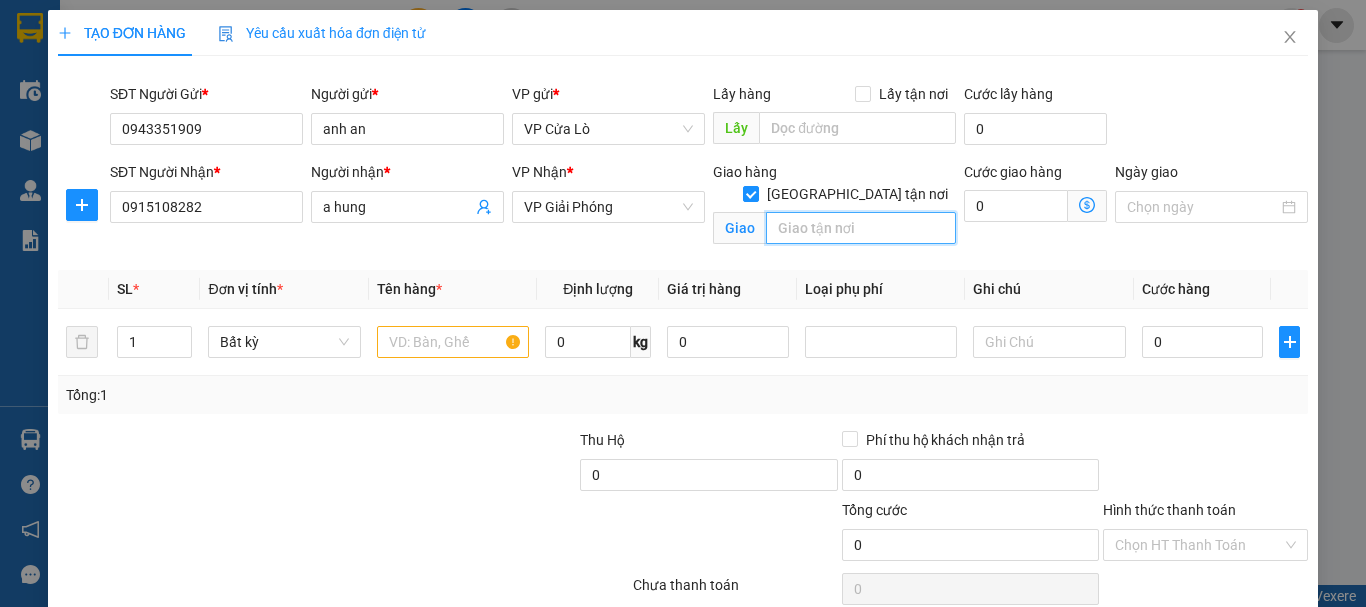click at bounding box center (861, 228) 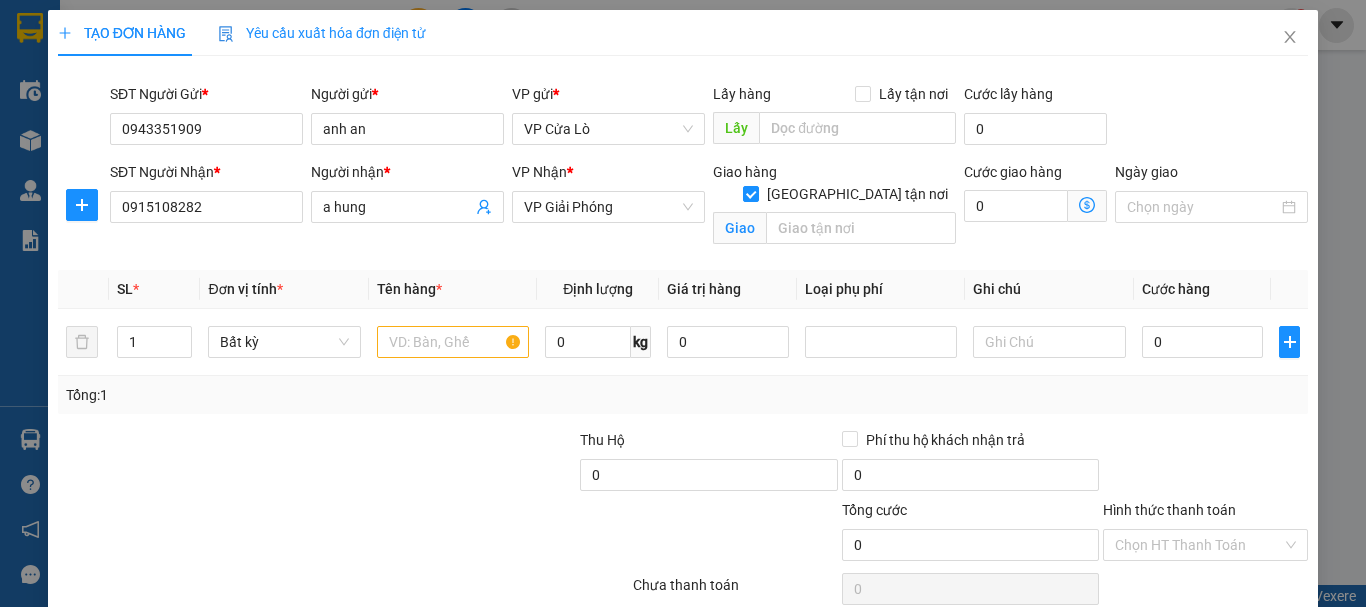 drag, startPoint x: 786, startPoint y: 209, endPoint x: 753, endPoint y: 216, distance: 33.734257 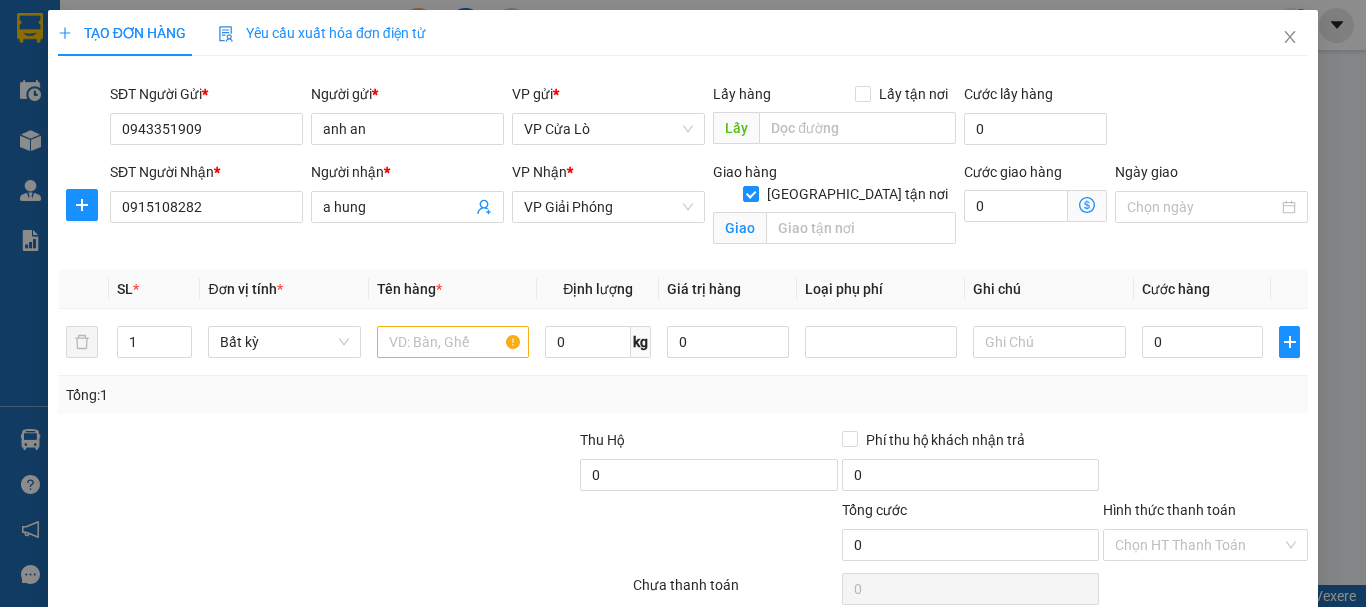 click on "Giao" at bounding box center (739, 228) 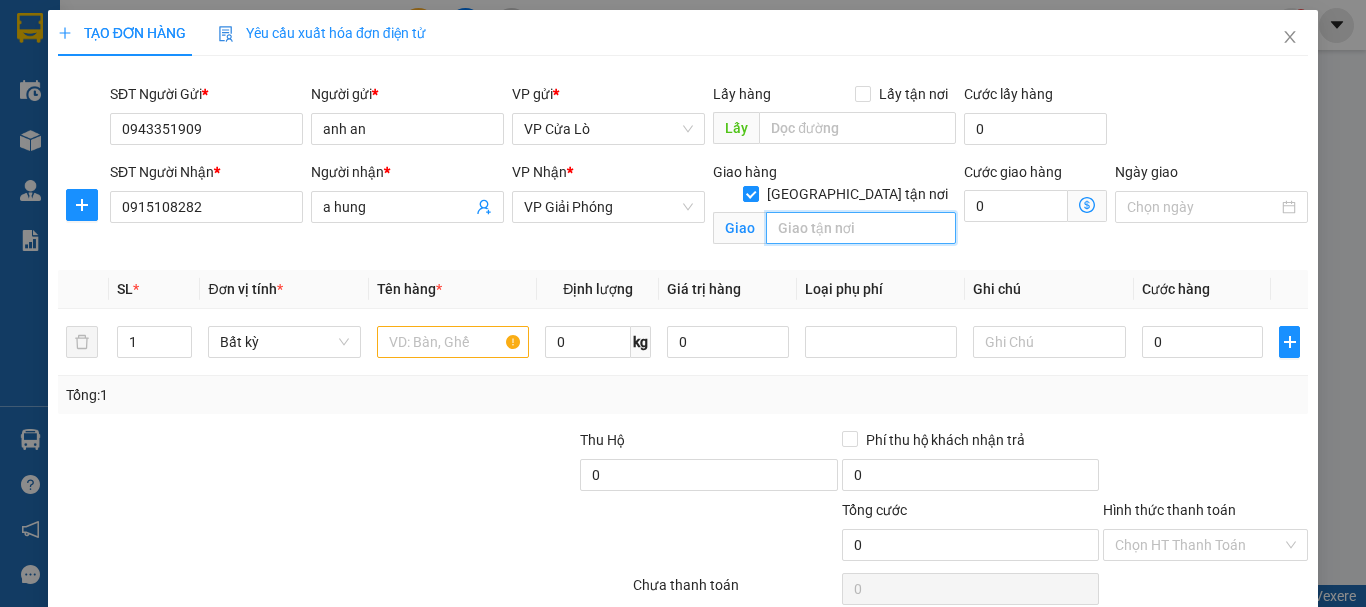 click at bounding box center [861, 228] 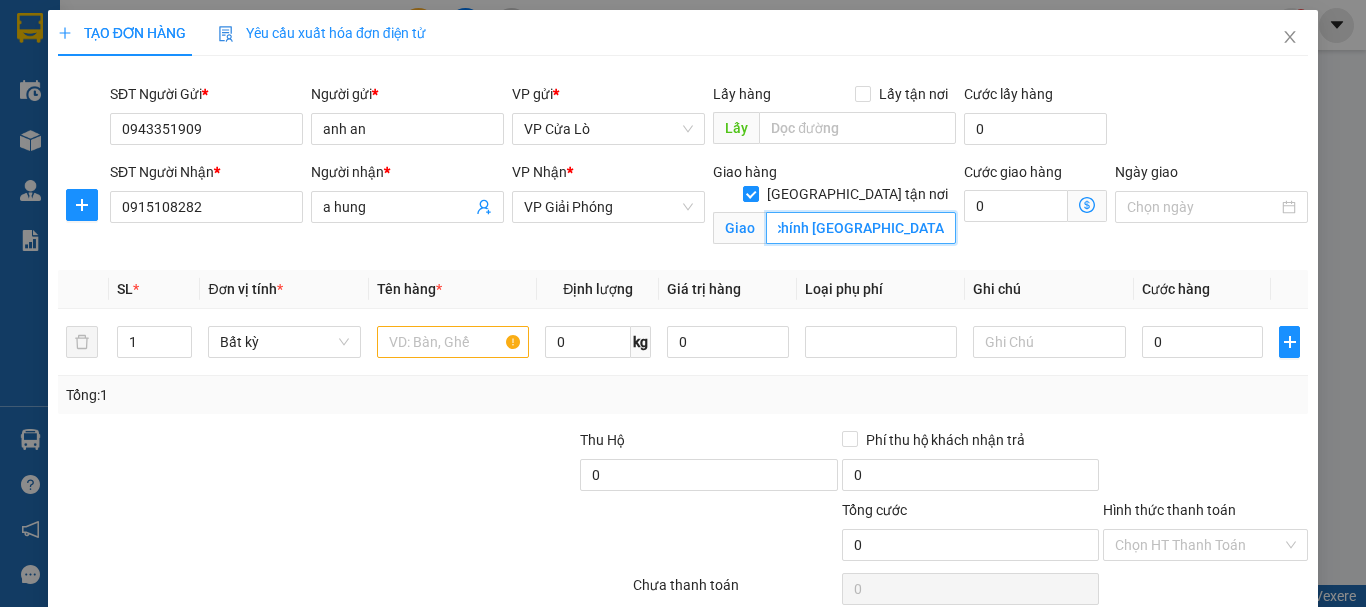 scroll, scrollTop: 0, scrollLeft: 77, axis: horizontal 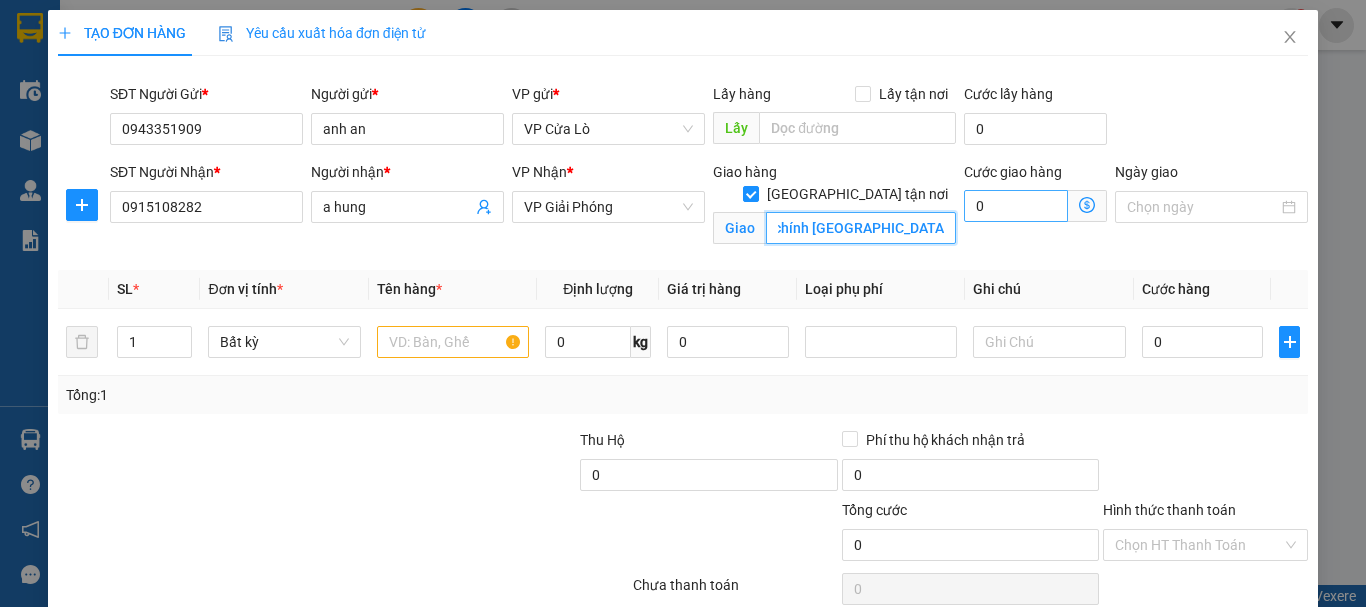 type on "66 phó đức chính quận ba đình,hà nội" 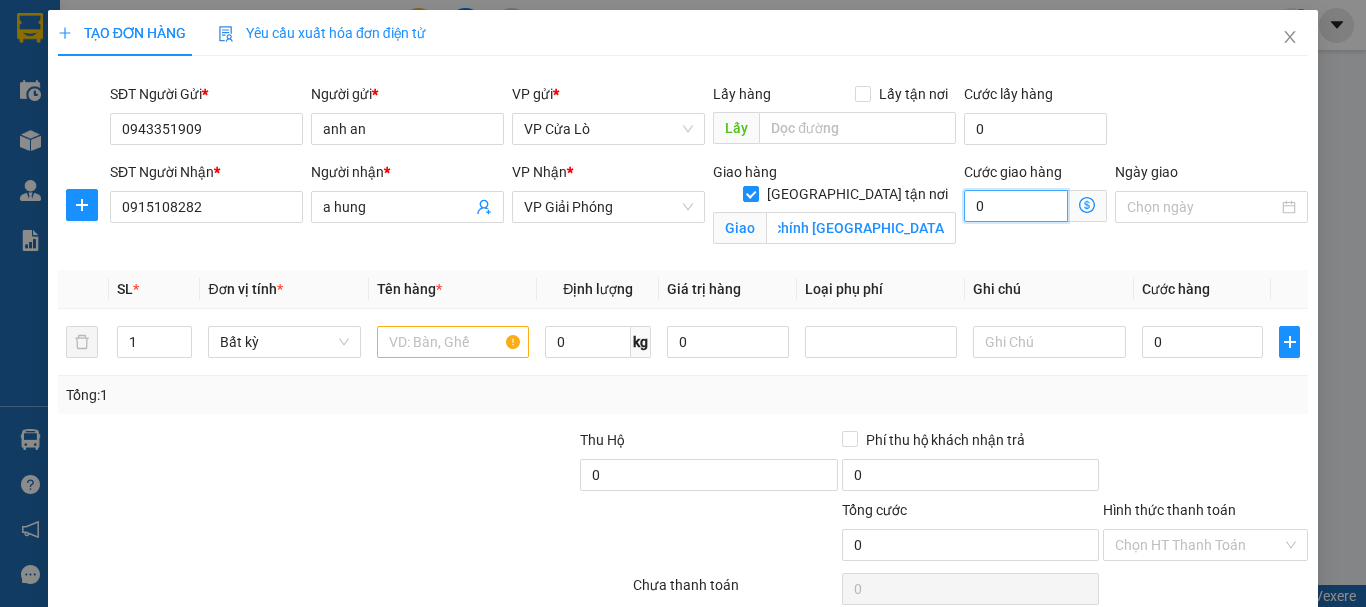 scroll, scrollTop: 0, scrollLeft: 0, axis: both 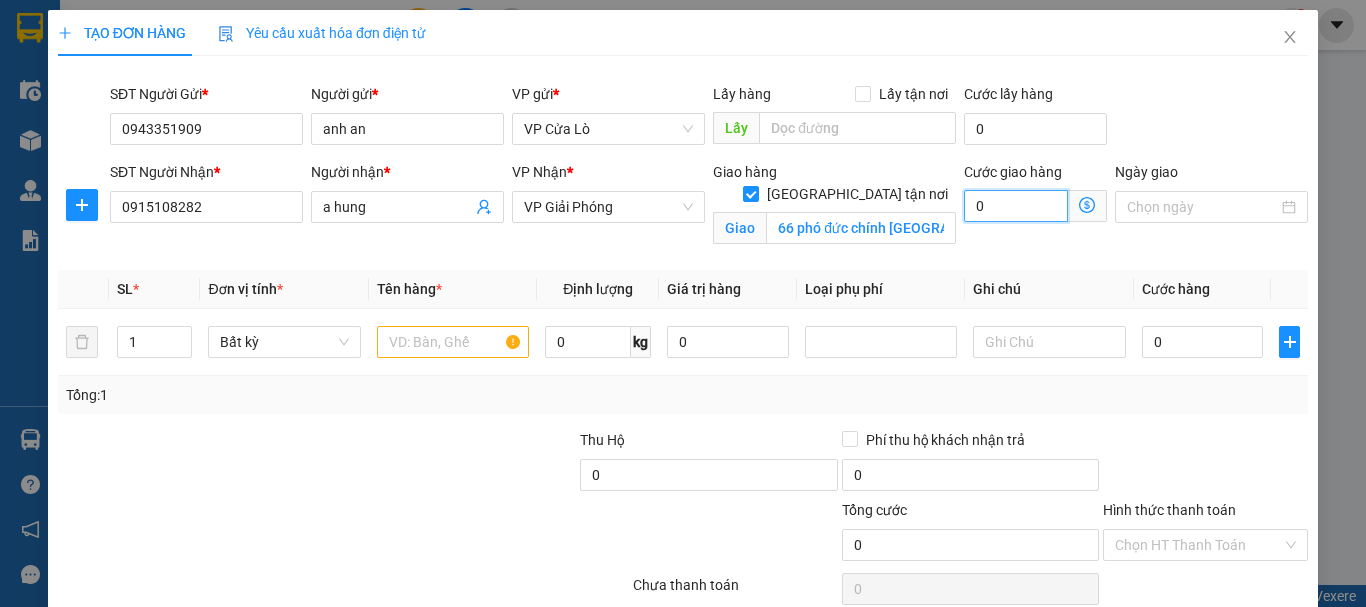 click on "0" at bounding box center [1016, 206] 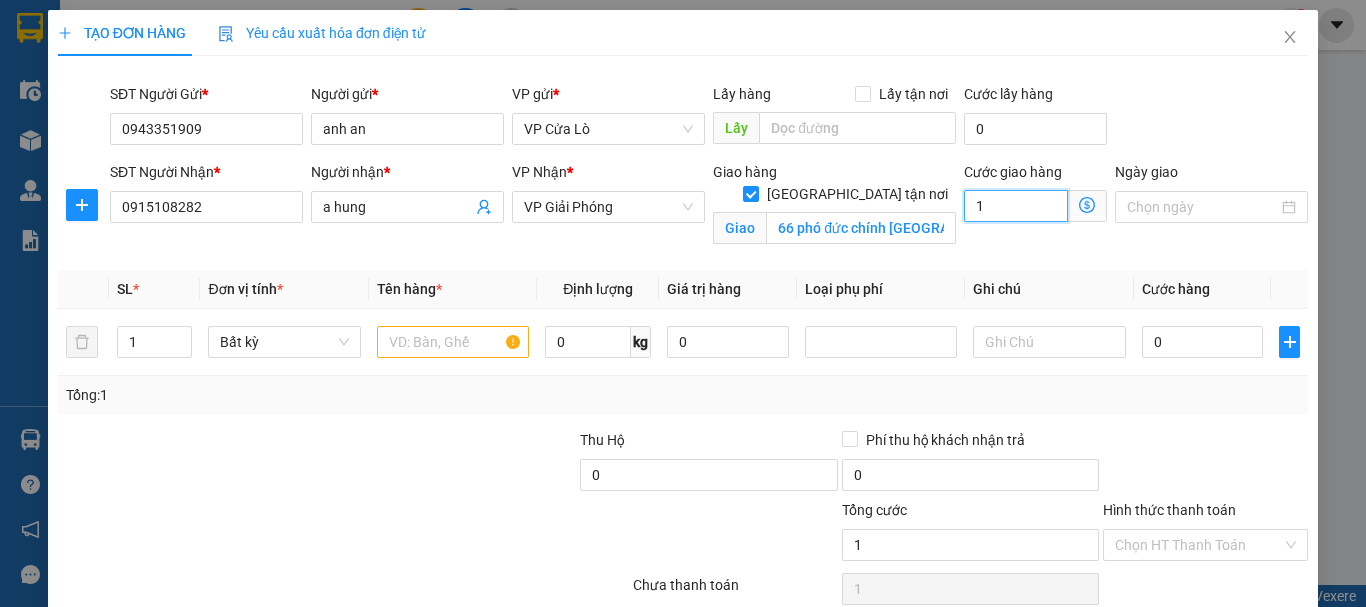 type on "10" 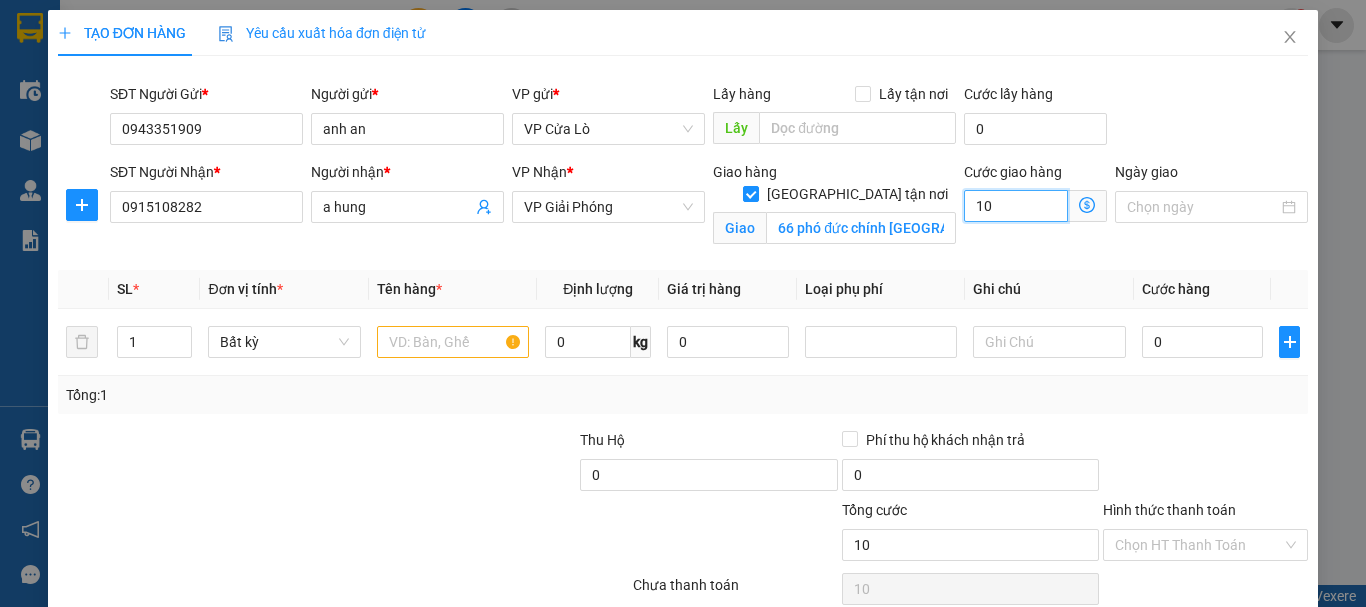 type on "100" 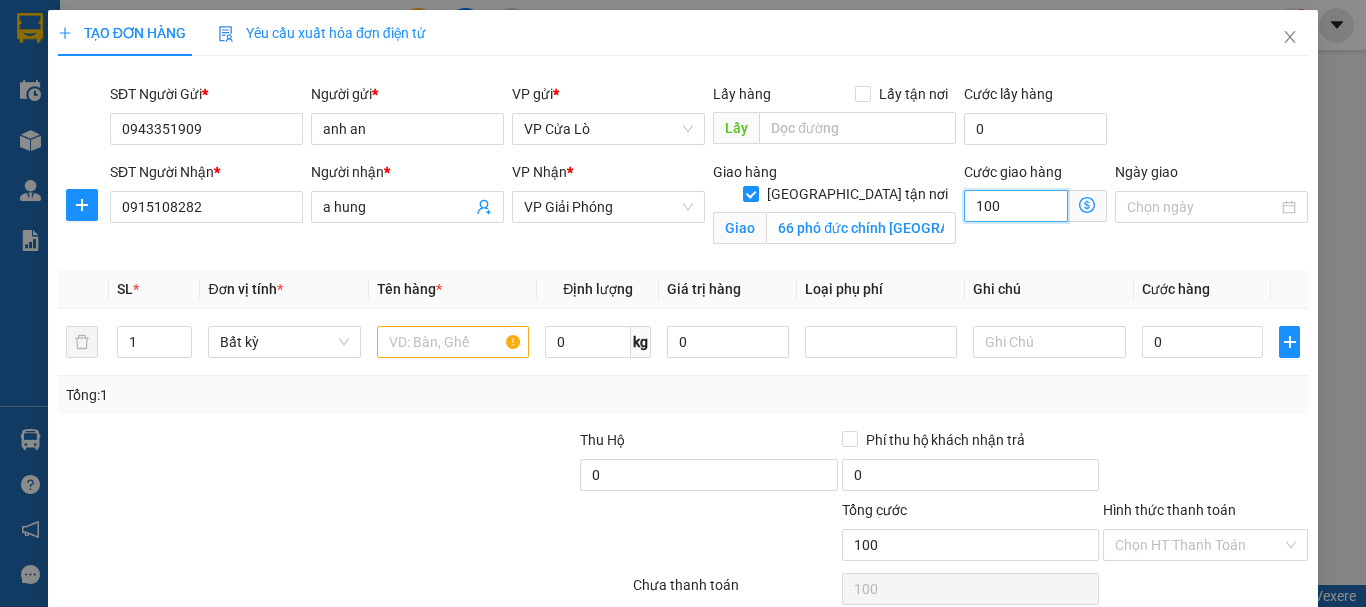 type on "100.000" 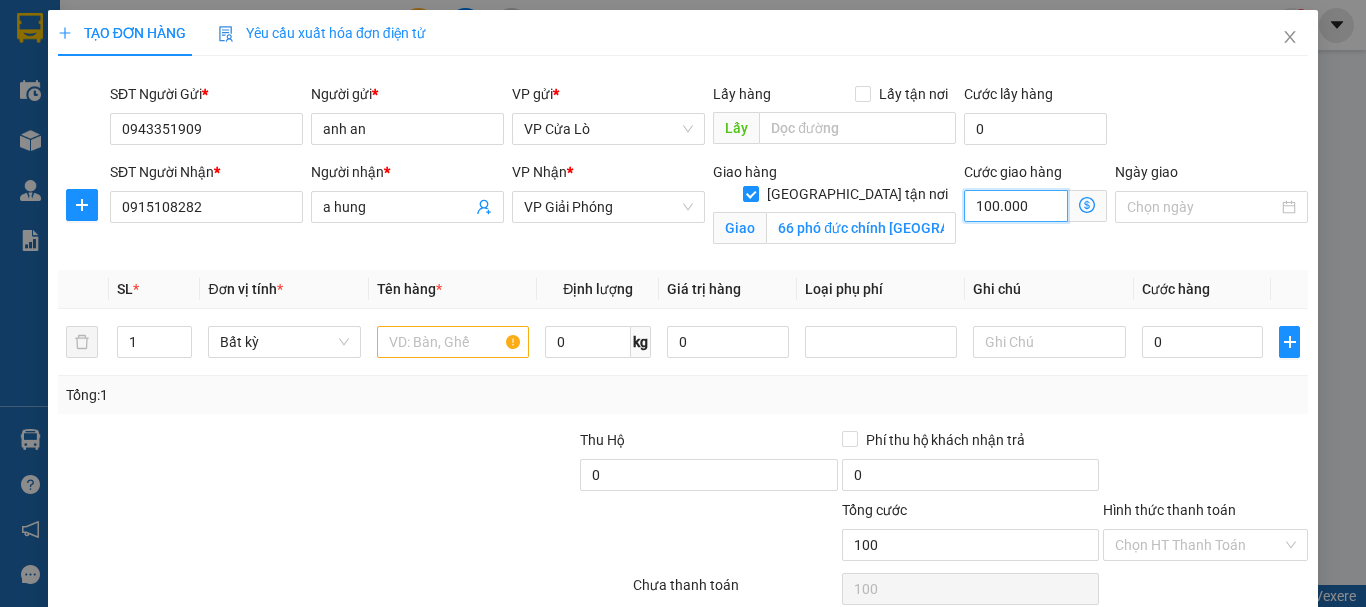 type on "100.000" 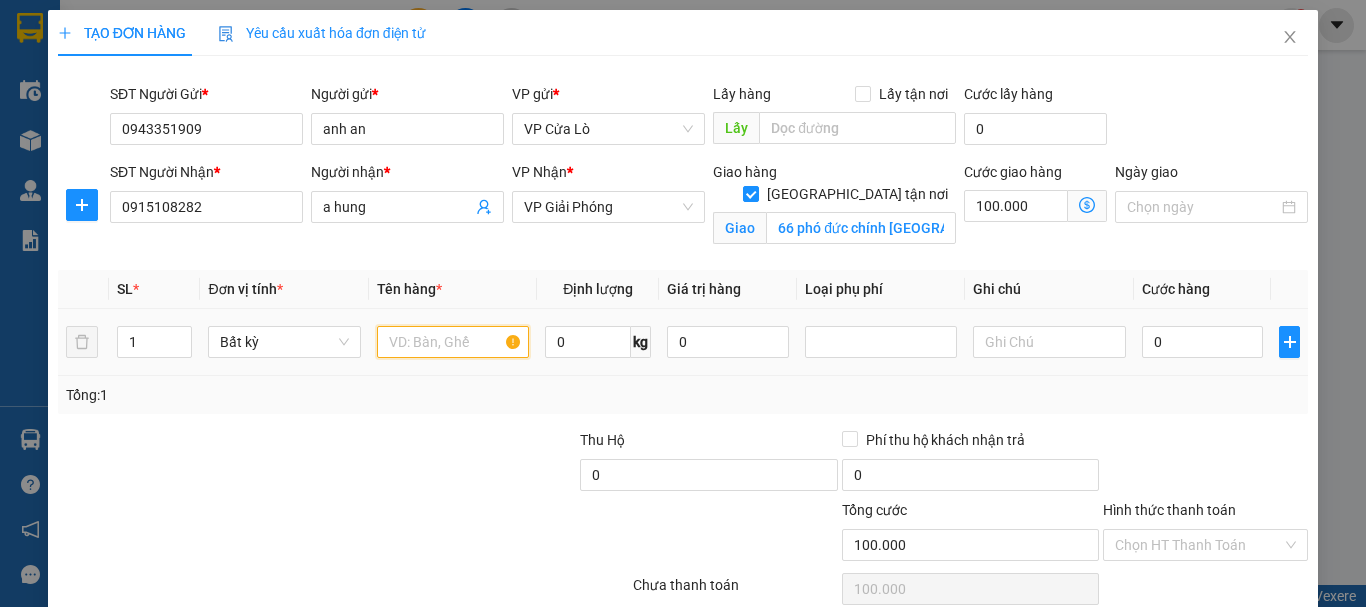 click at bounding box center (453, 342) 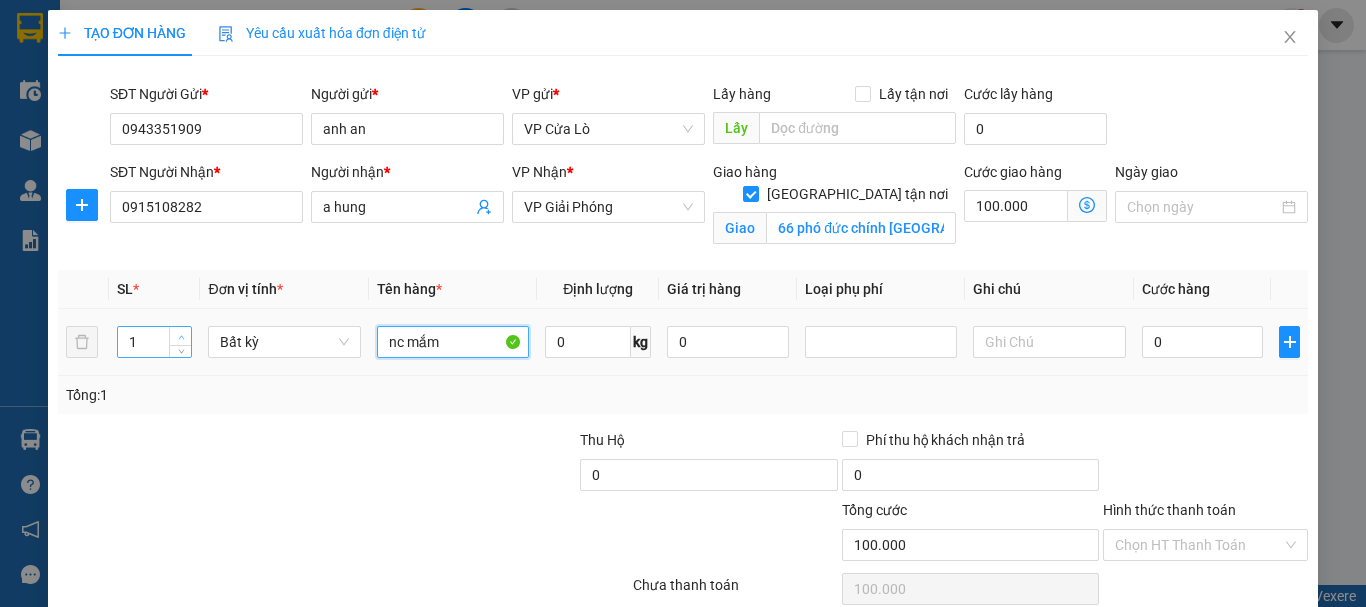 type on "nc mắm" 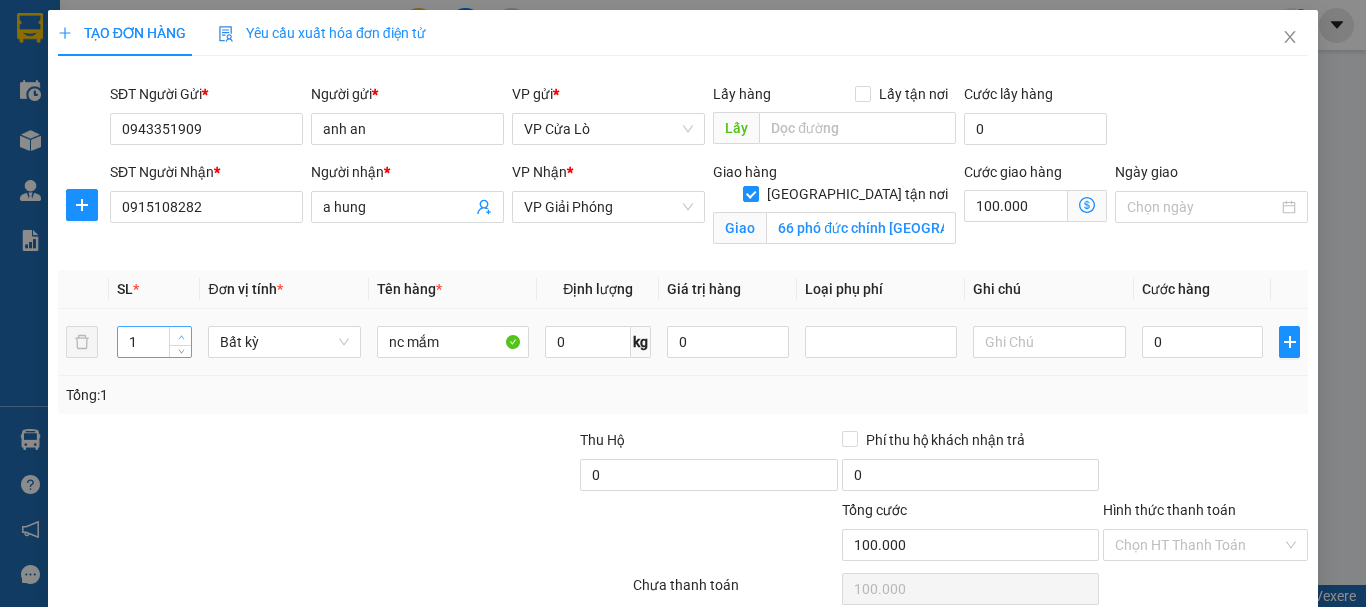 type on "2" 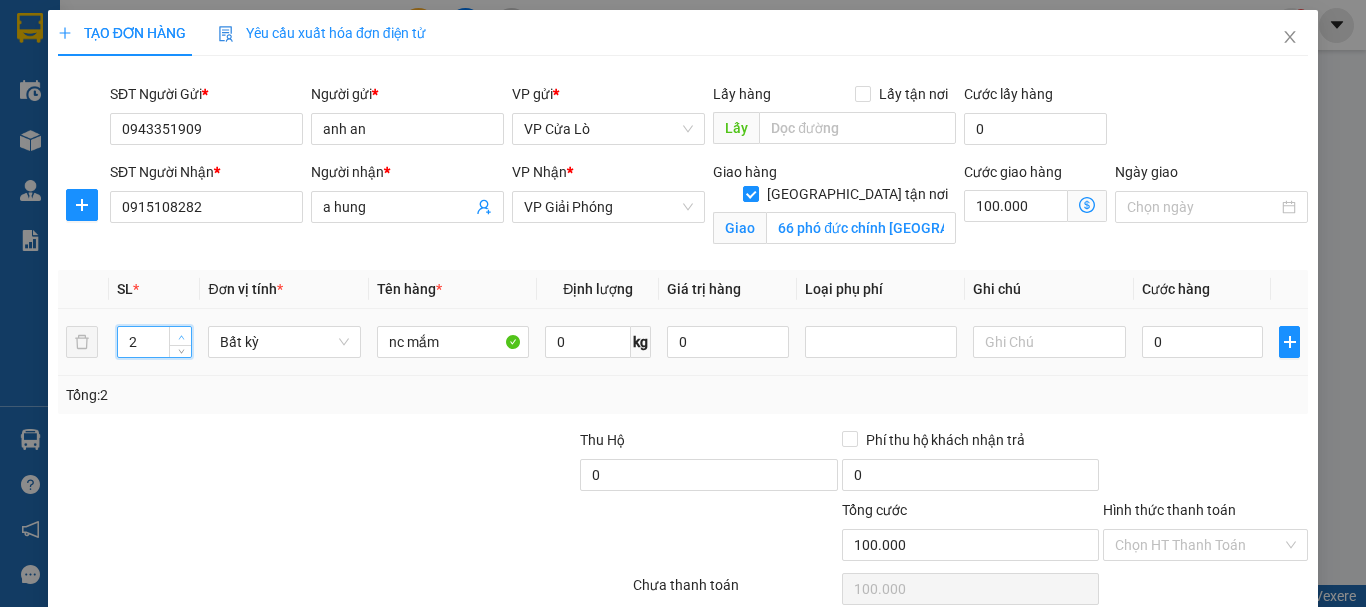 click at bounding box center (180, 336) 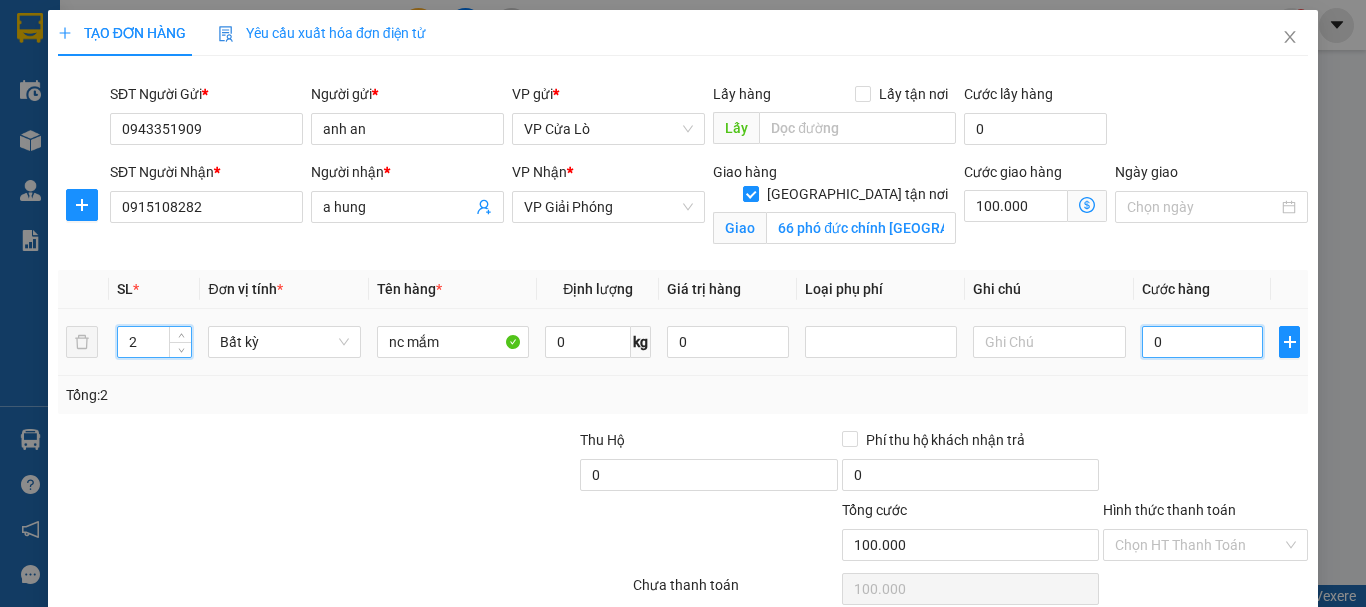 click on "0" at bounding box center [1203, 342] 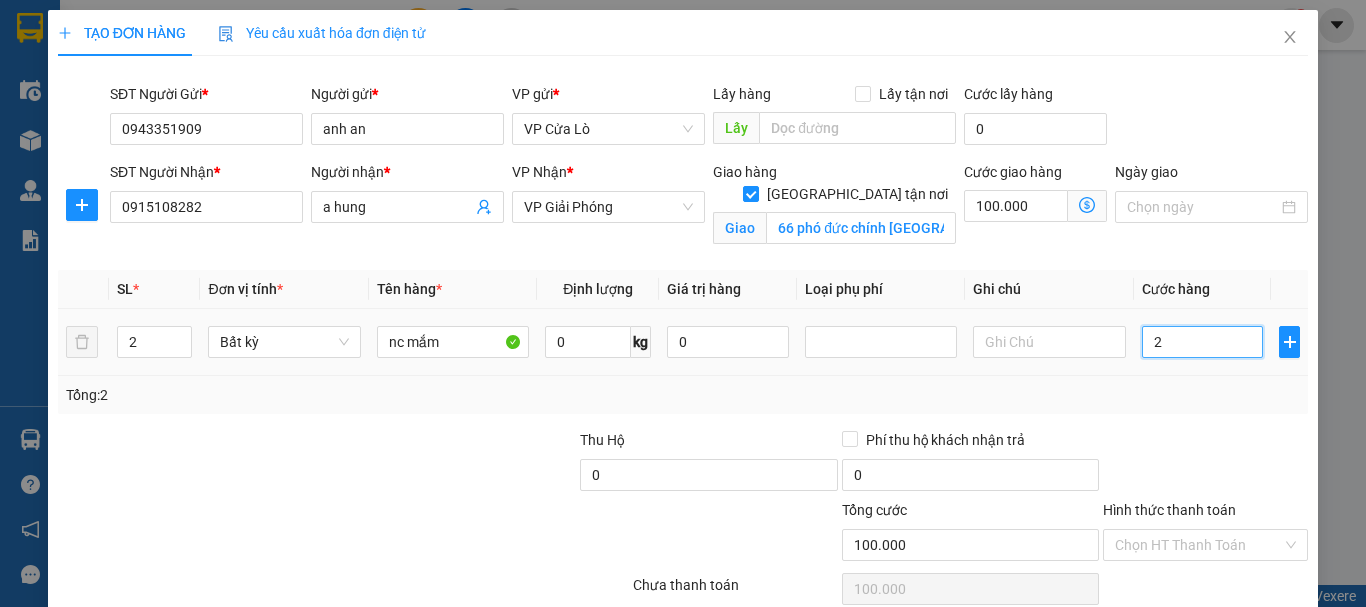type on "2" 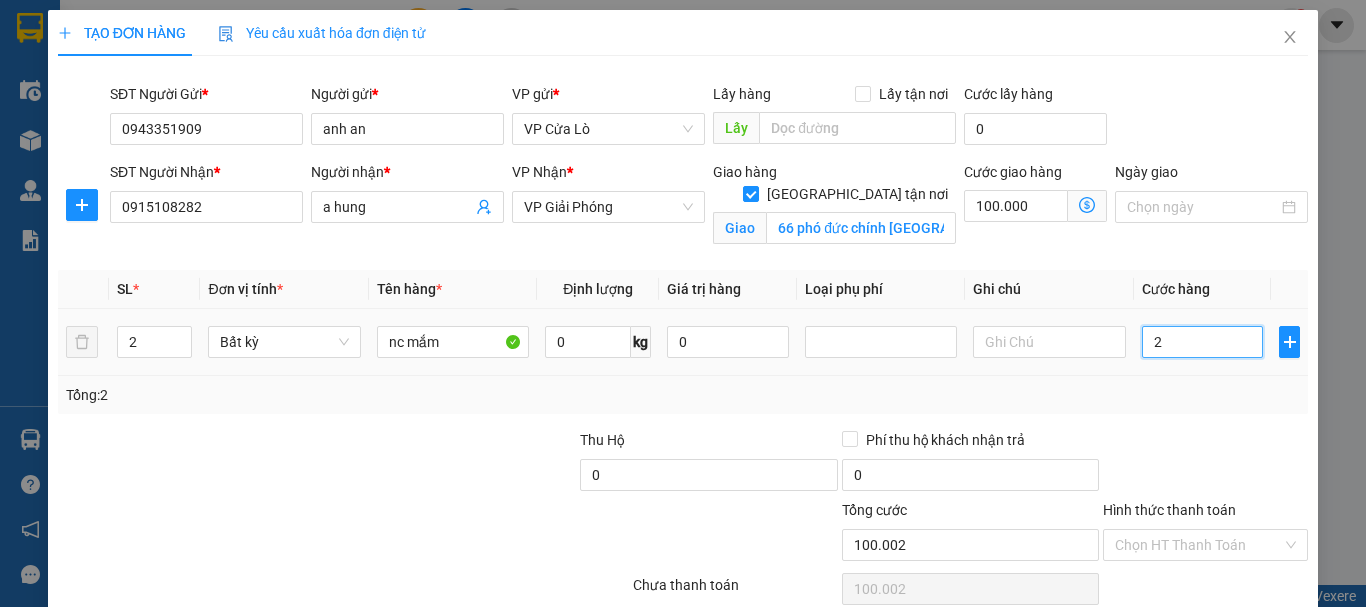 type on "0" 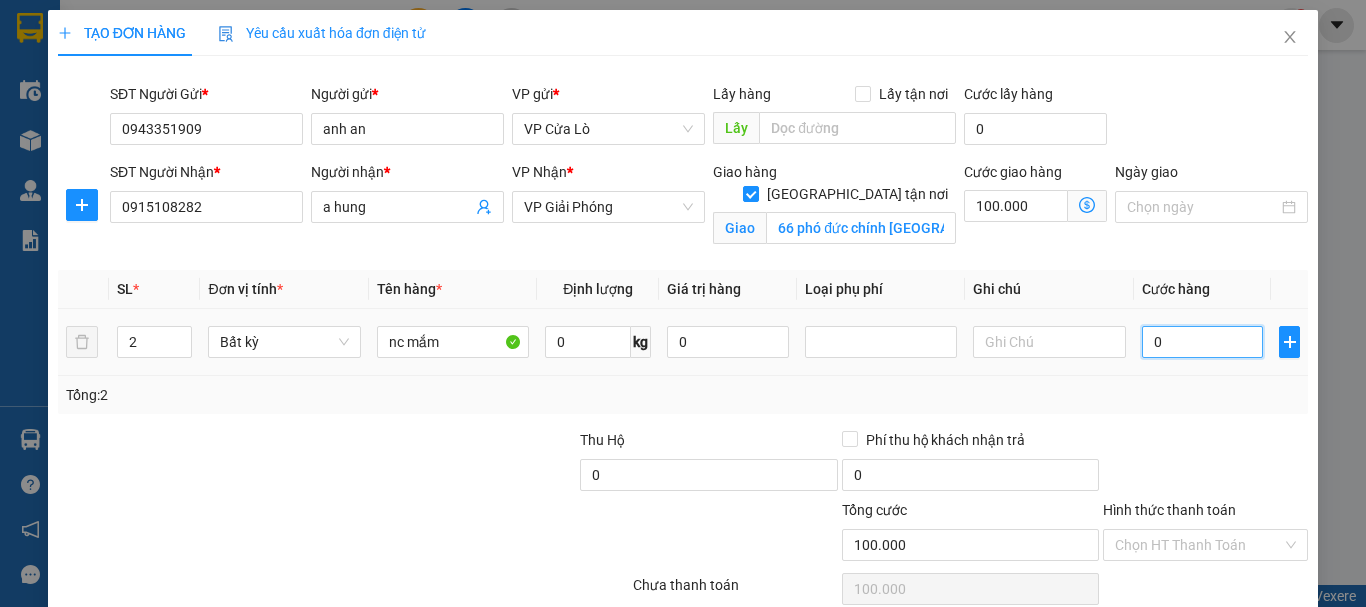 type on "01" 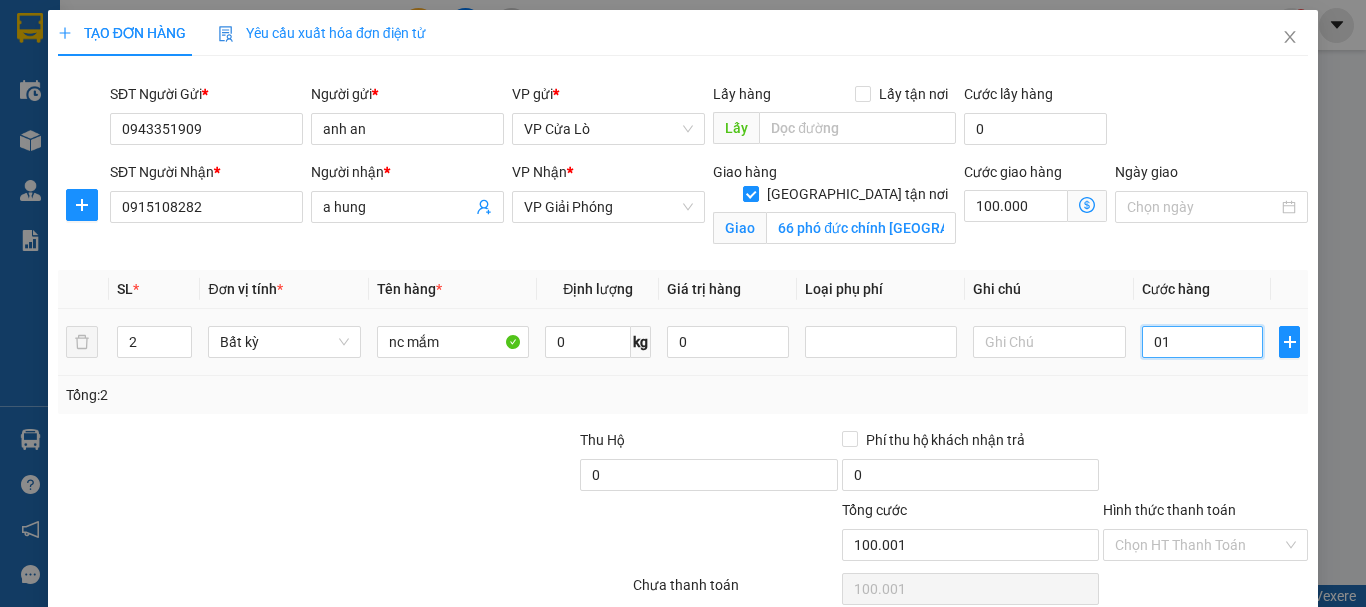 type on "010" 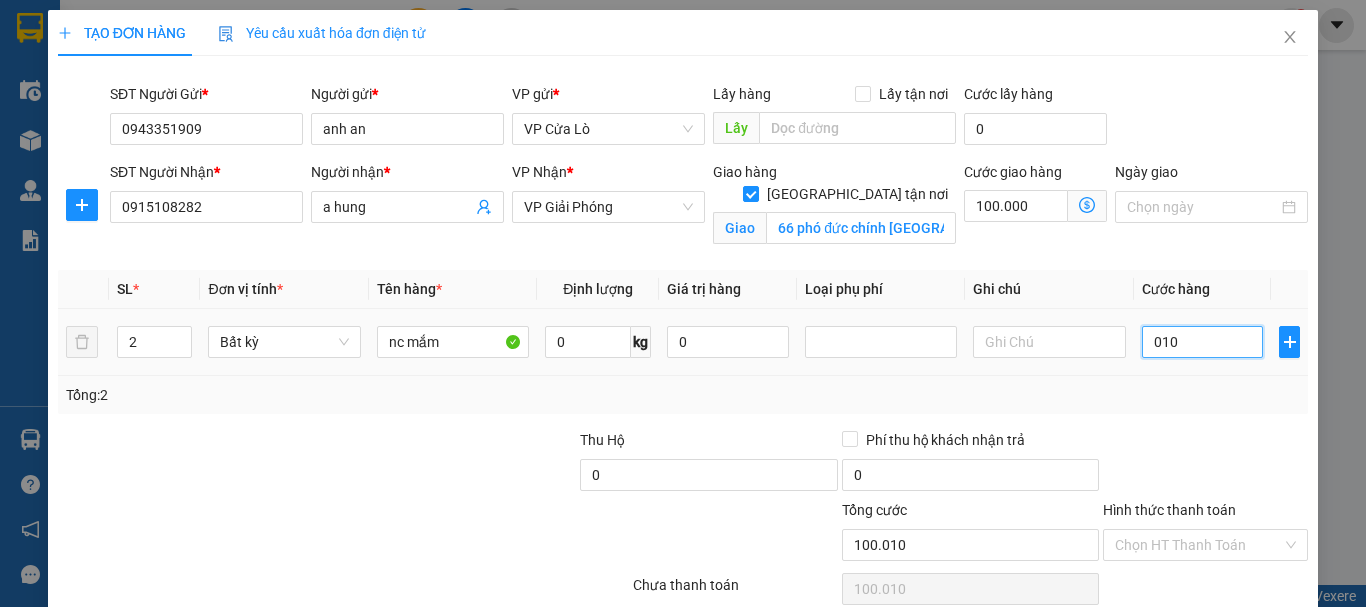 type on "0.100" 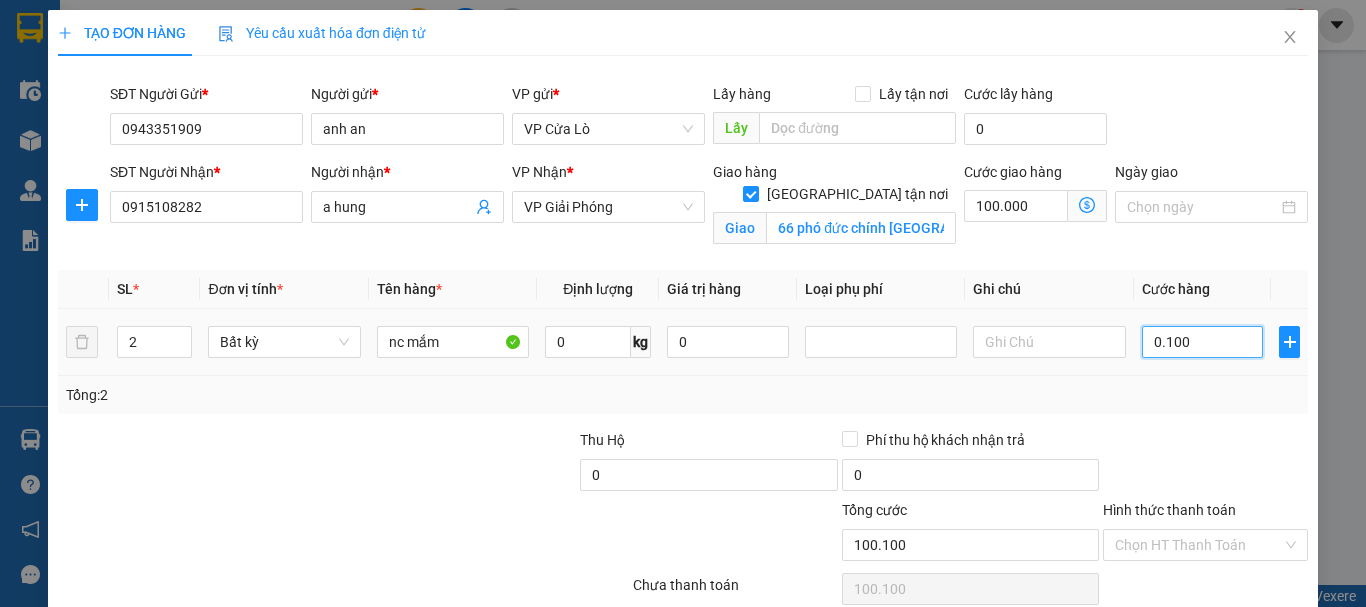 type on "010" 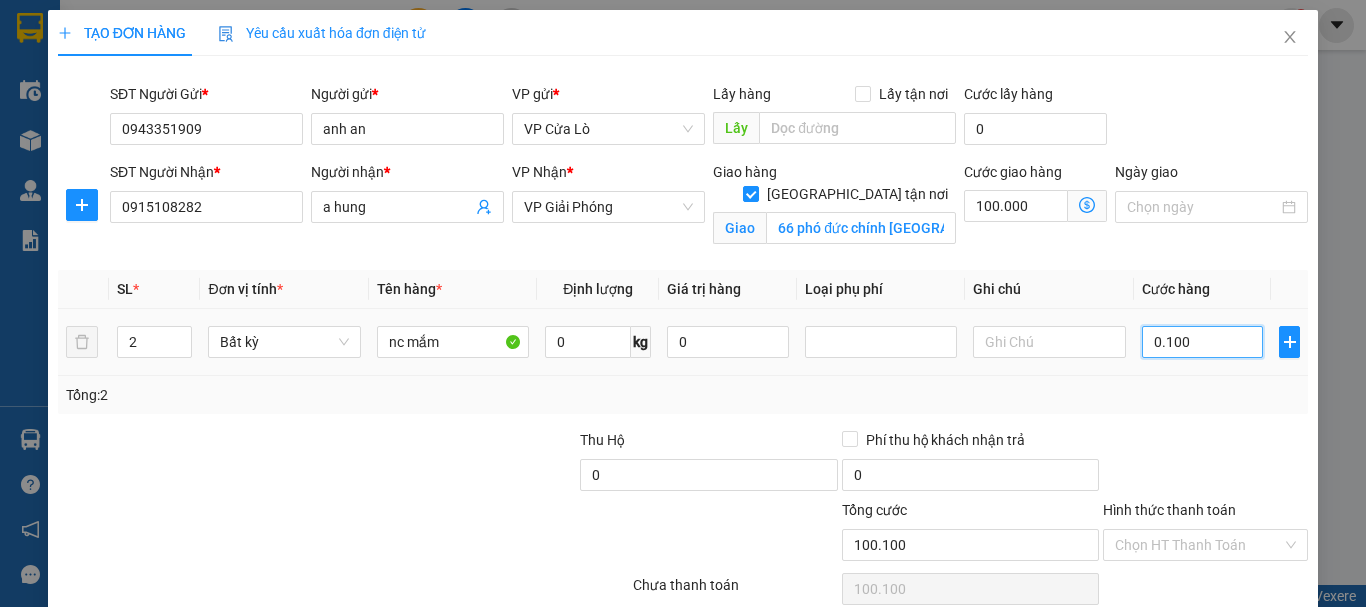 type on "100.010" 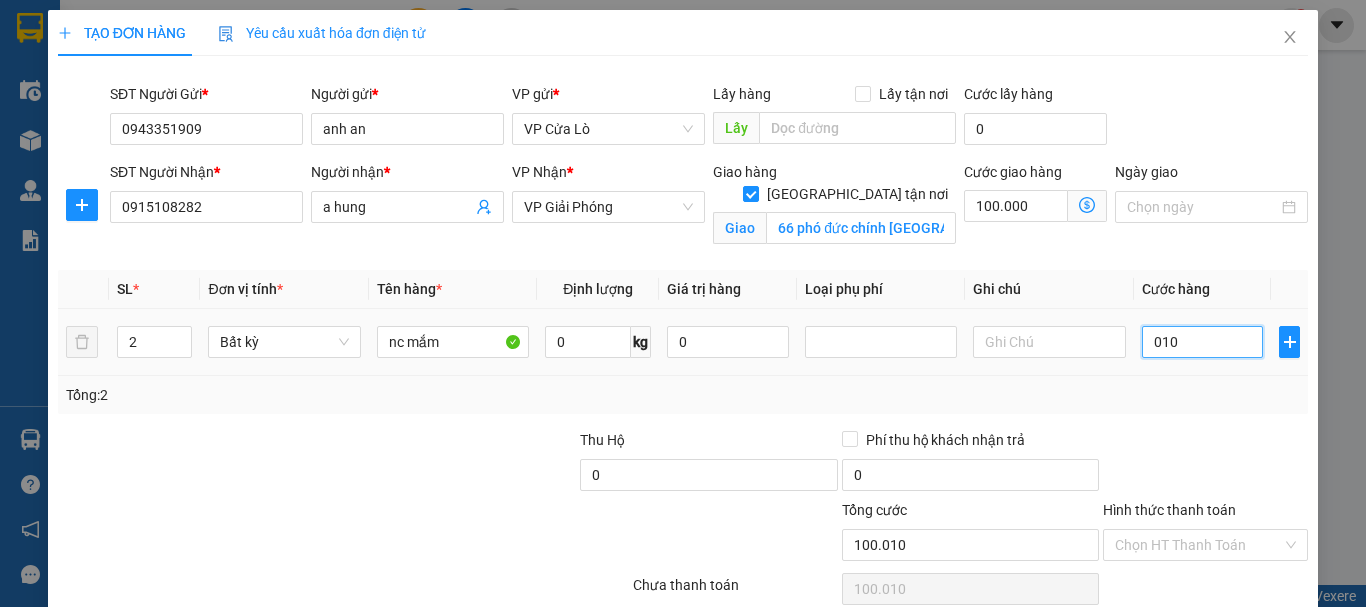 type on "01" 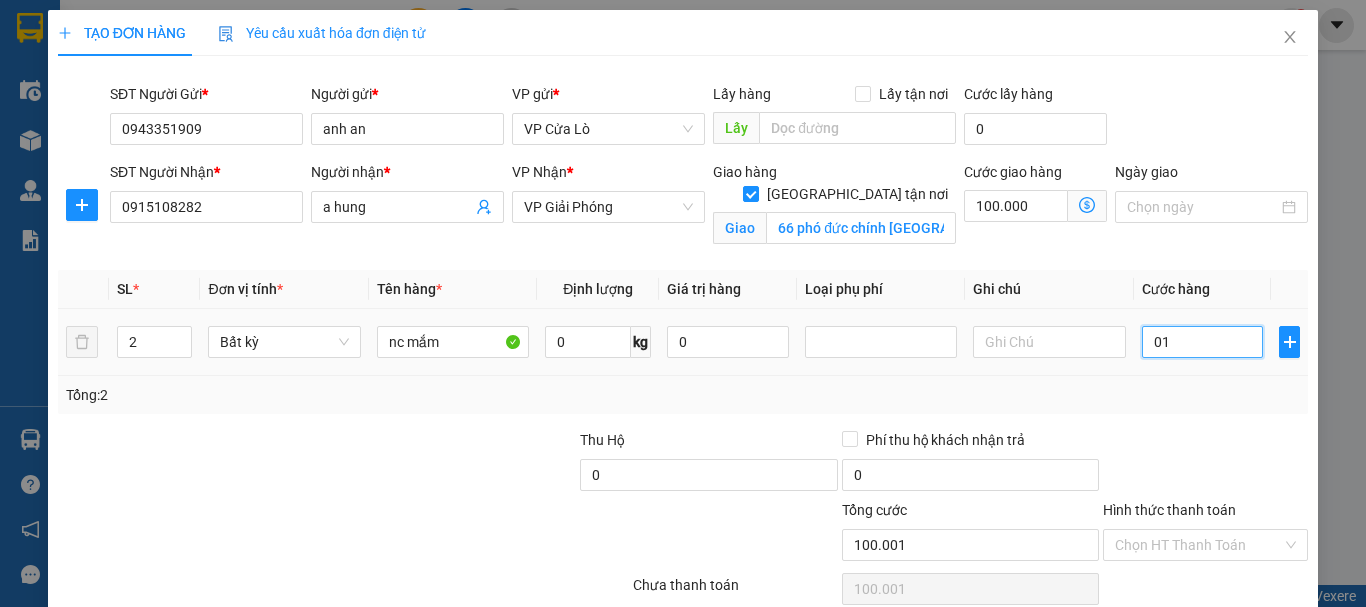 type on "0" 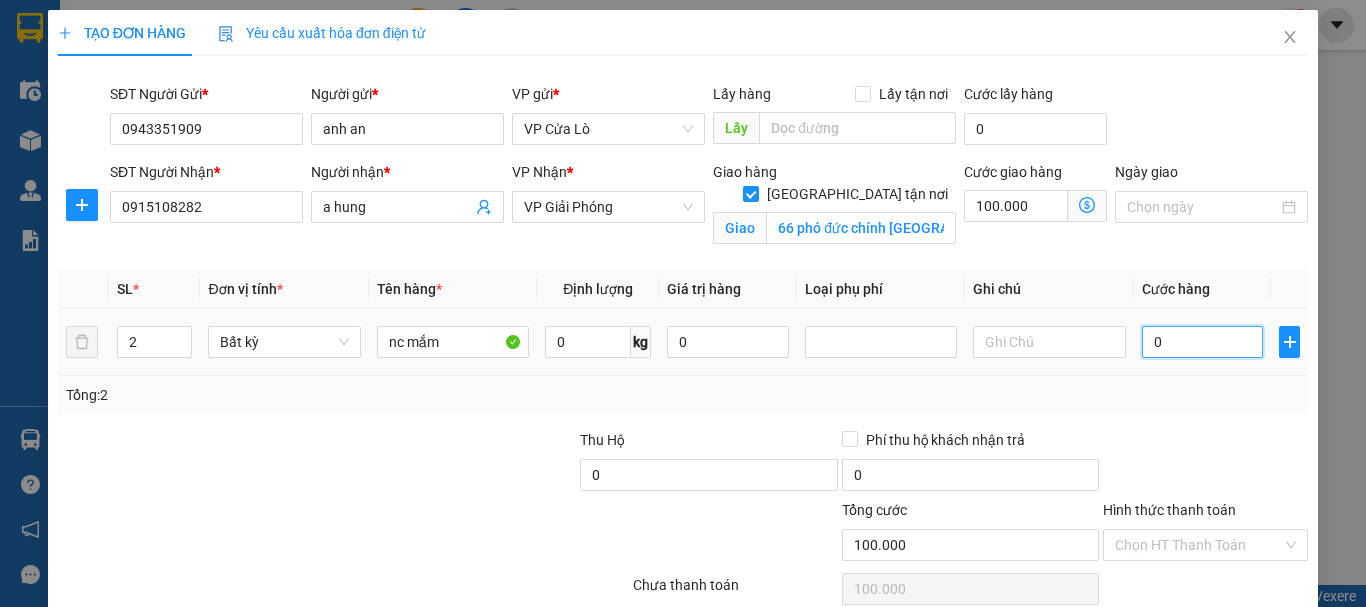 type on "0" 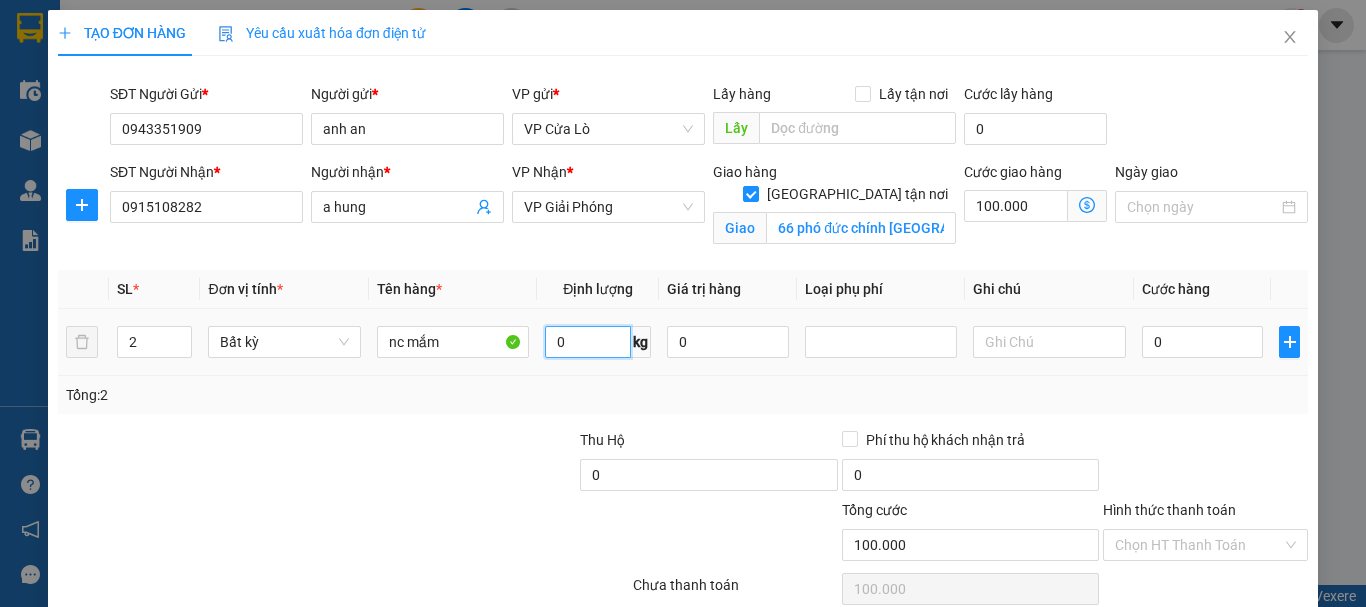 click on "0" at bounding box center [588, 342] 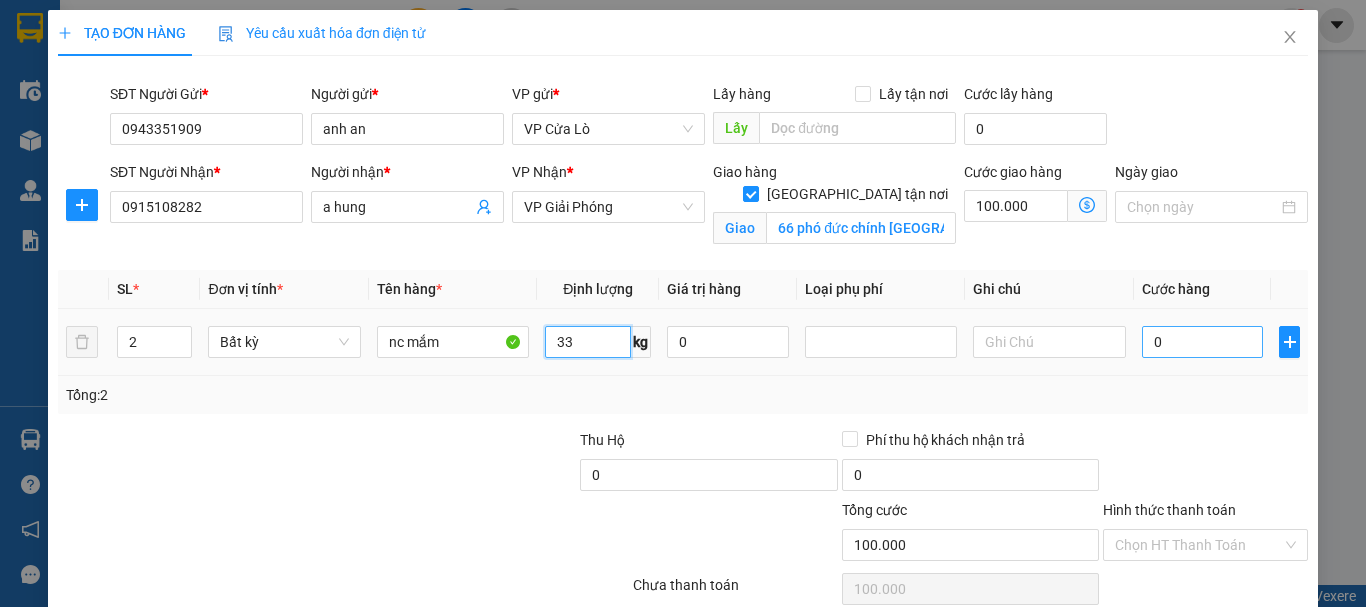 type on "33" 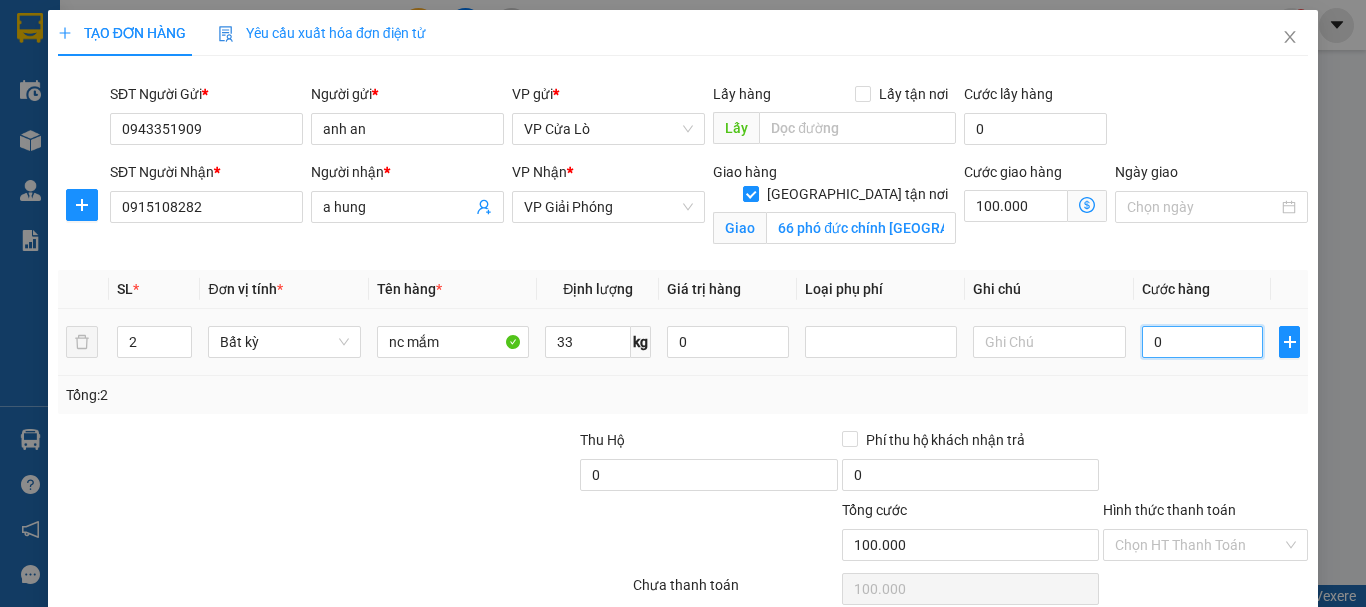 click on "0" at bounding box center (1203, 342) 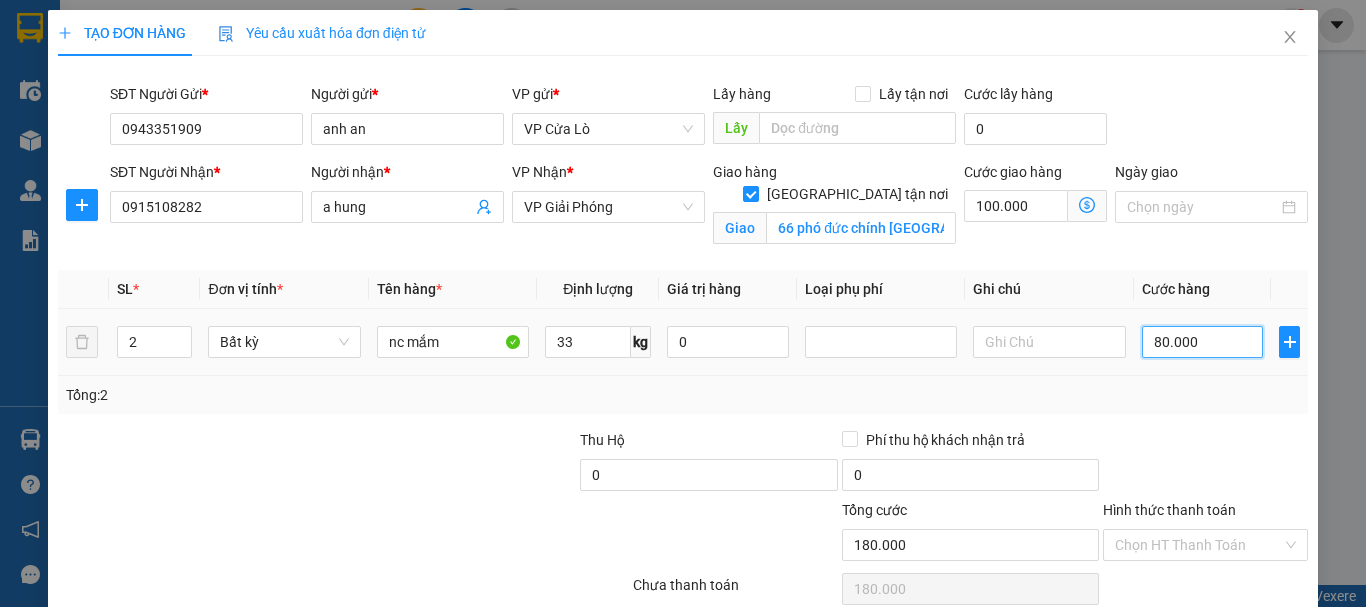 type on "180.000" 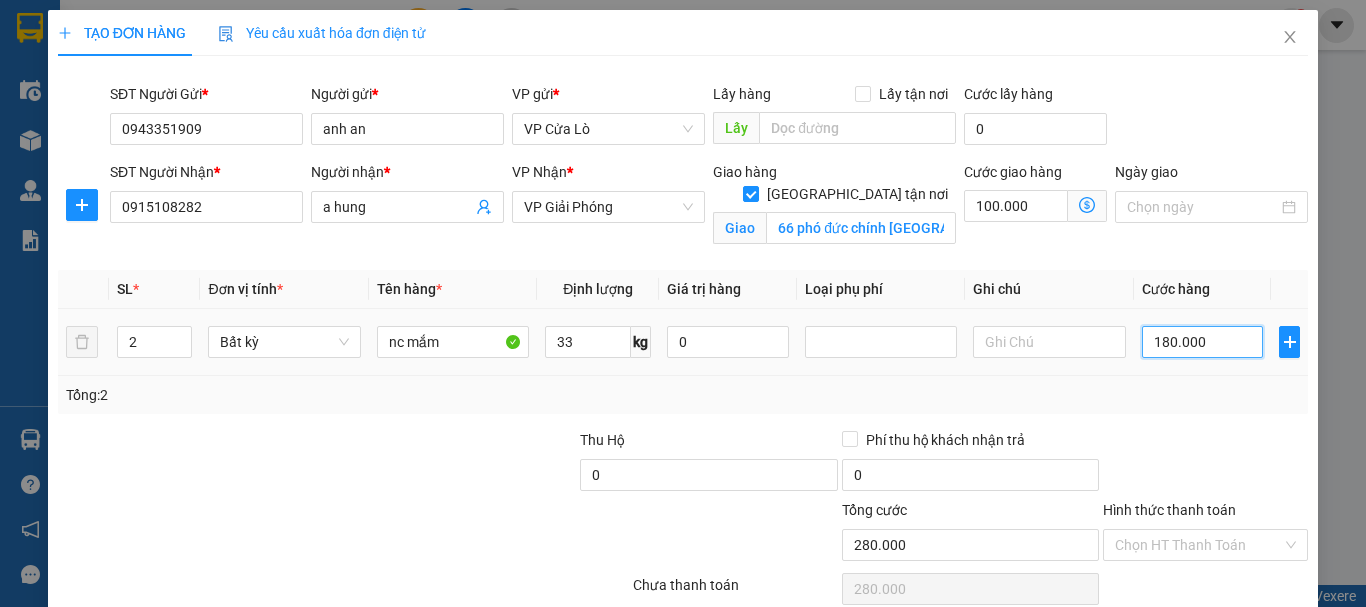 type on "1.080.000" 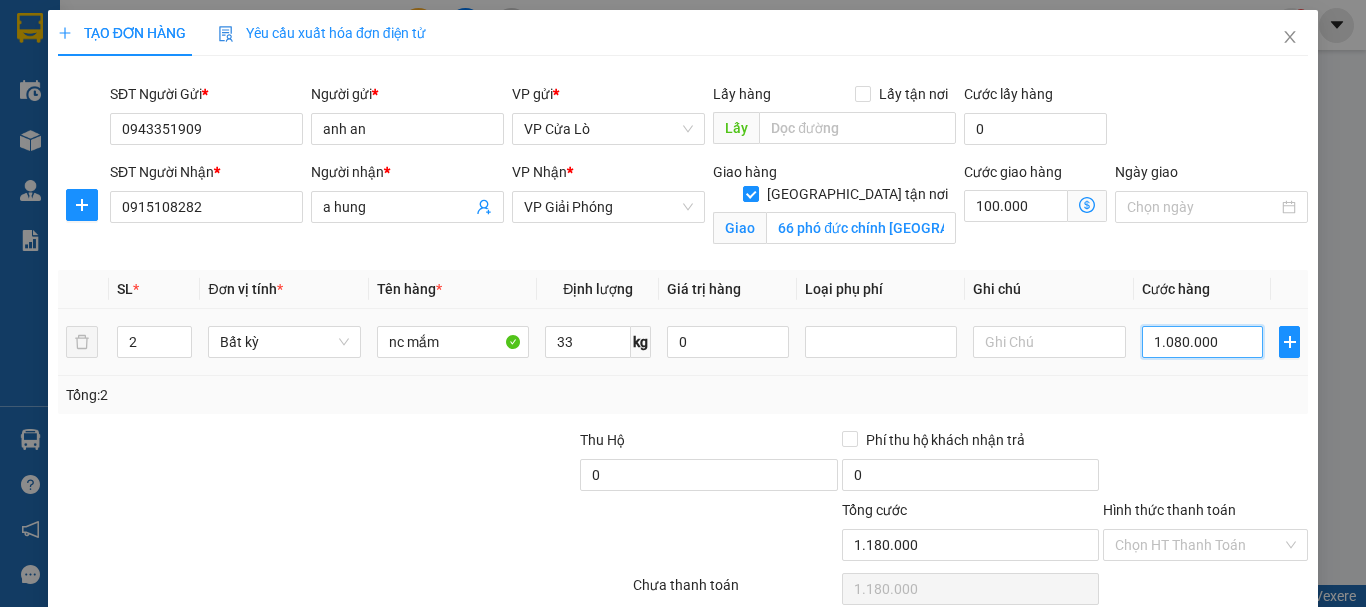 type on "10.800.000" 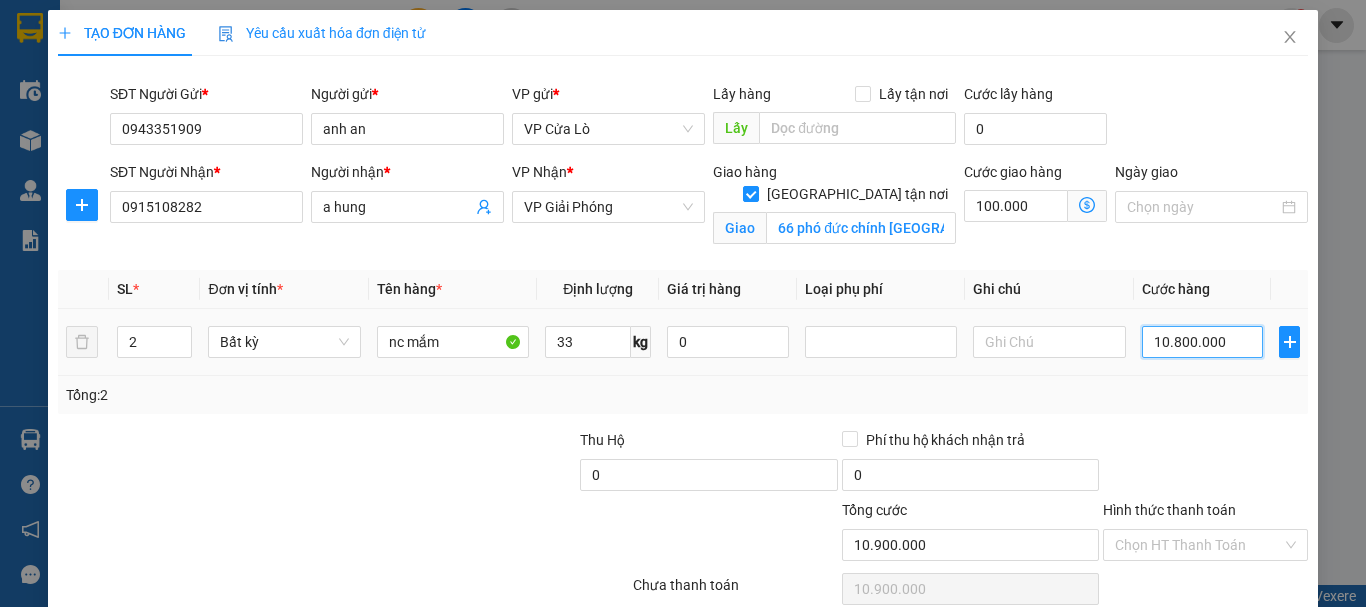 type on "1.080.000" 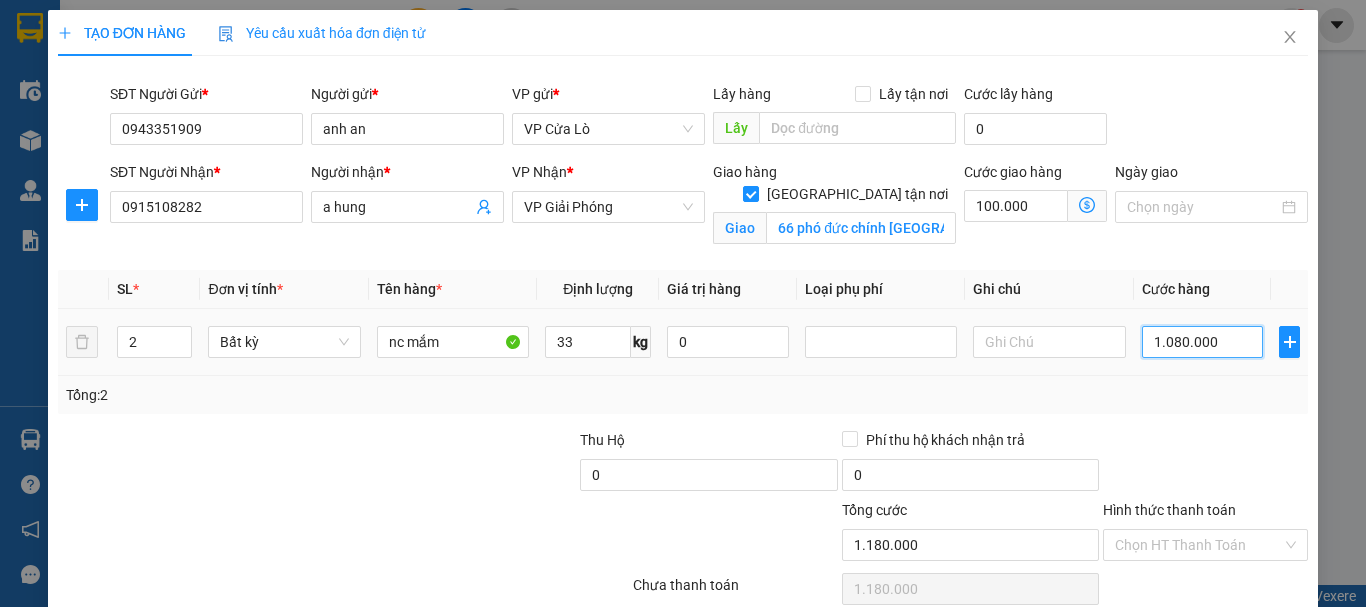 type on "108.000" 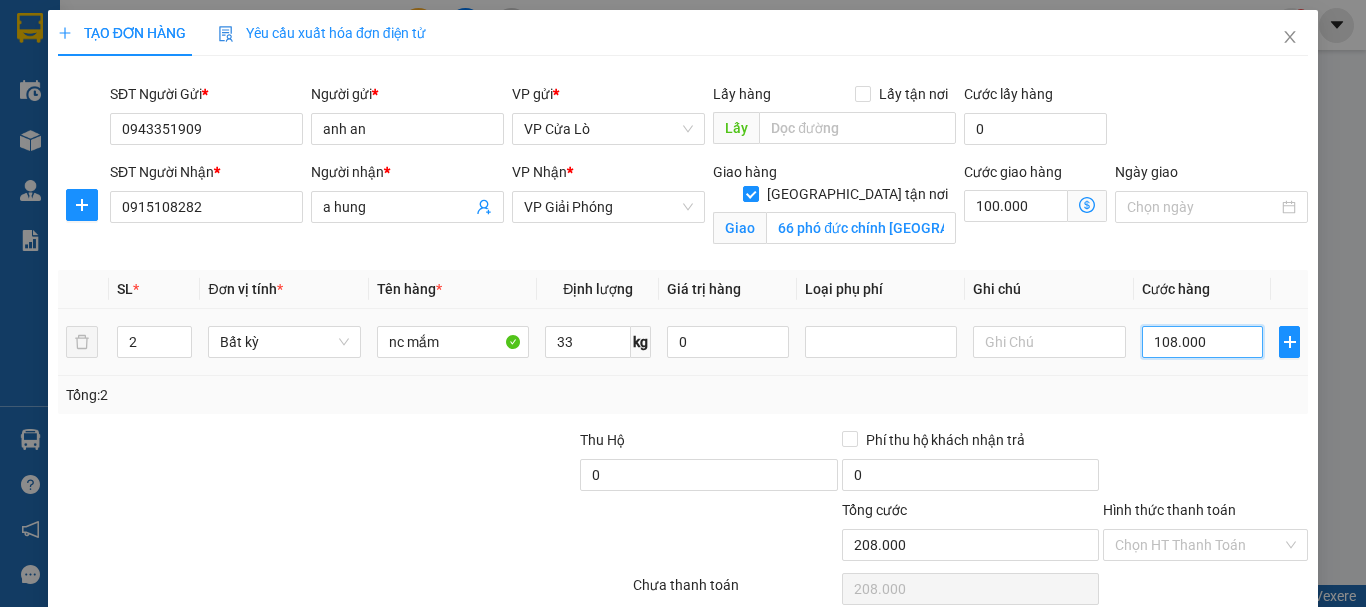 type on "10.800" 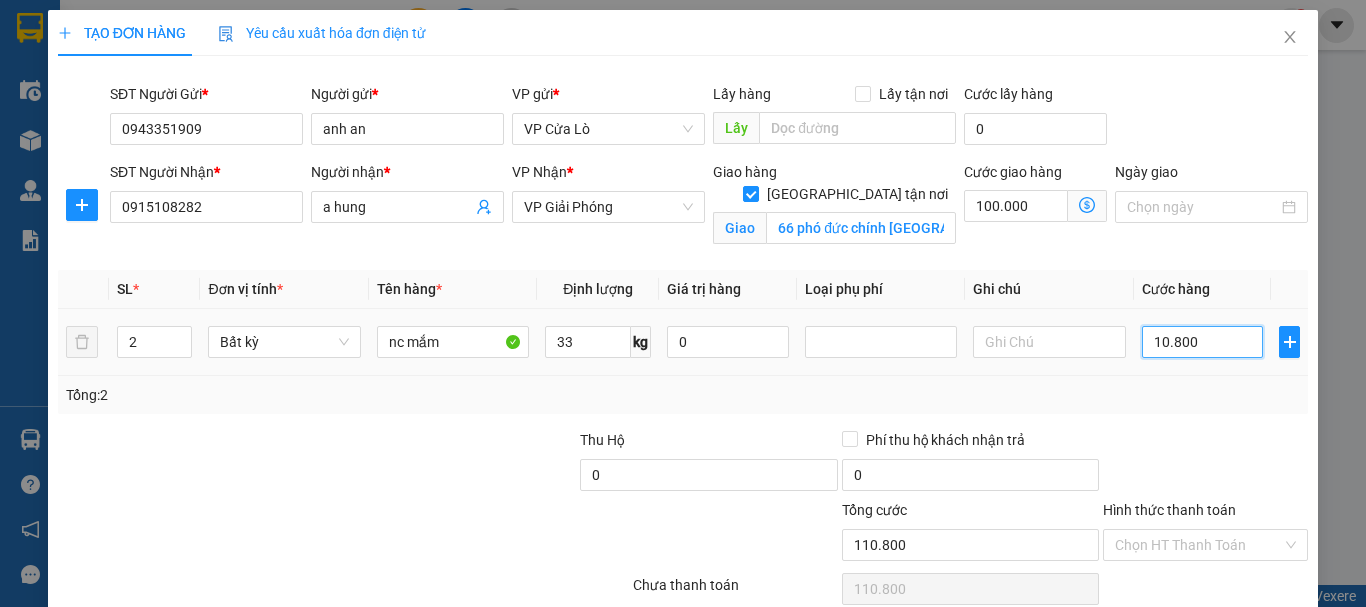 type on "1.080" 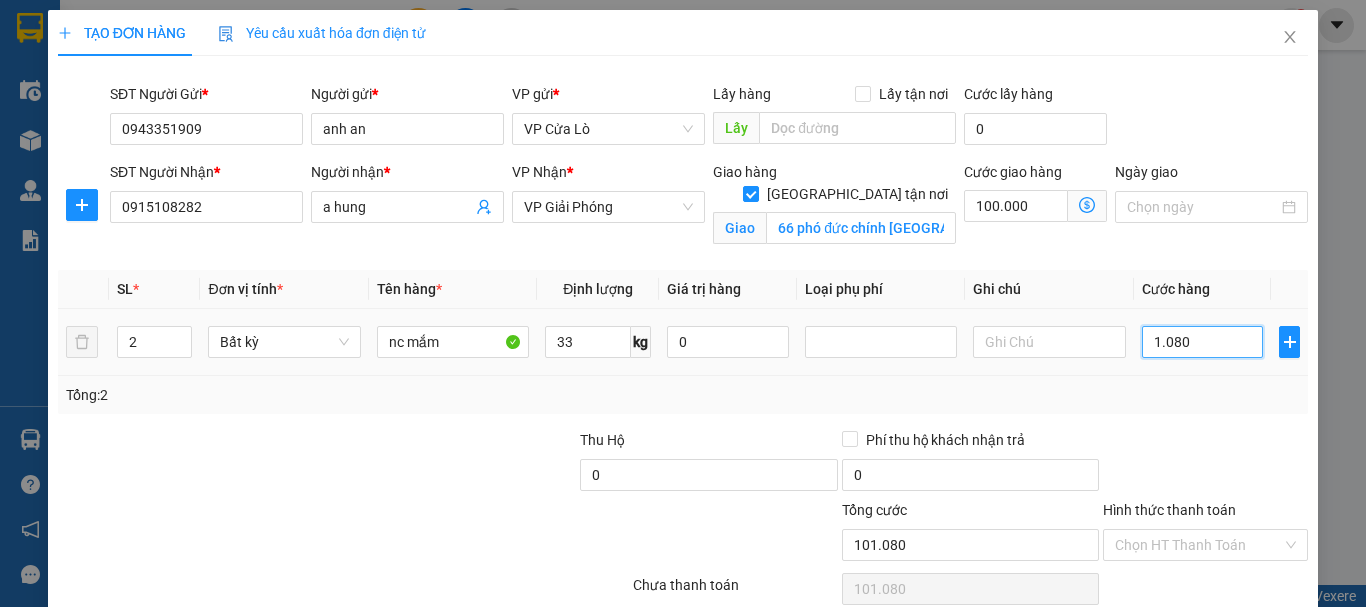 type on "108" 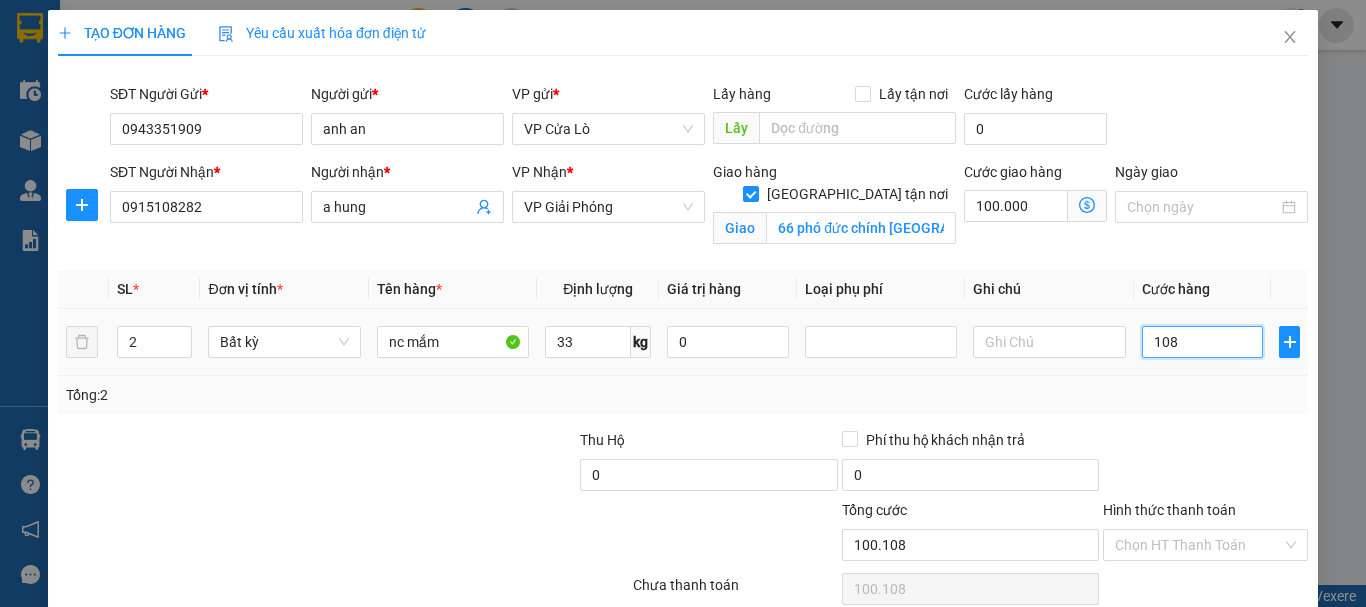 type on "10" 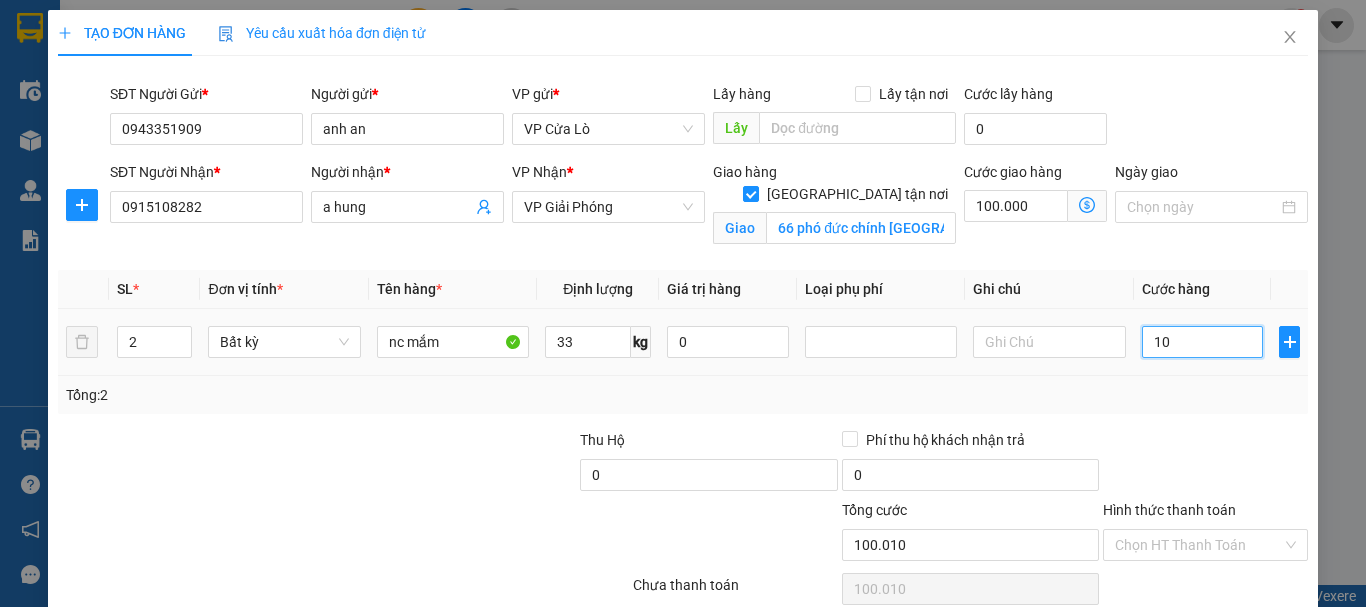 type on "100" 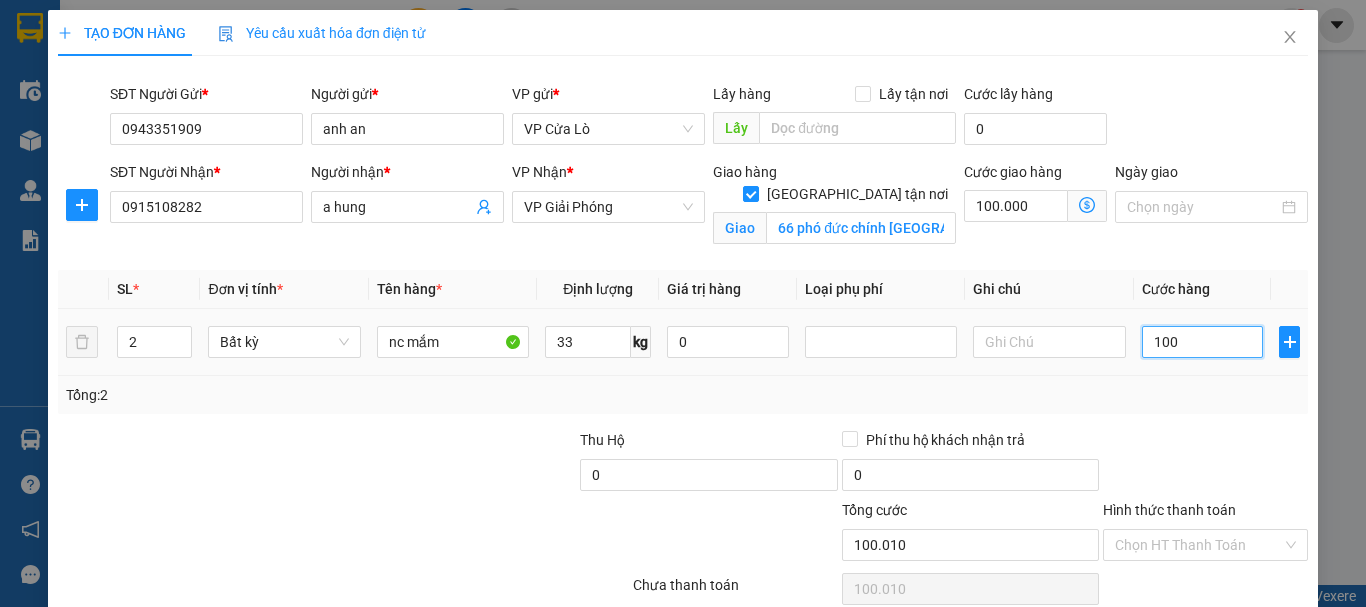 type on "100.100" 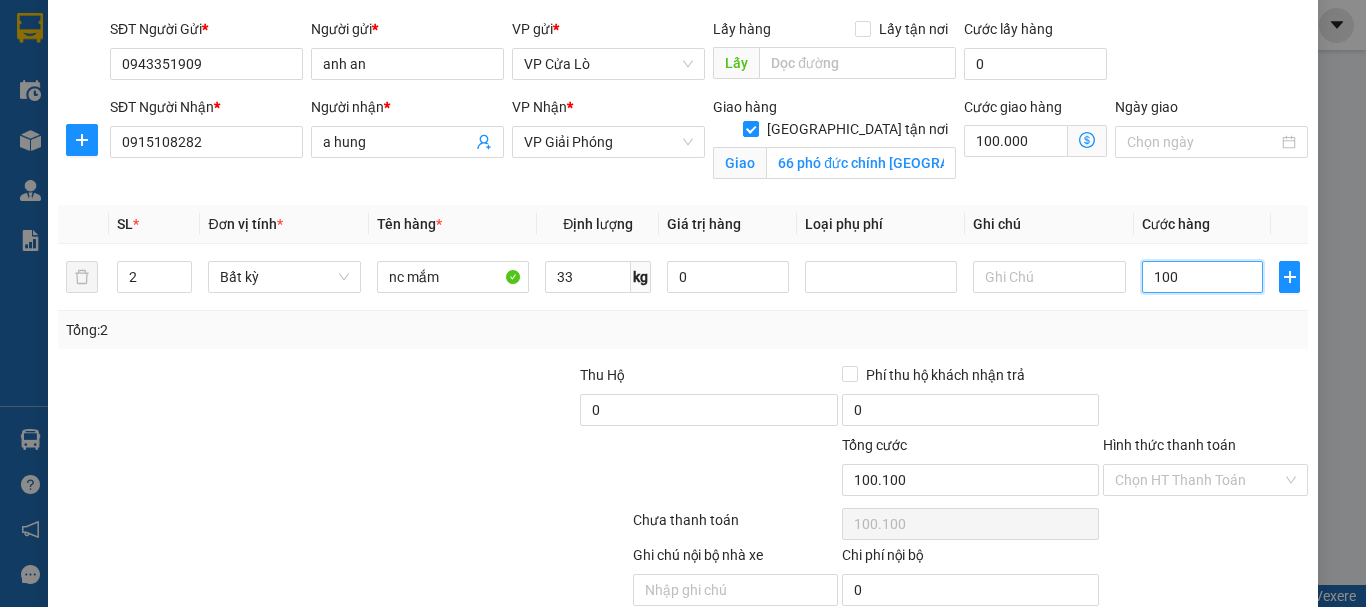 scroll, scrollTop: 100, scrollLeft: 0, axis: vertical 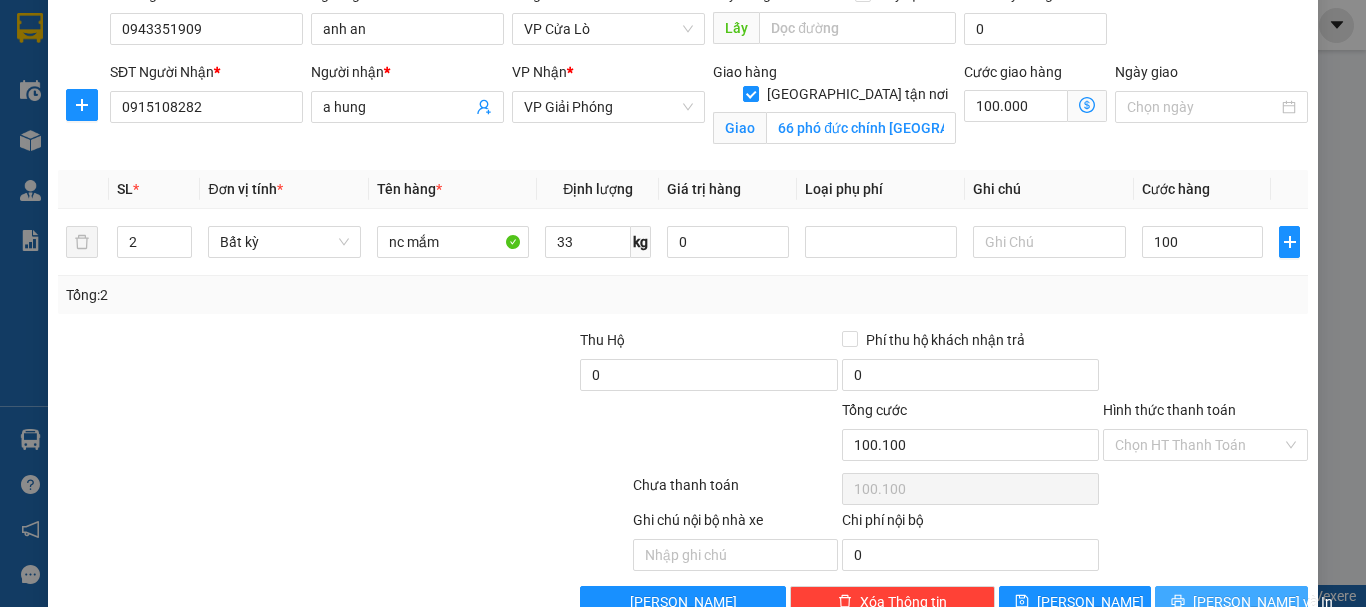 type on "100.000" 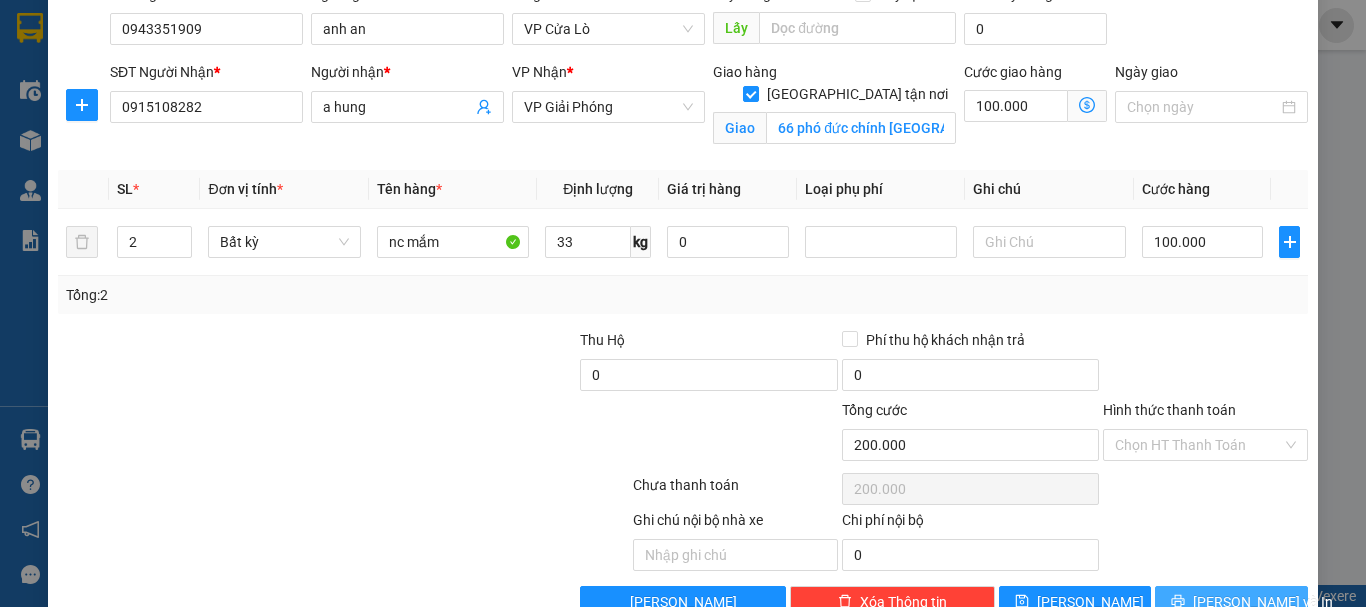 click on "Lưu và In" at bounding box center [1263, 602] 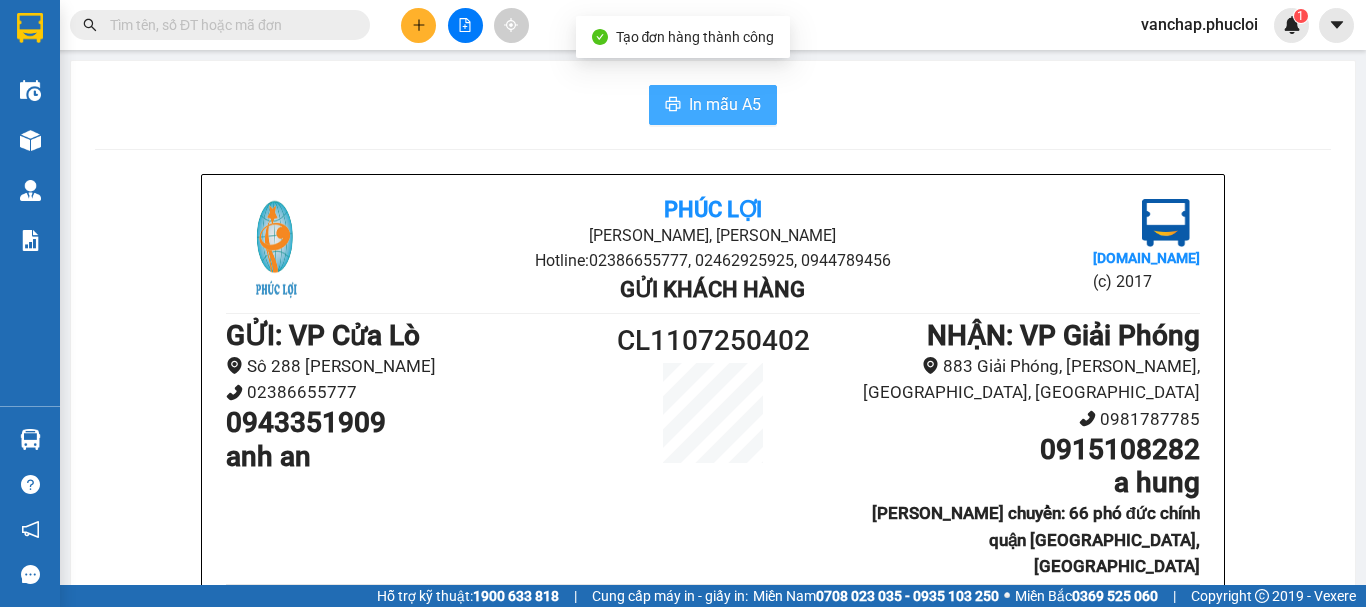 click on "In mẫu A5" at bounding box center (725, 104) 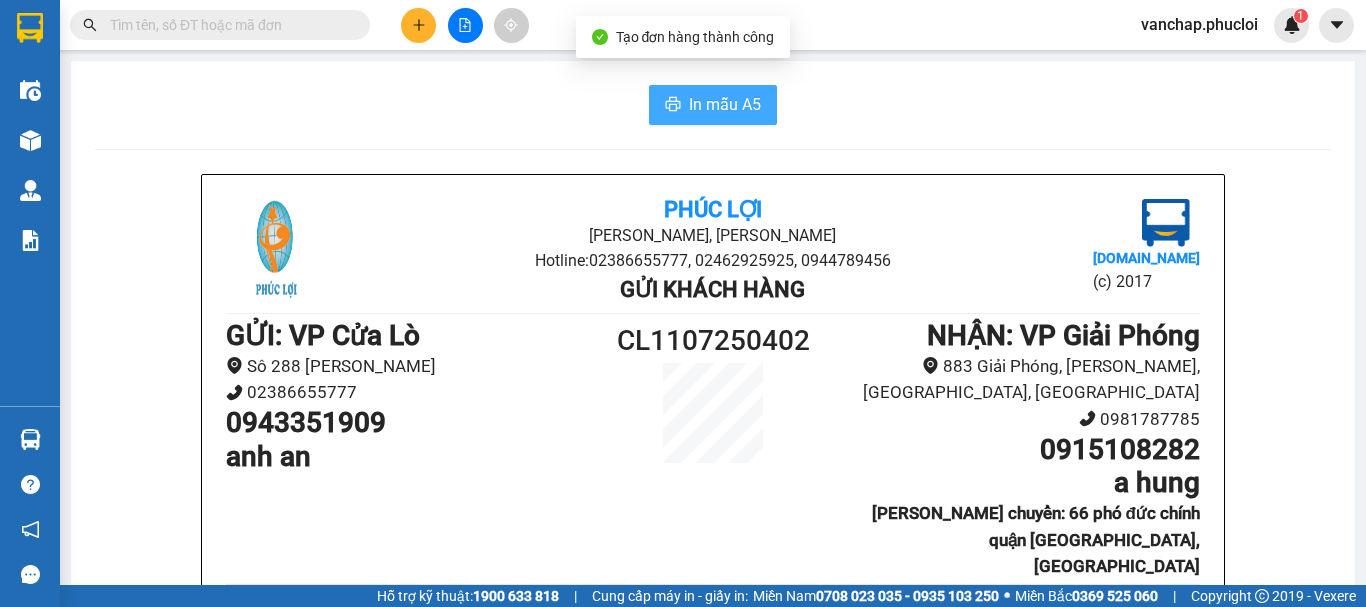 scroll, scrollTop: 0, scrollLeft: 0, axis: both 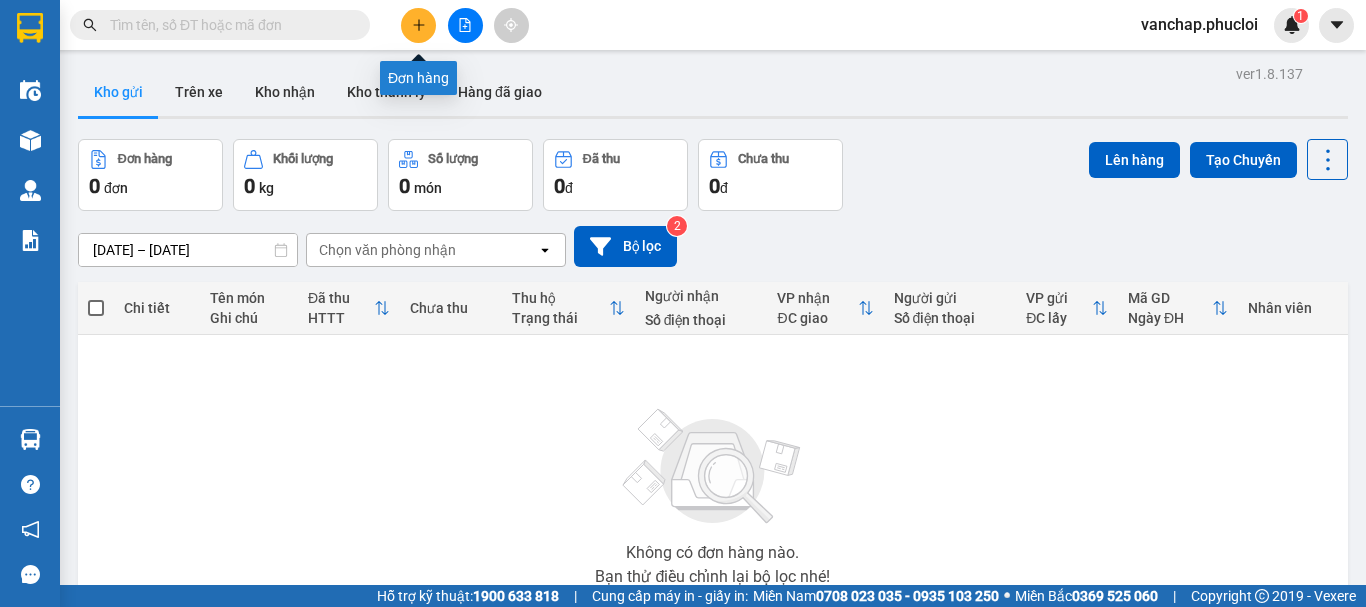 click at bounding box center [418, 25] 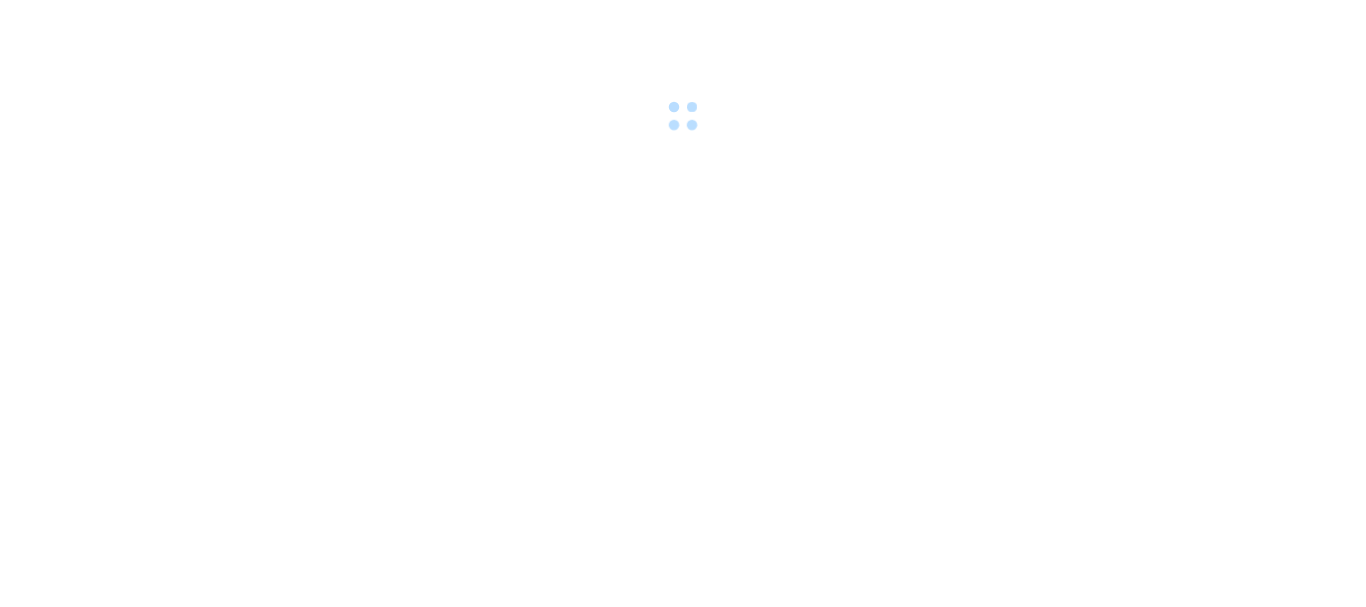 scroll, scrollTop: 0, scrollLeft: 0, axis: both 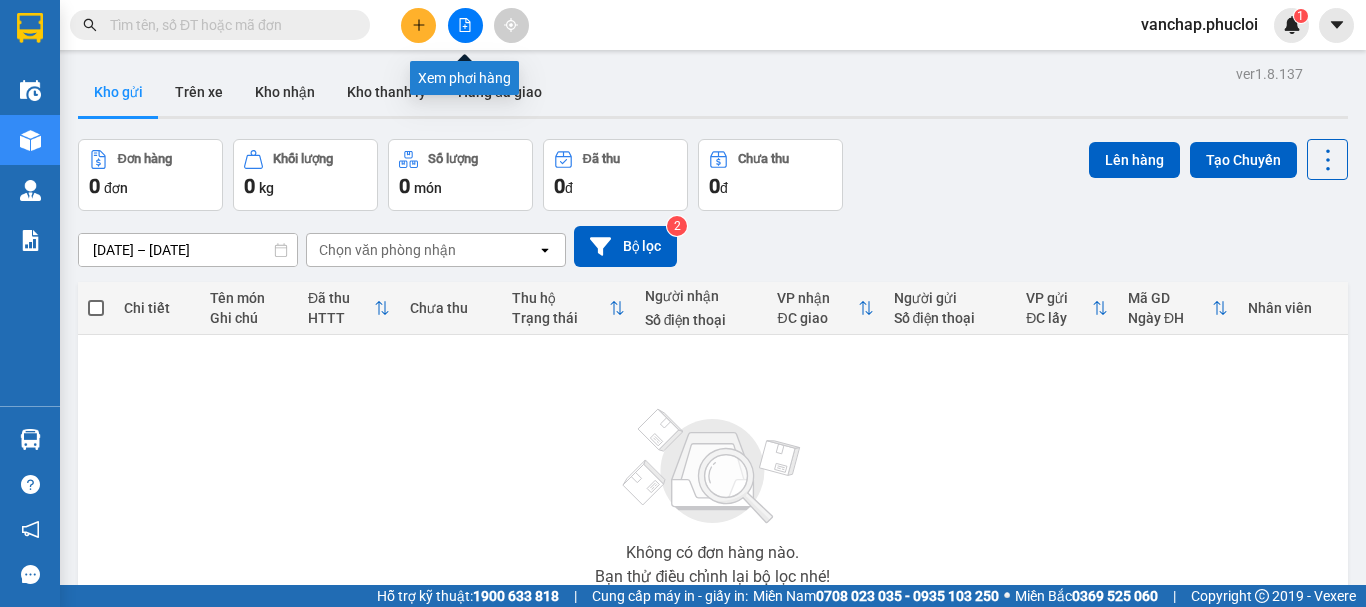 click at bounding box center [465, 25] 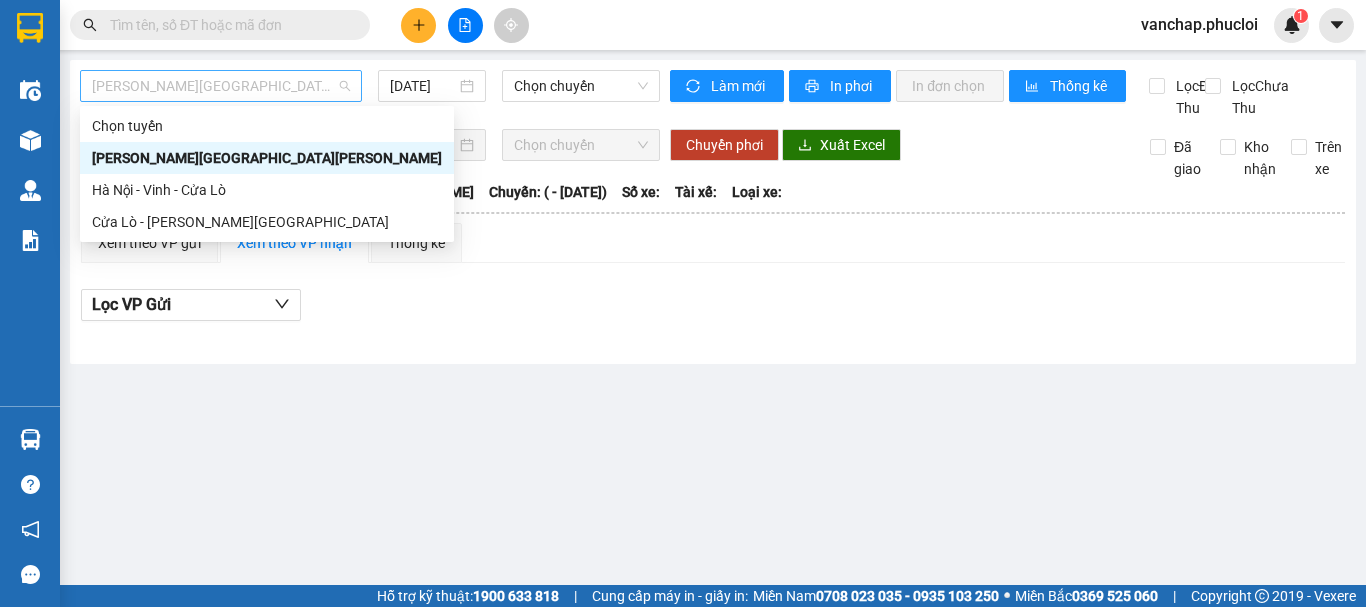 drag, startPoint x: 327, startPoint y: 78, endPoint x: 313, endPoint y: 189, distance: 111.8794 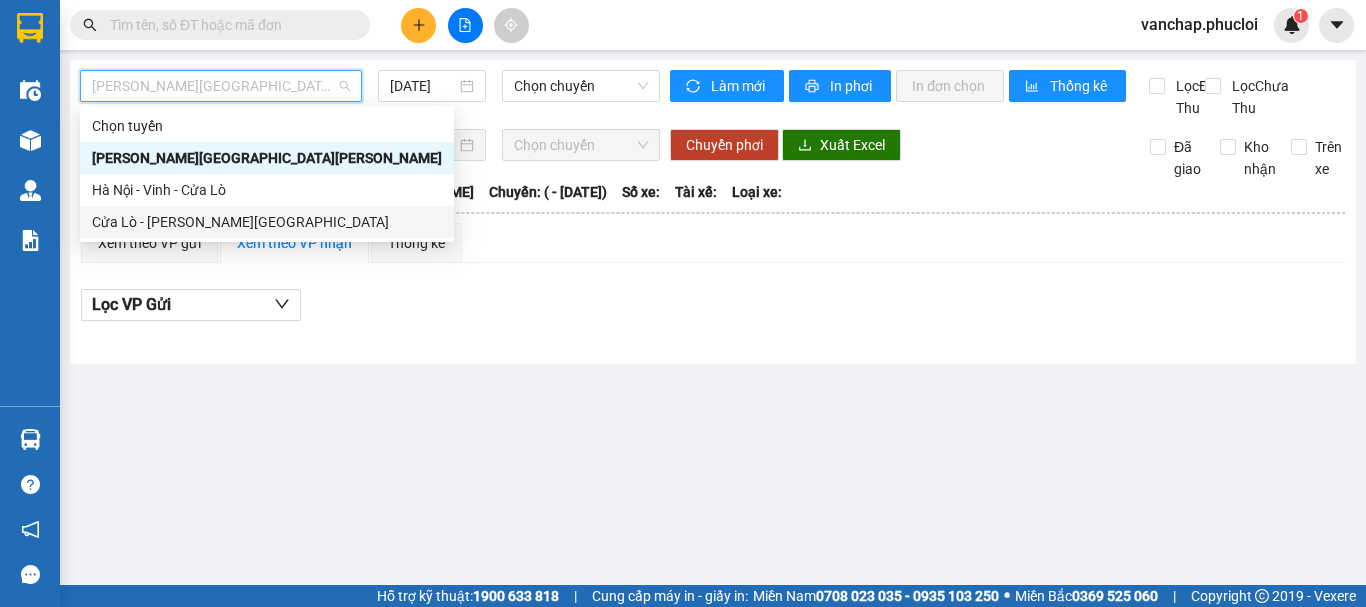 click on "Cửa Lò - Vinh - Hà Nội" at bounding box center (267, 222) 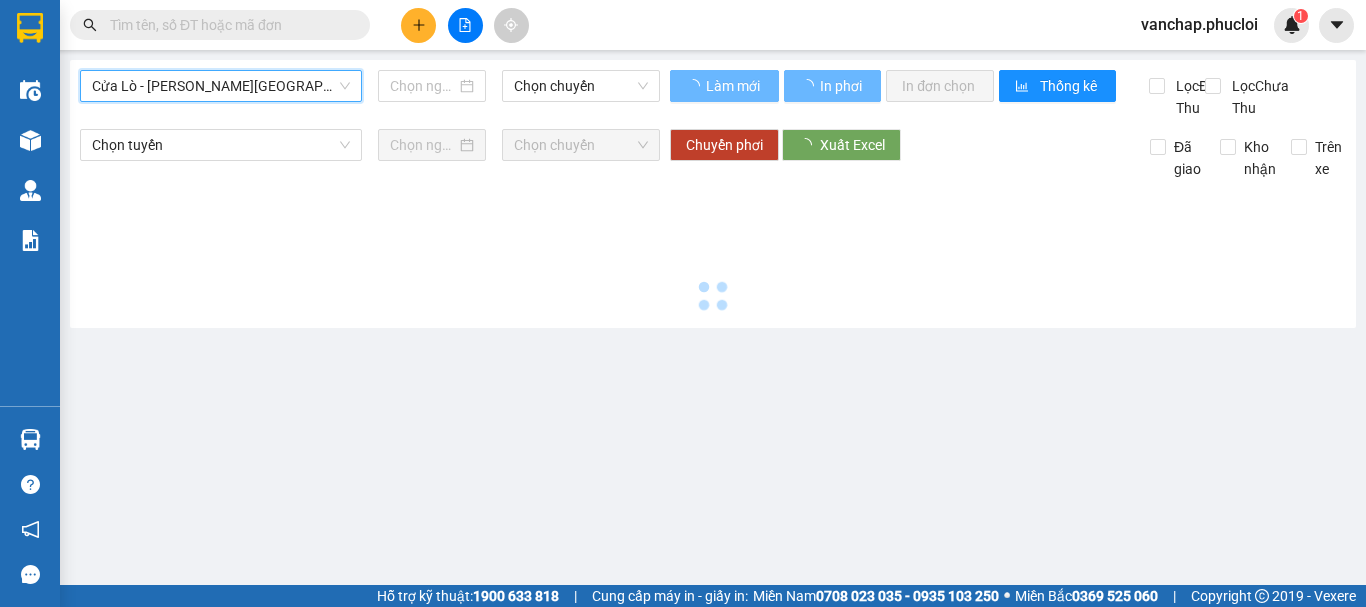 type on "11/07/2025" 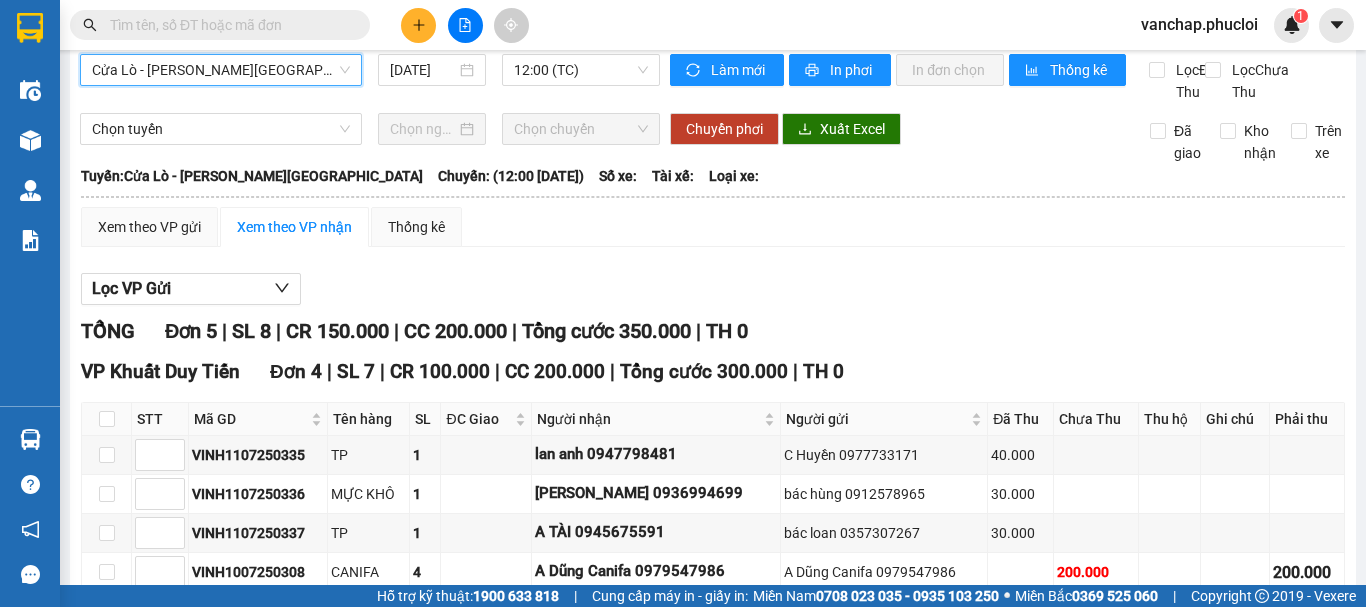 scroll, scrollTop: 0, scrollLeft: 0, axis: both 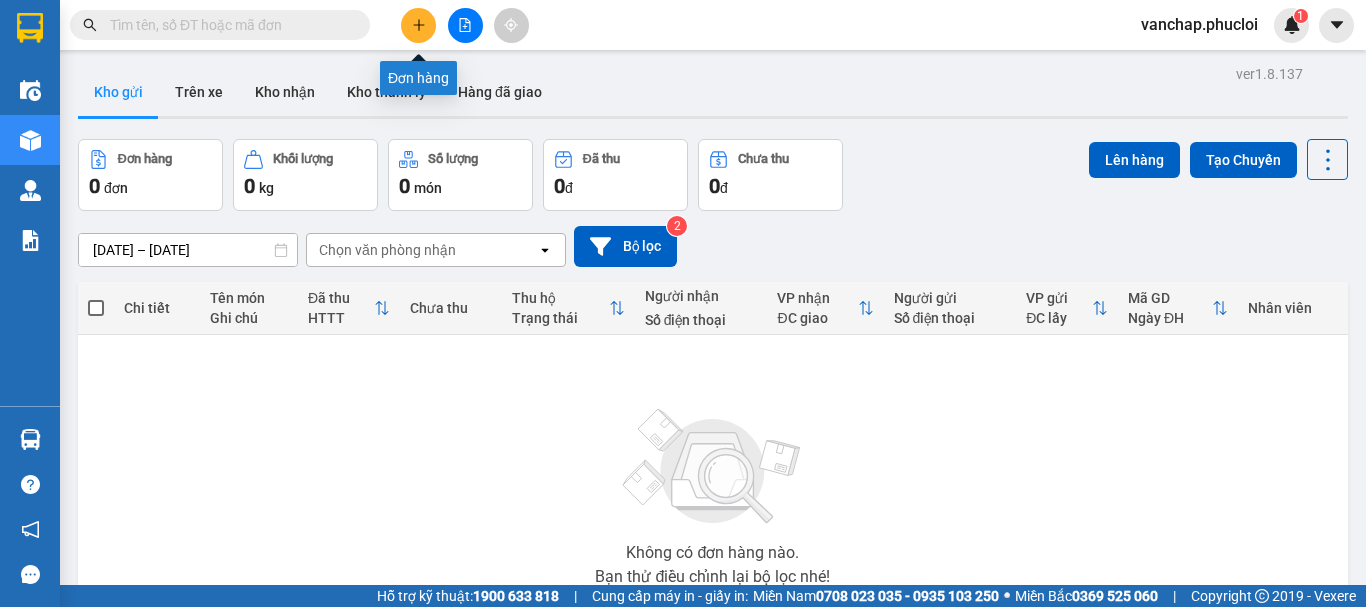 click 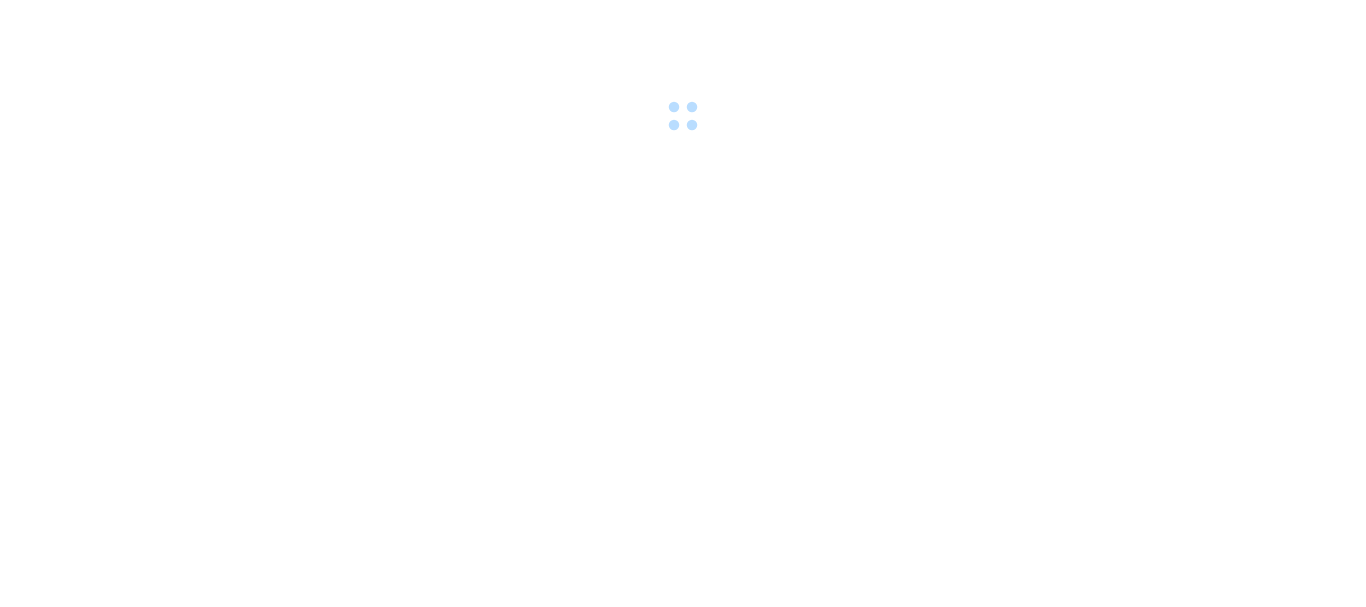 scroll, scrollTop: 0, scrollLeft: 0, axis: both 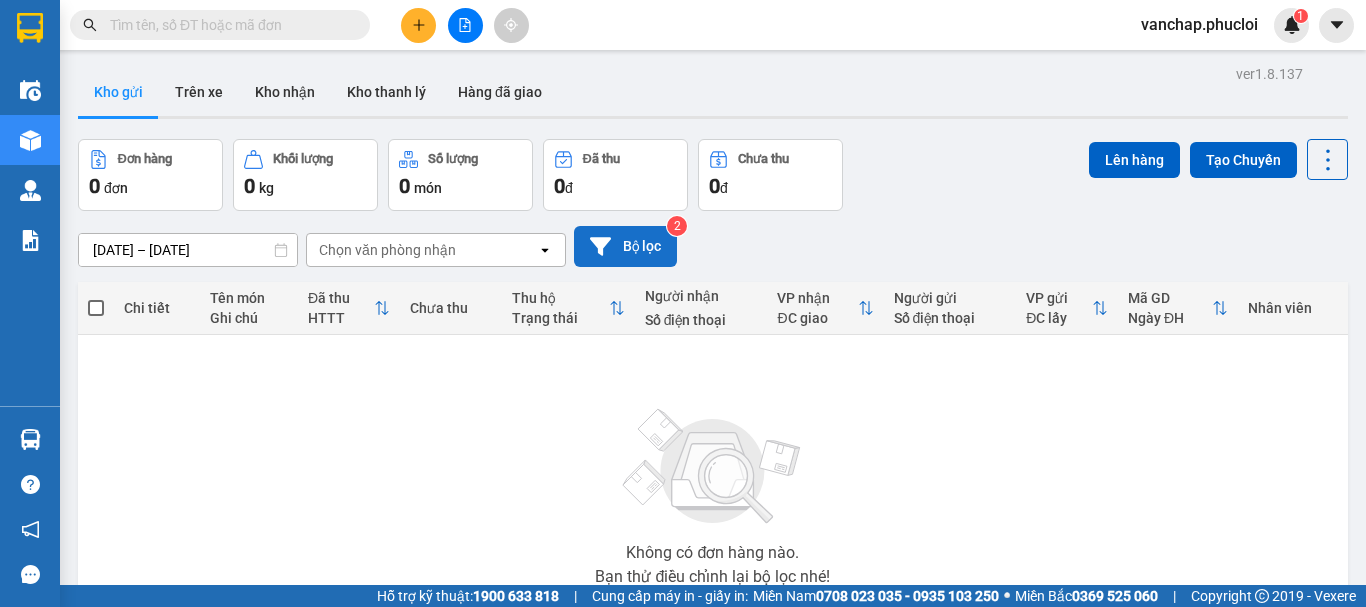 click on "Bộ lọc" at bounding box center [625, 246] 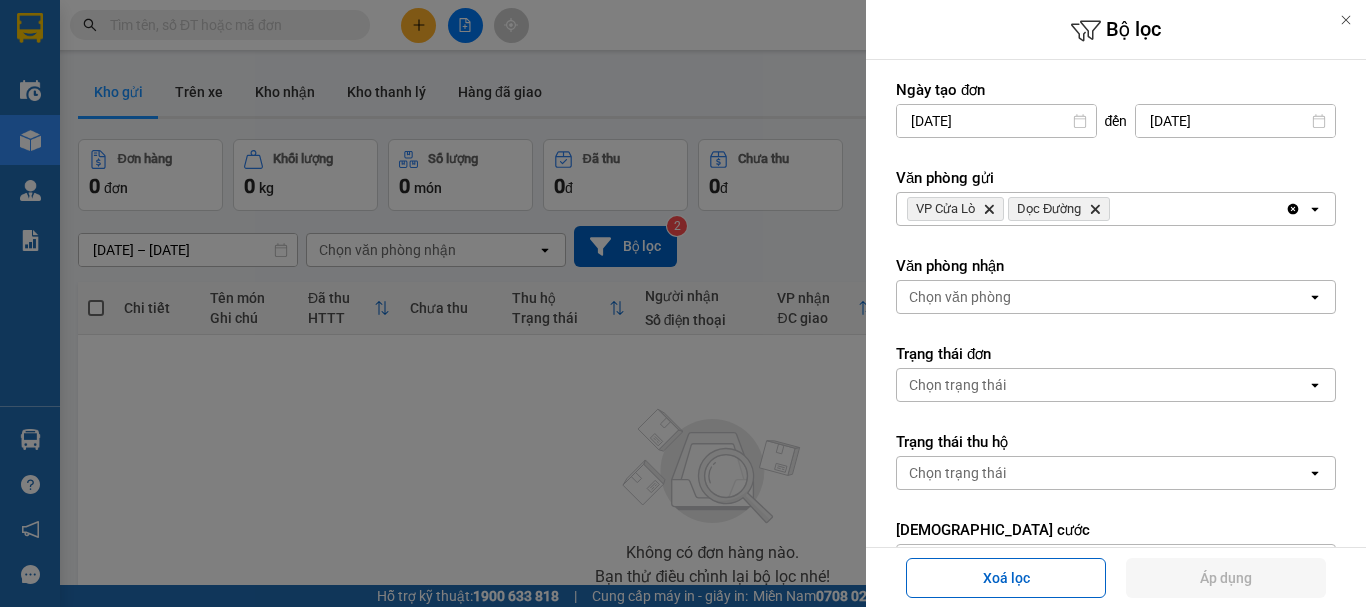 click on "Dọc Đường Delete" at bounding box center [1059, 209] 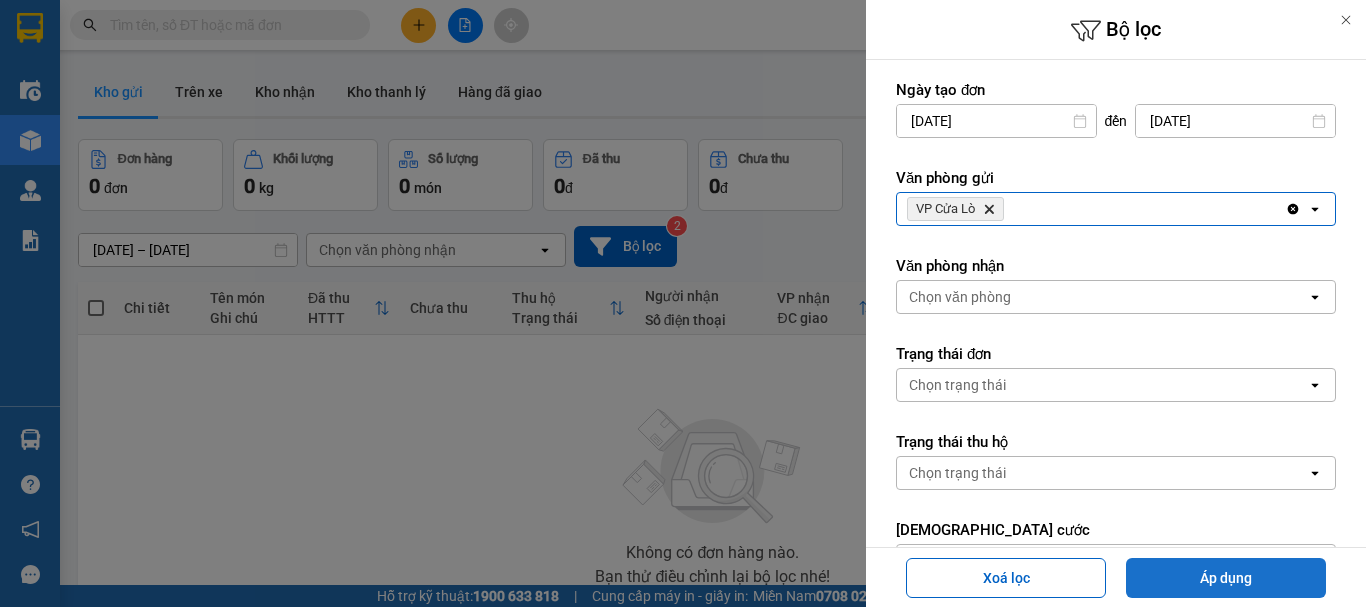 click on "Áp dụng" at bounding box center (1226, 578) 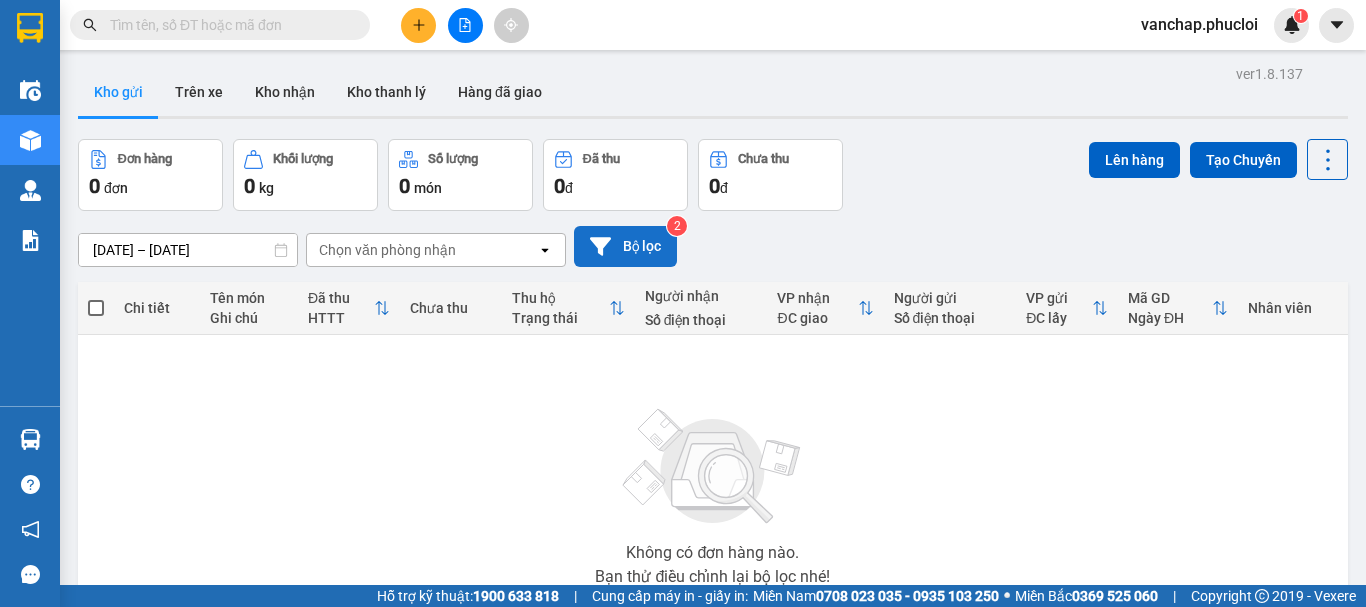 click 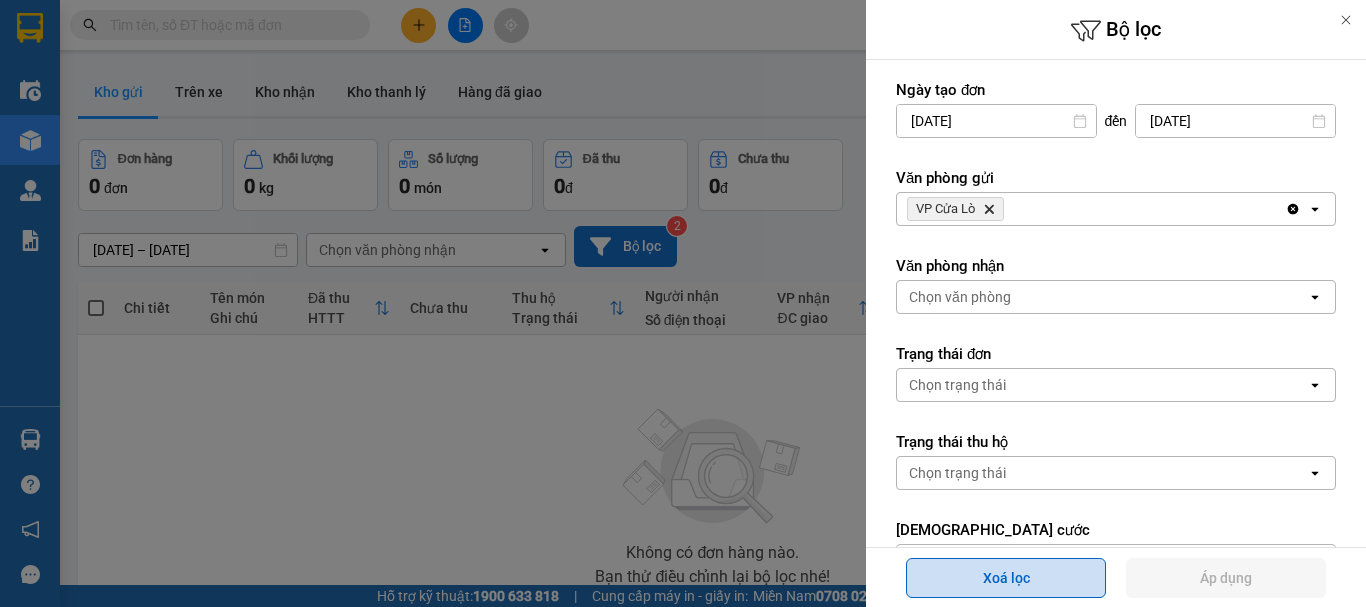 click on "Xoá lọc" at bounding box center (1006, 578) 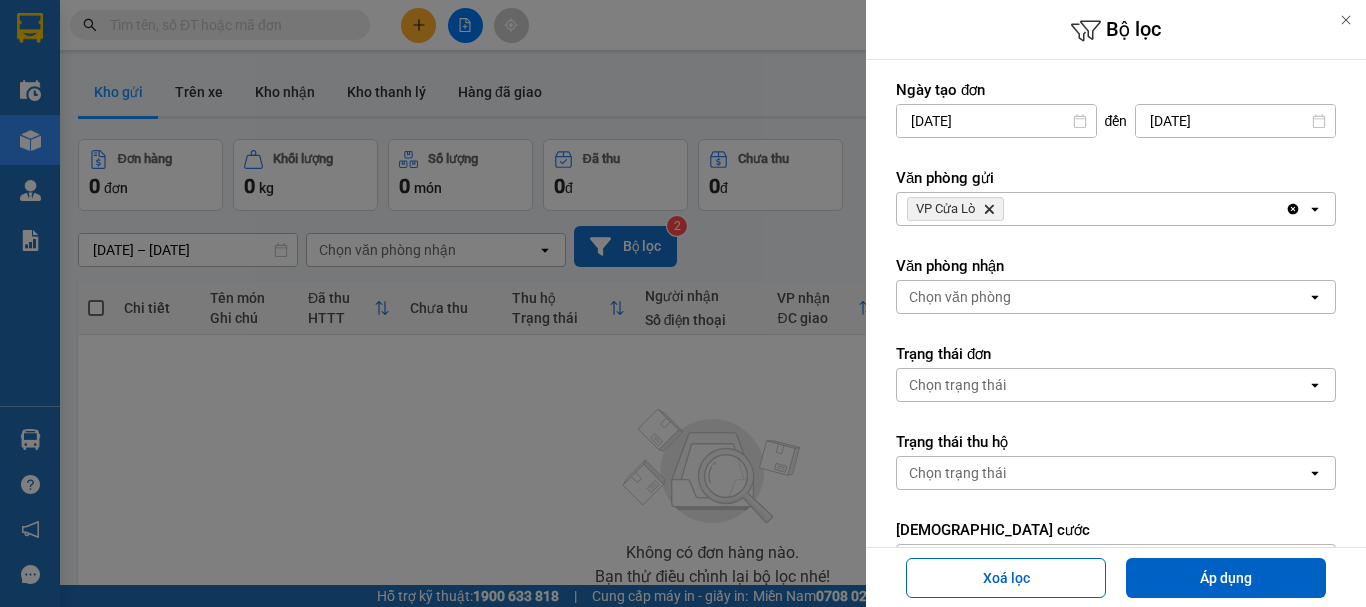 type on "[DATE] – [DATE]" 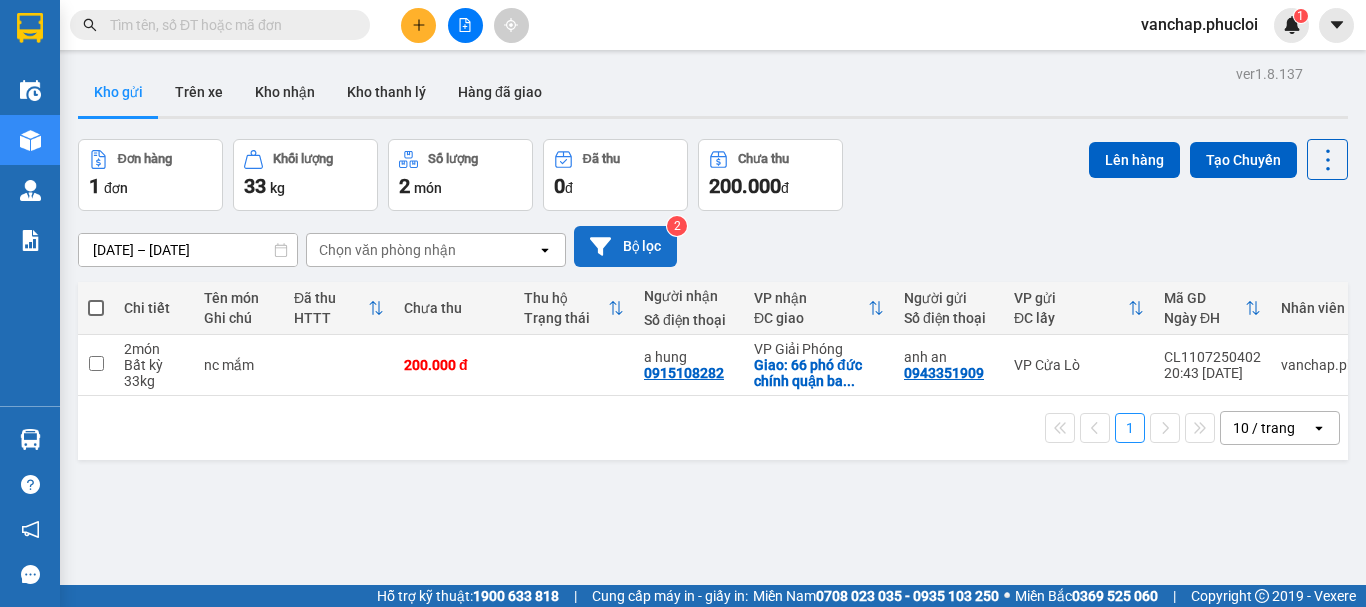click at bounding box center [418, 25] 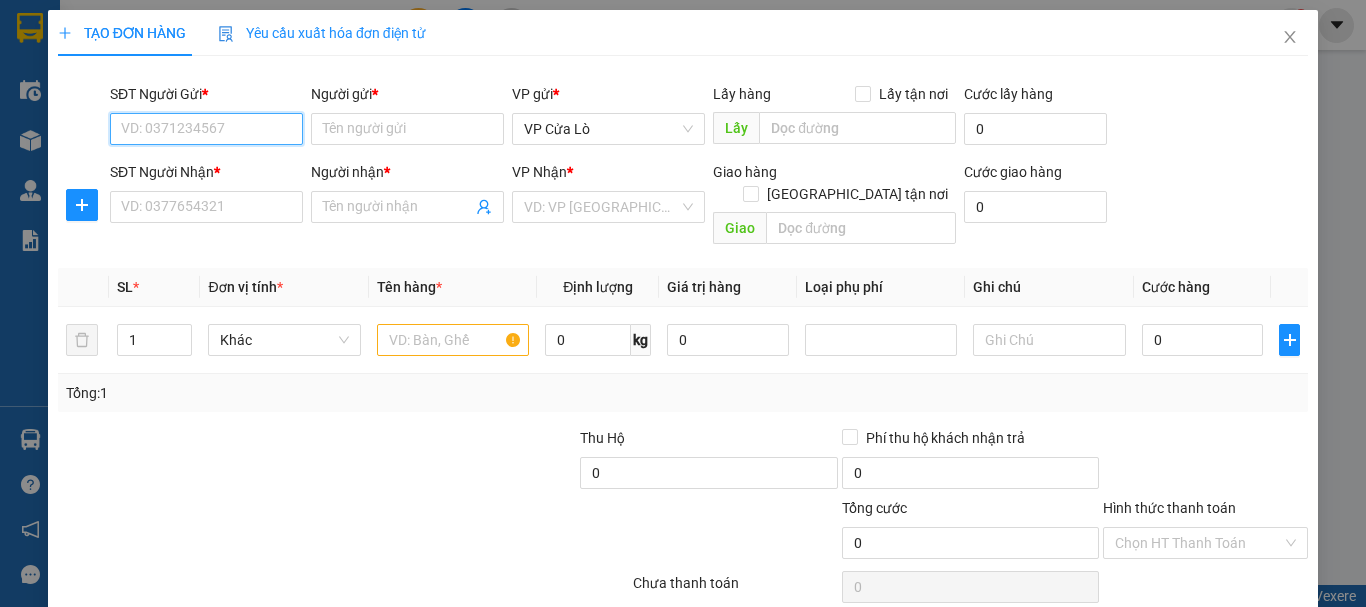 click on "SĐT Người Gửi  *" at bounding box center [206, 129] 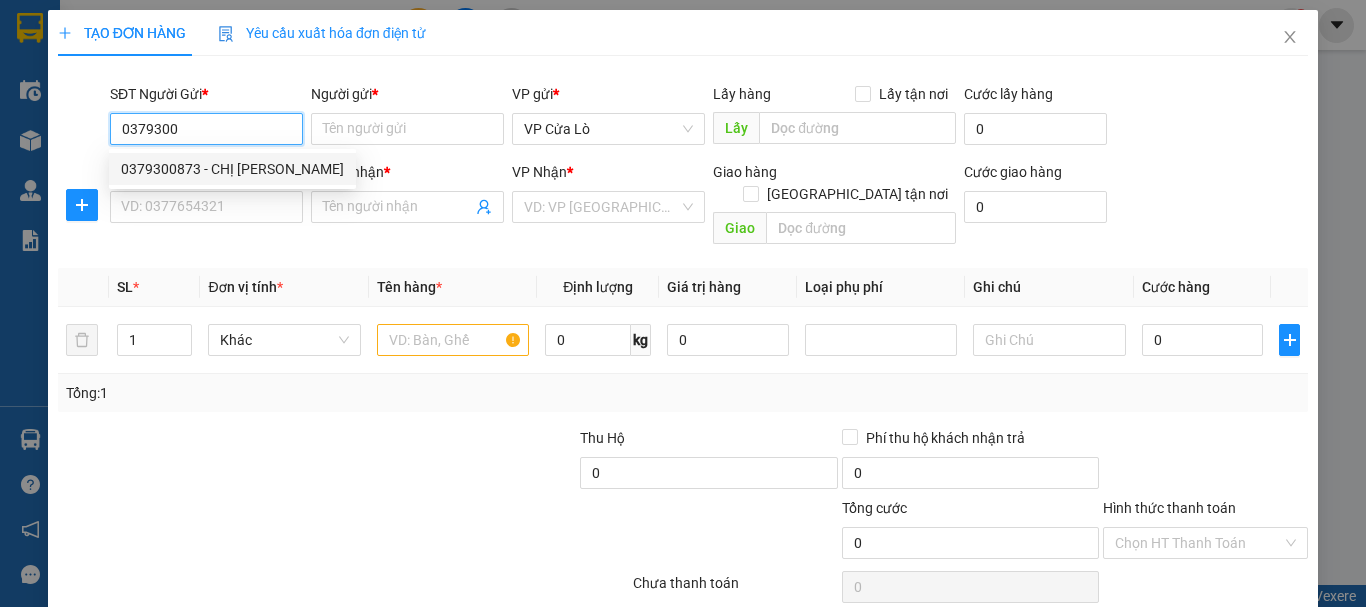 click on "0379300873 - CHỊ TÂM" at bounding box center (232, 169) 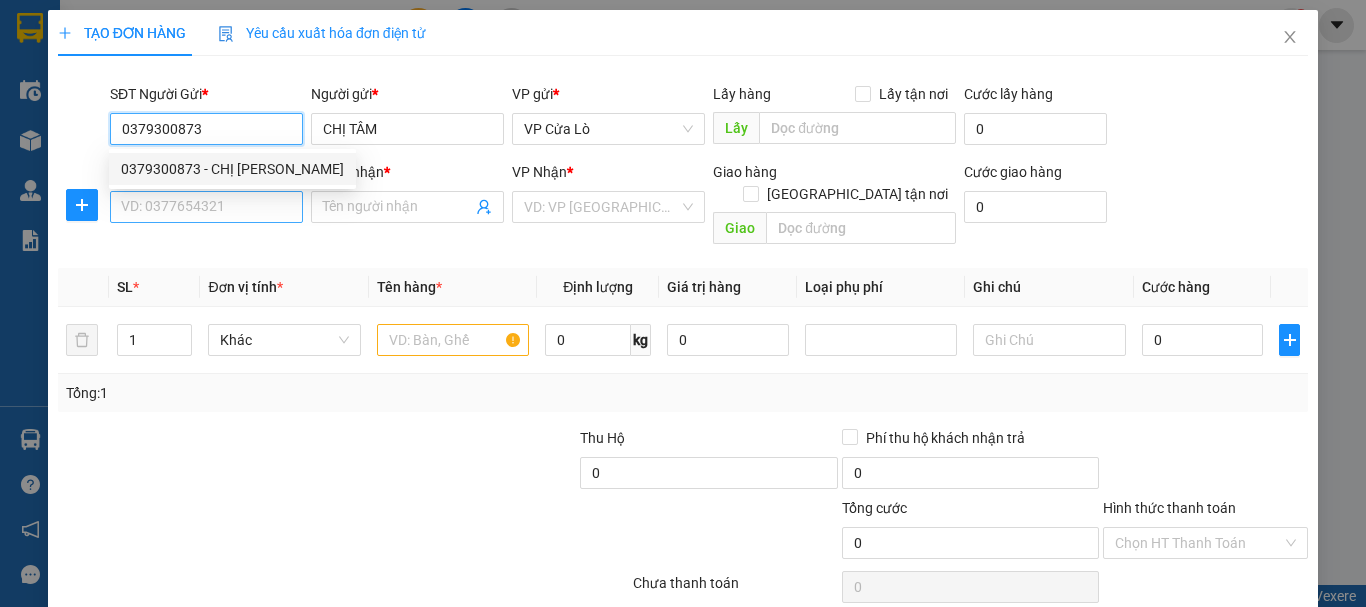 type on "0379300873" 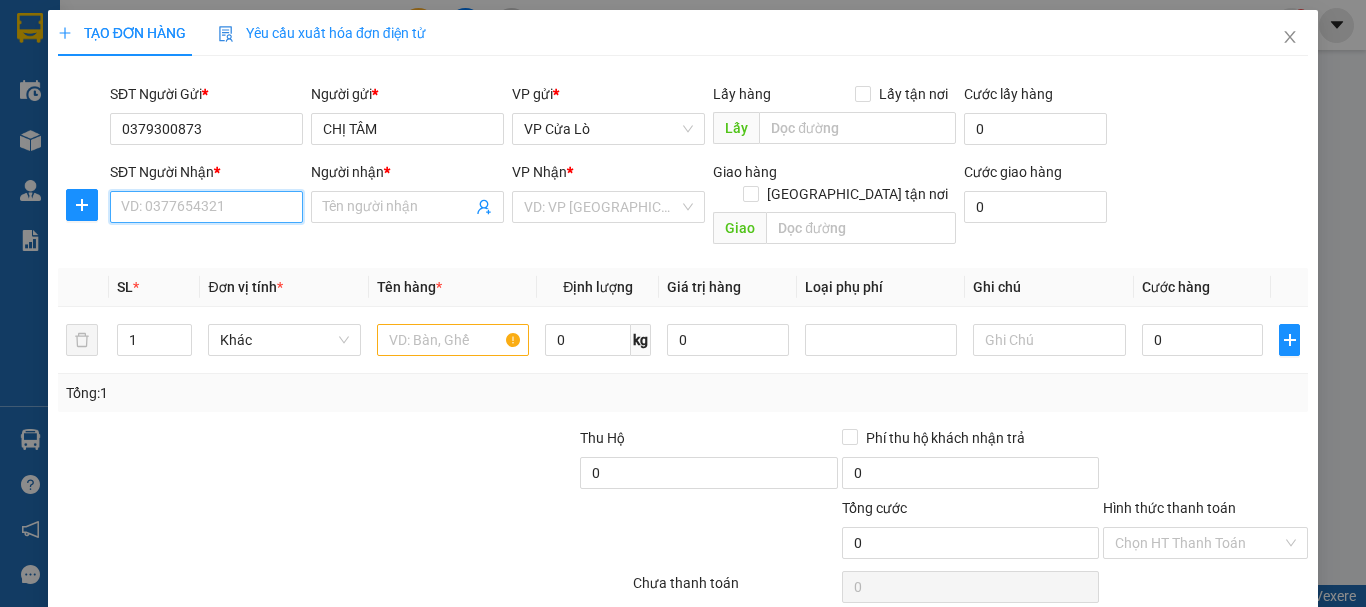 click on "SĐT Người Nhận  *" at bounding box center (206, 207) 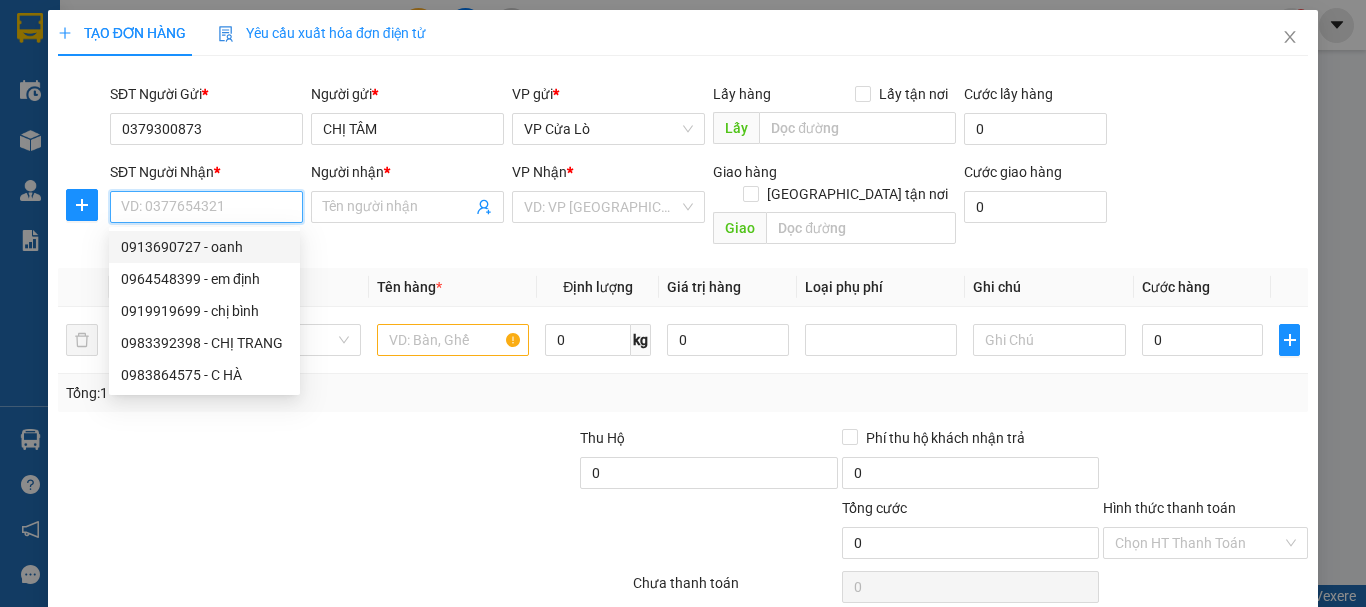 click on "SĐT Người Nhận  *" at bounding box center (206, 207) 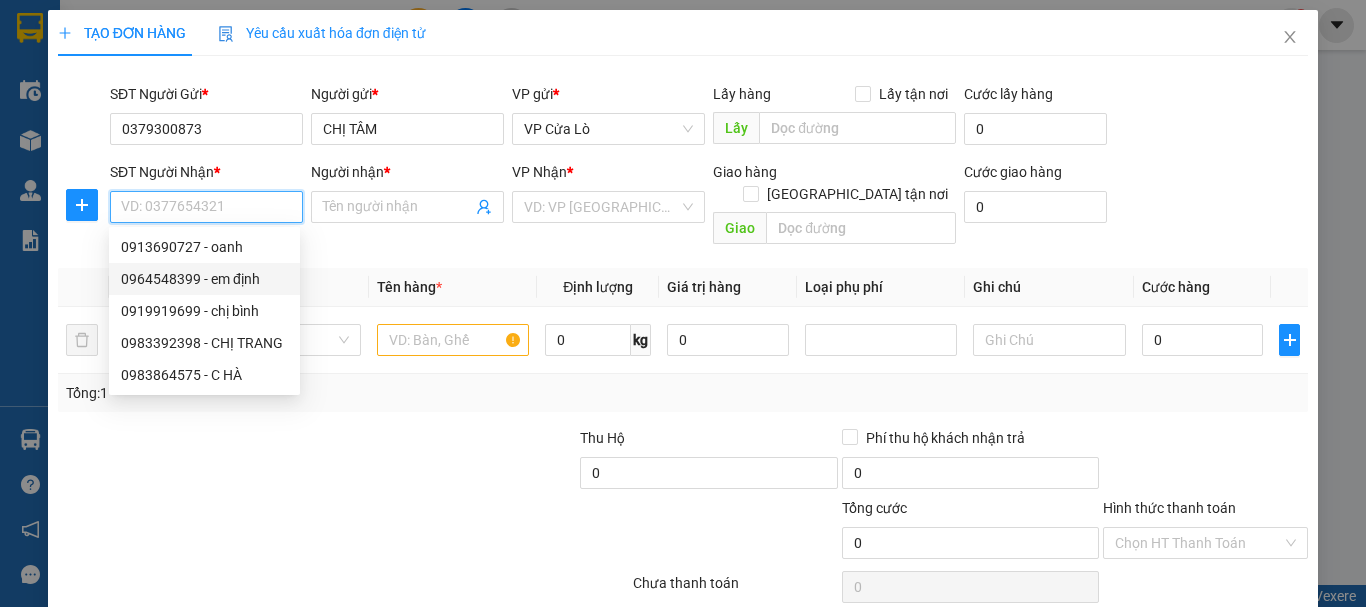 click on "0964548399 - em định" at bounding box center (204, 279) 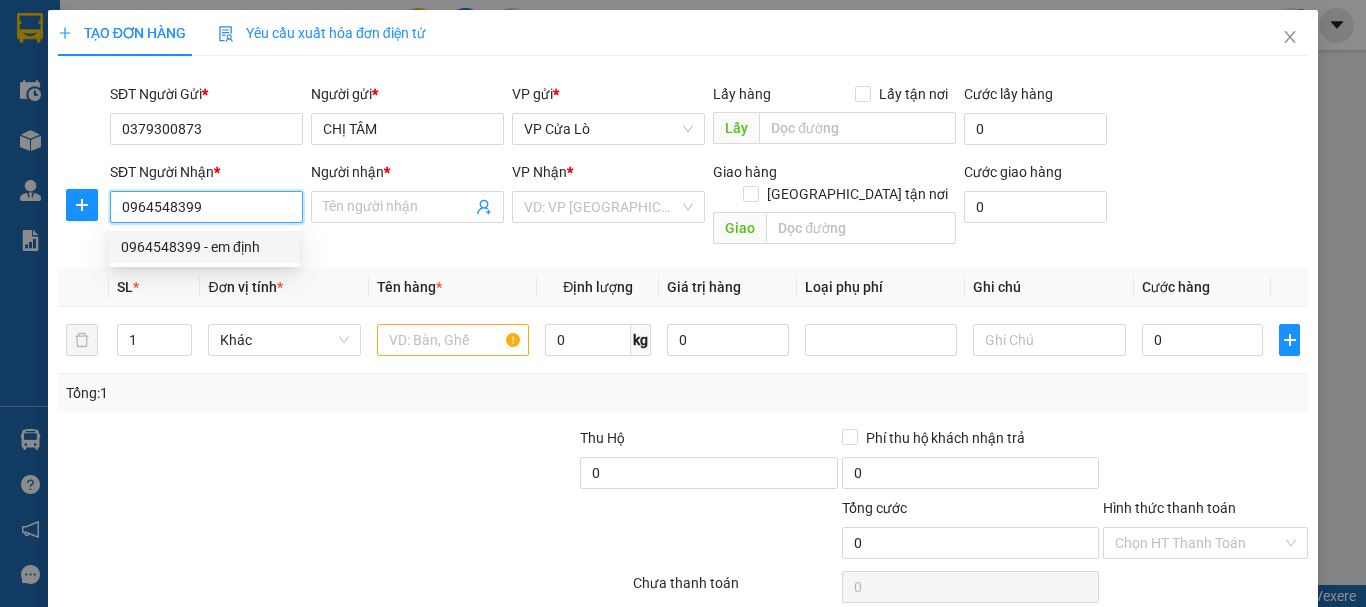 type on "em định" 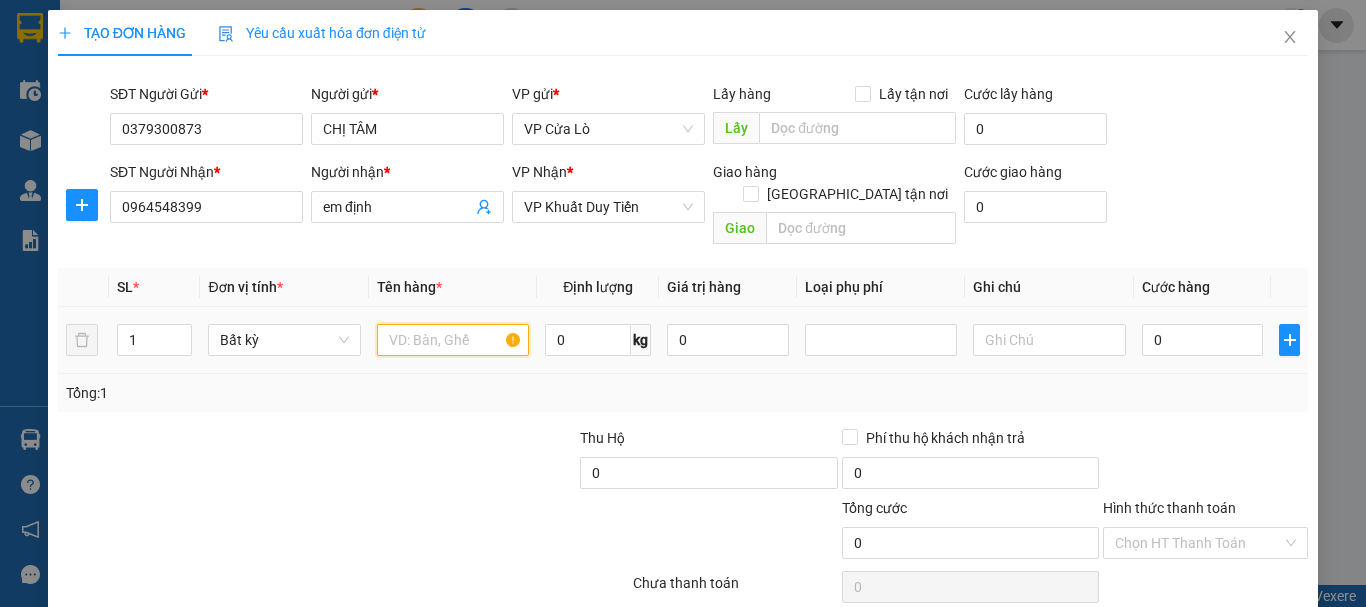 click at bounding box center [453, 340] 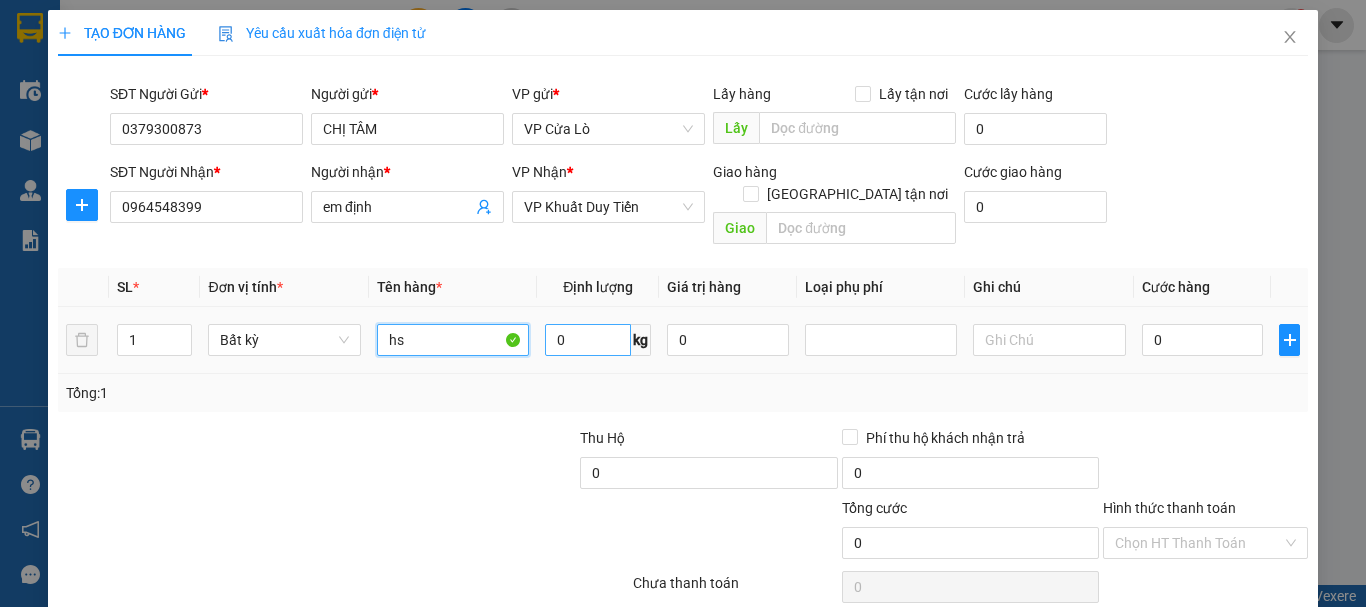 type on "hs" 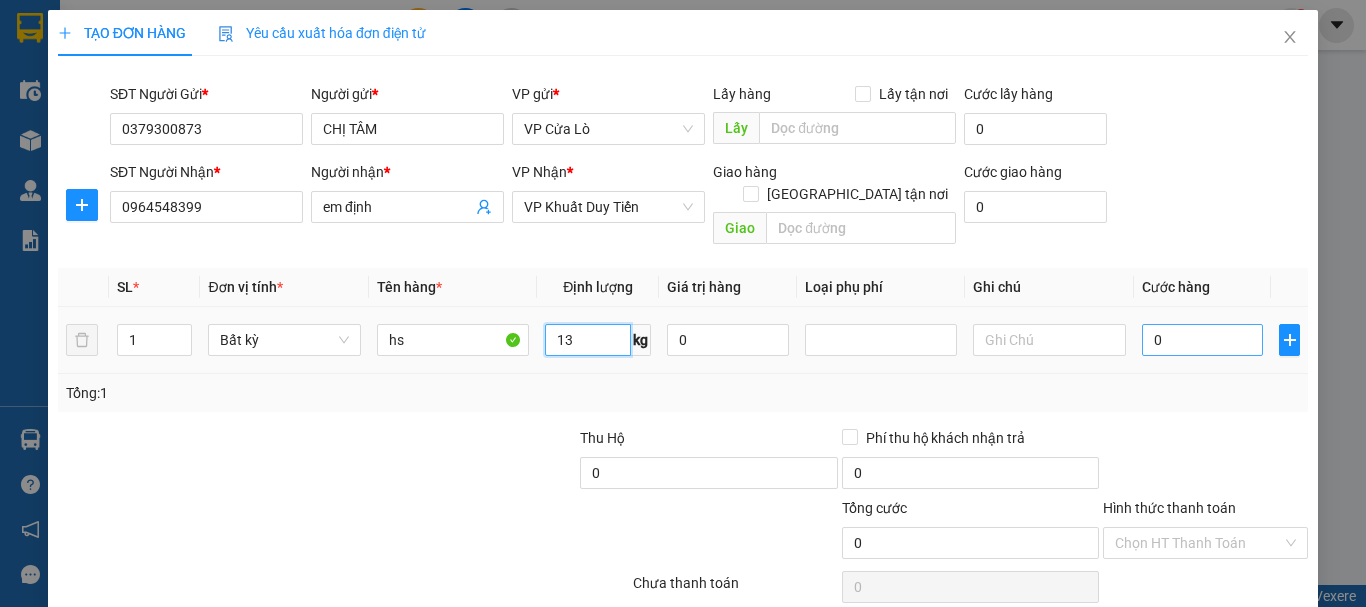 type on "13" 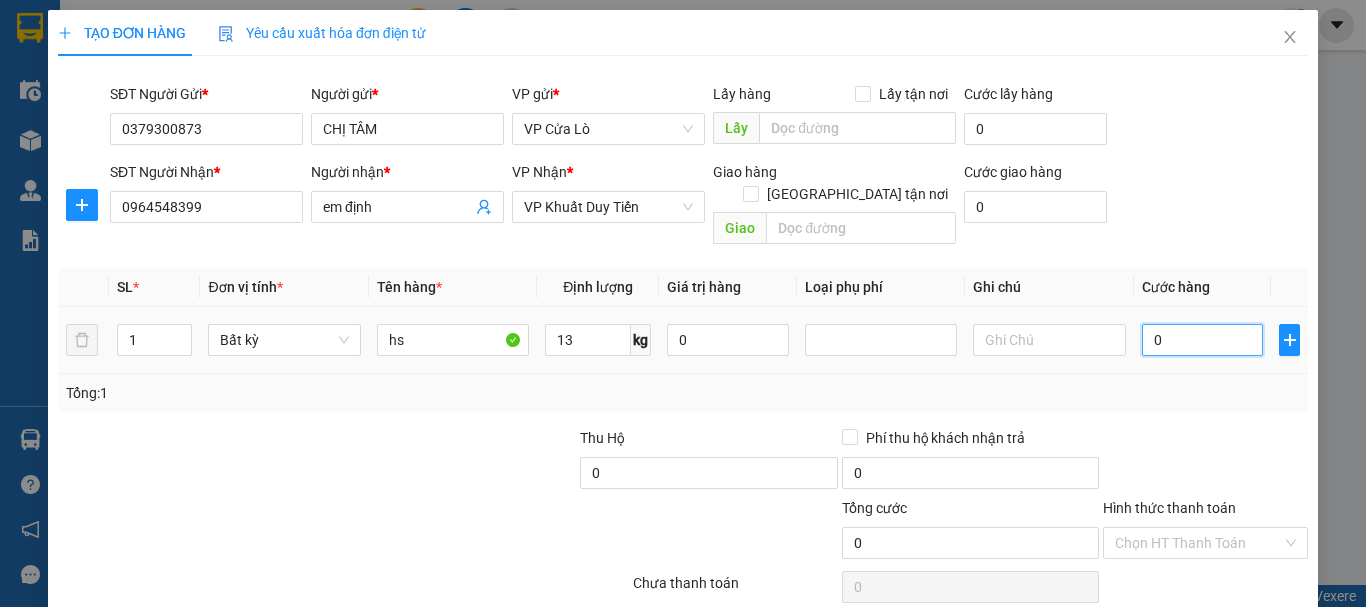 click on "0" at bounding box center (1203, 340) 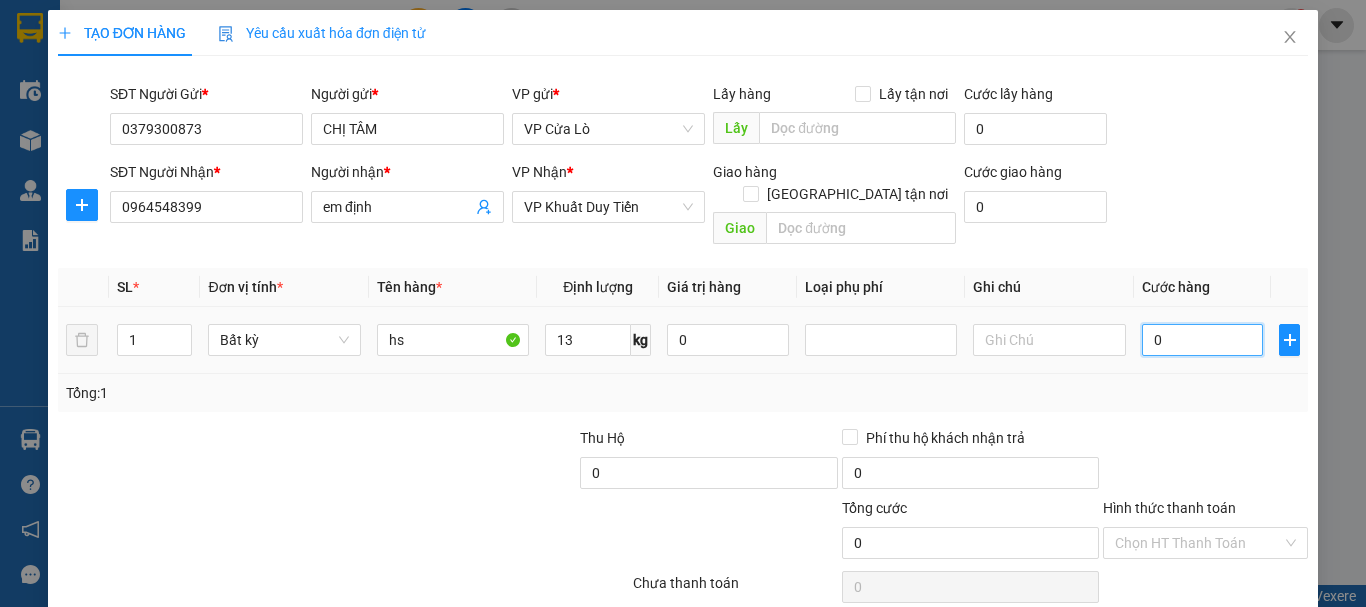 type on "40.000" 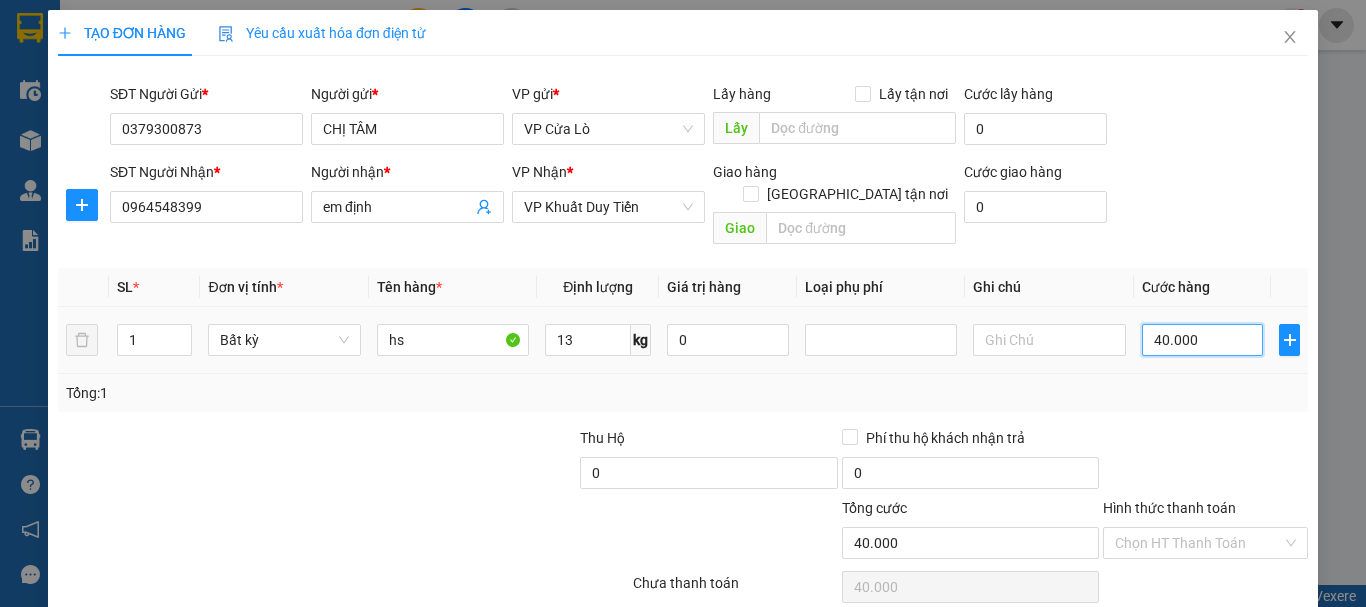 click on "40.000" at bounding box center [1203, 340] 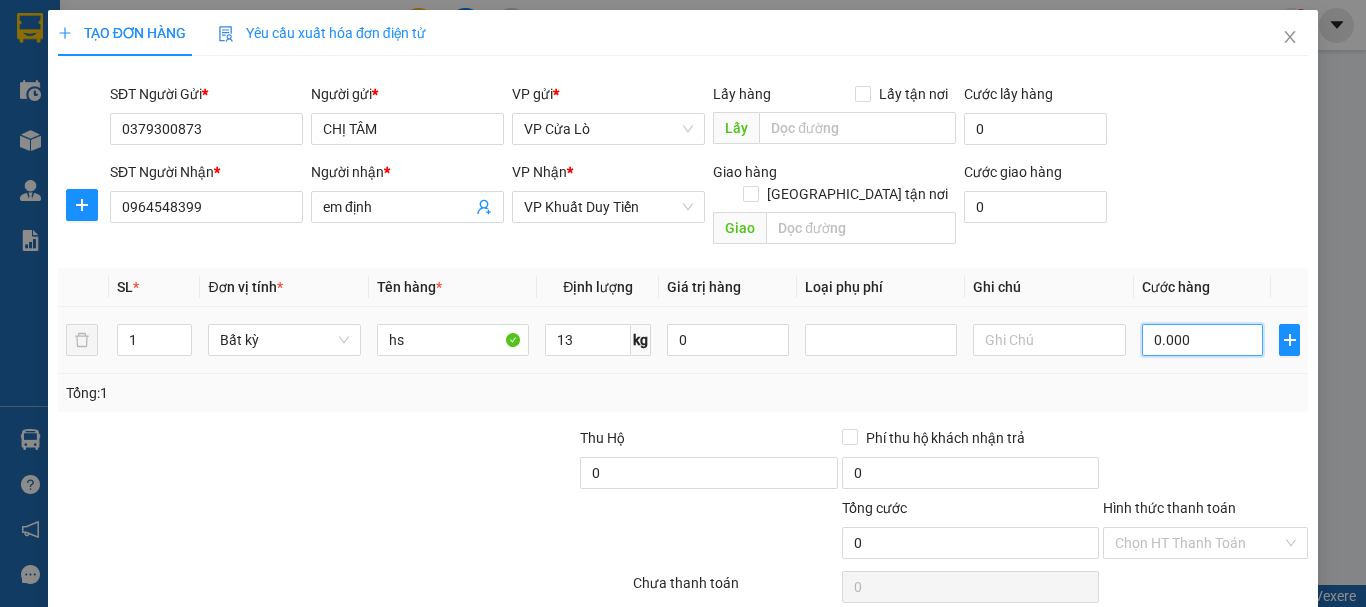 type on "50.000" 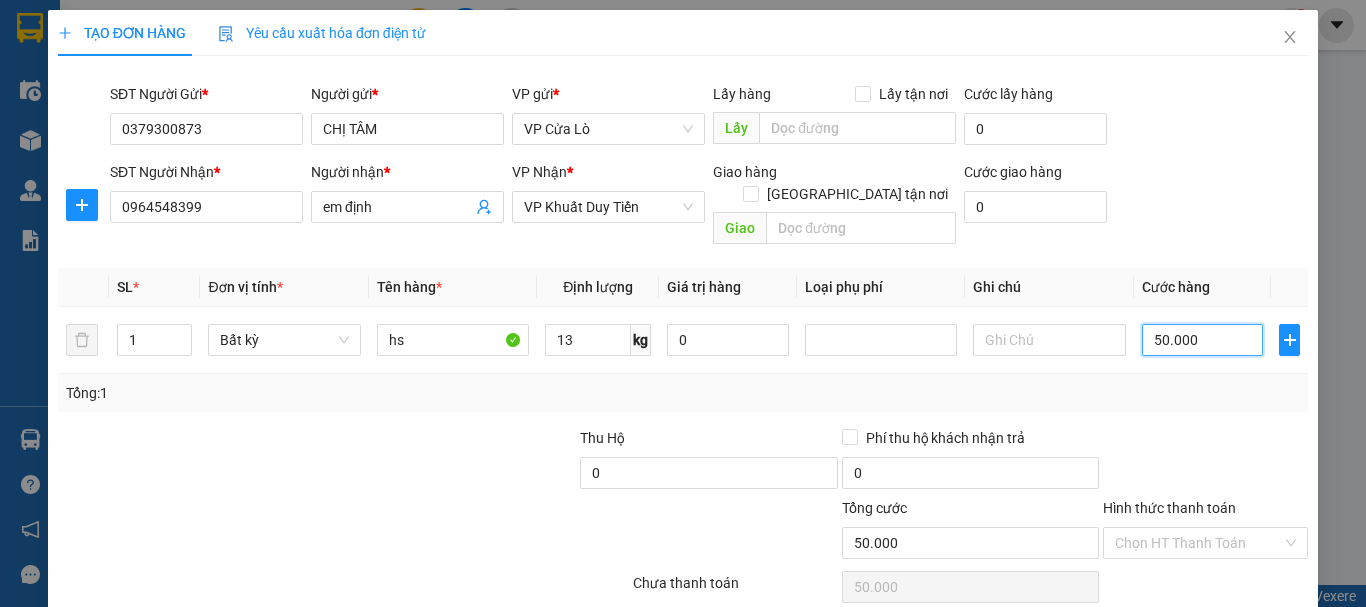 scroll, scrollTop: 100, scrollLeft: 0, axis: vertical 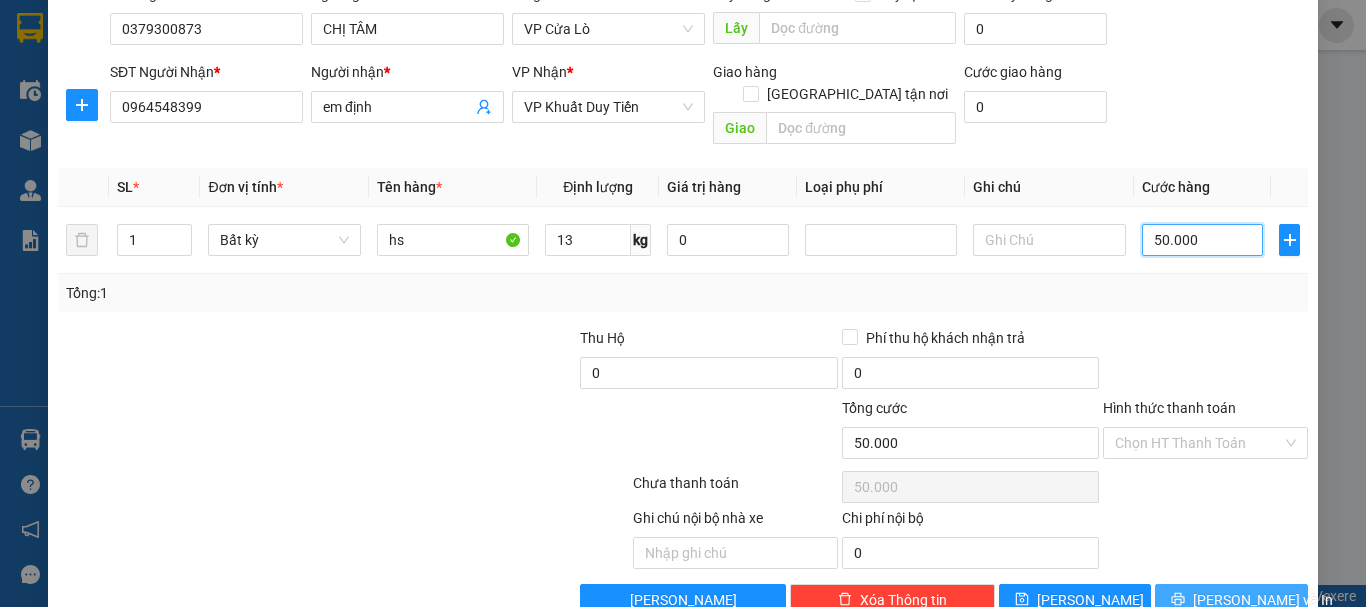 type on "50.000" 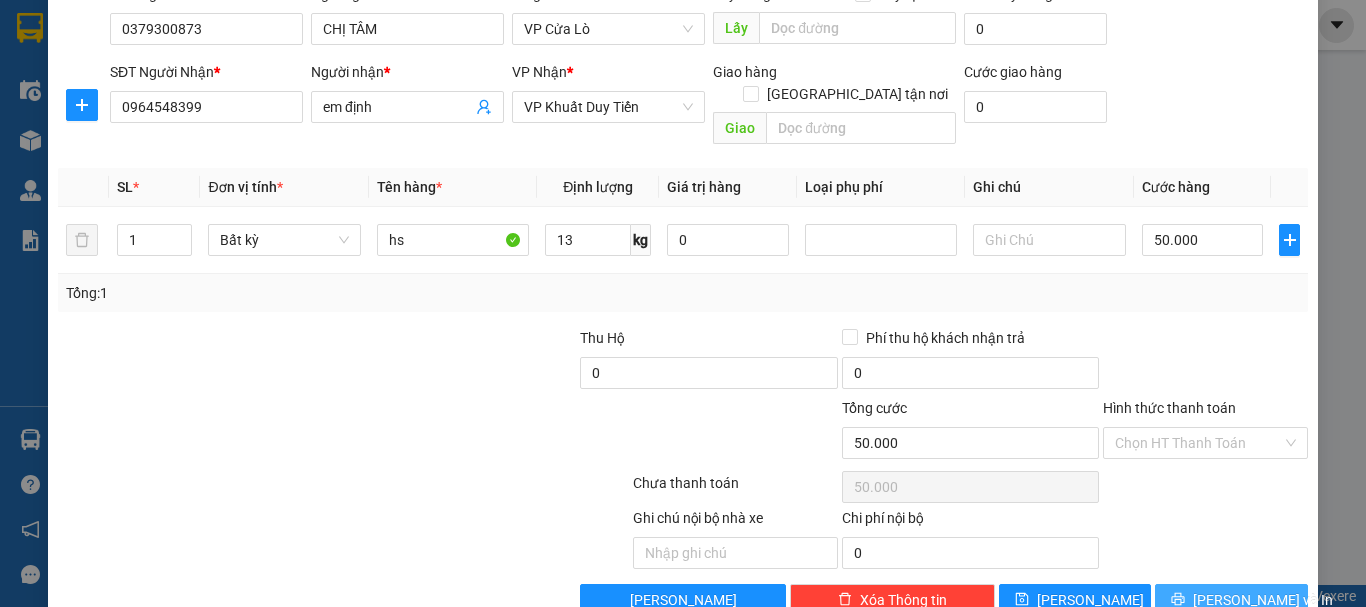 click on "Lưu và In" at bounding box center (1263, 600) 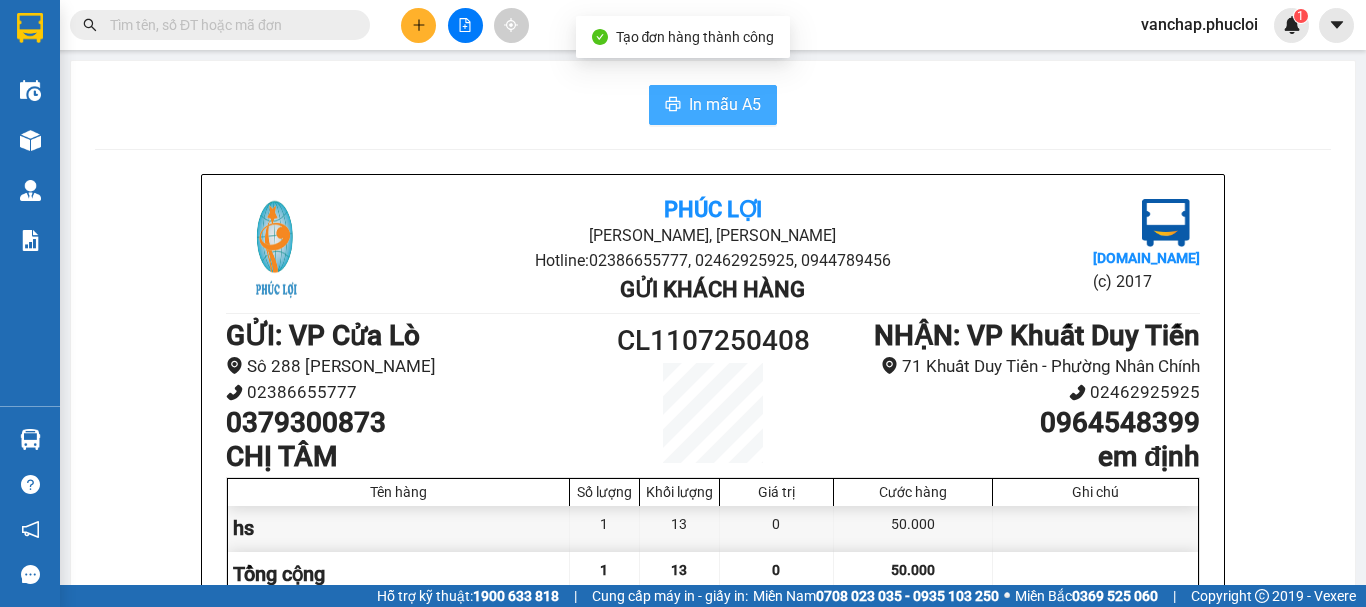 click on "In mẫu A5" at bounding box center (725, 104) 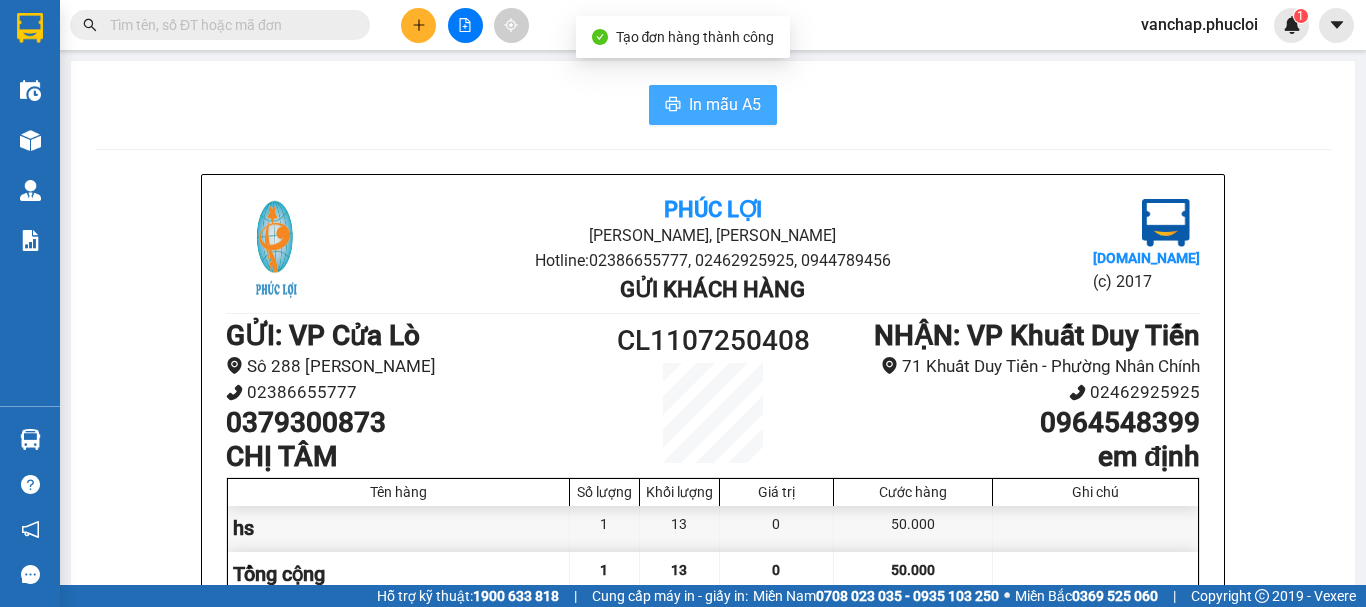 scroll, scrollTop: 0, scrollLeft: 0, axis: both 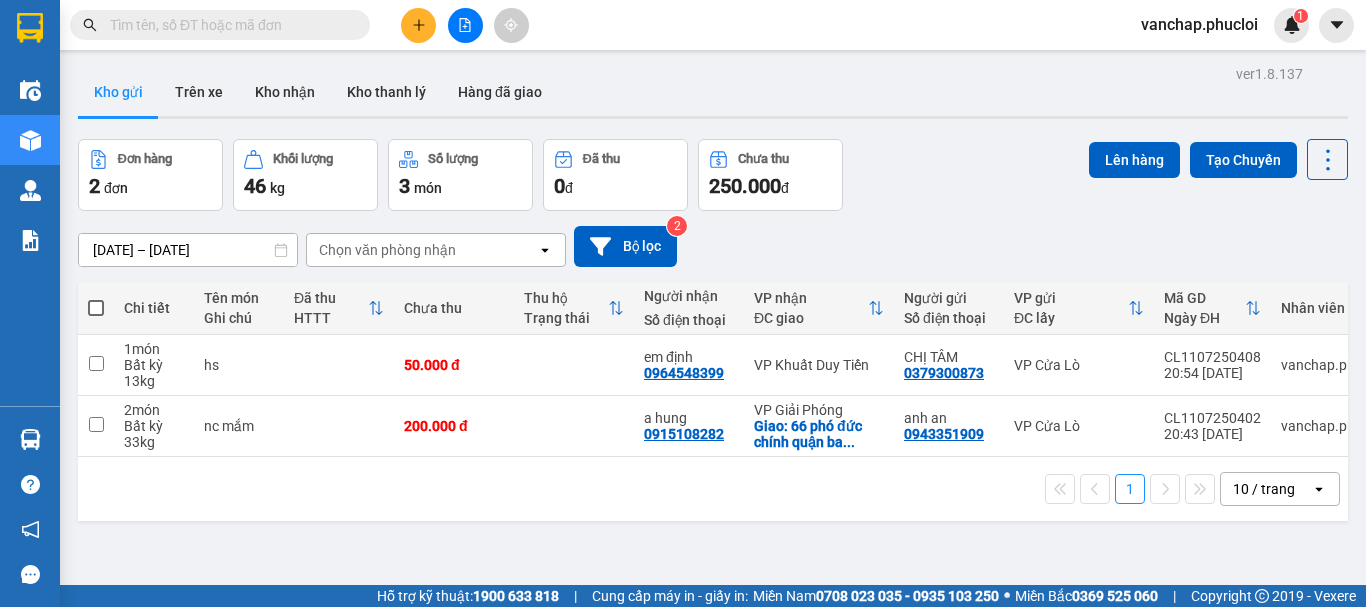 click at bounding box center [96, 308] 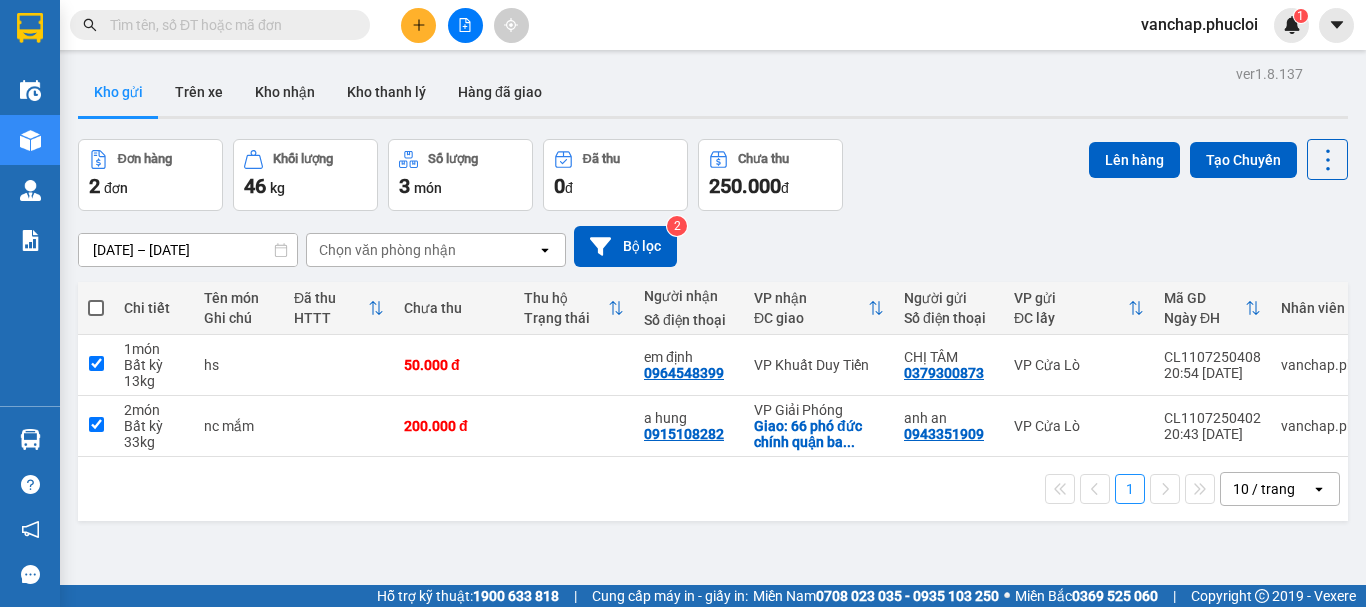 checkbox on "true" 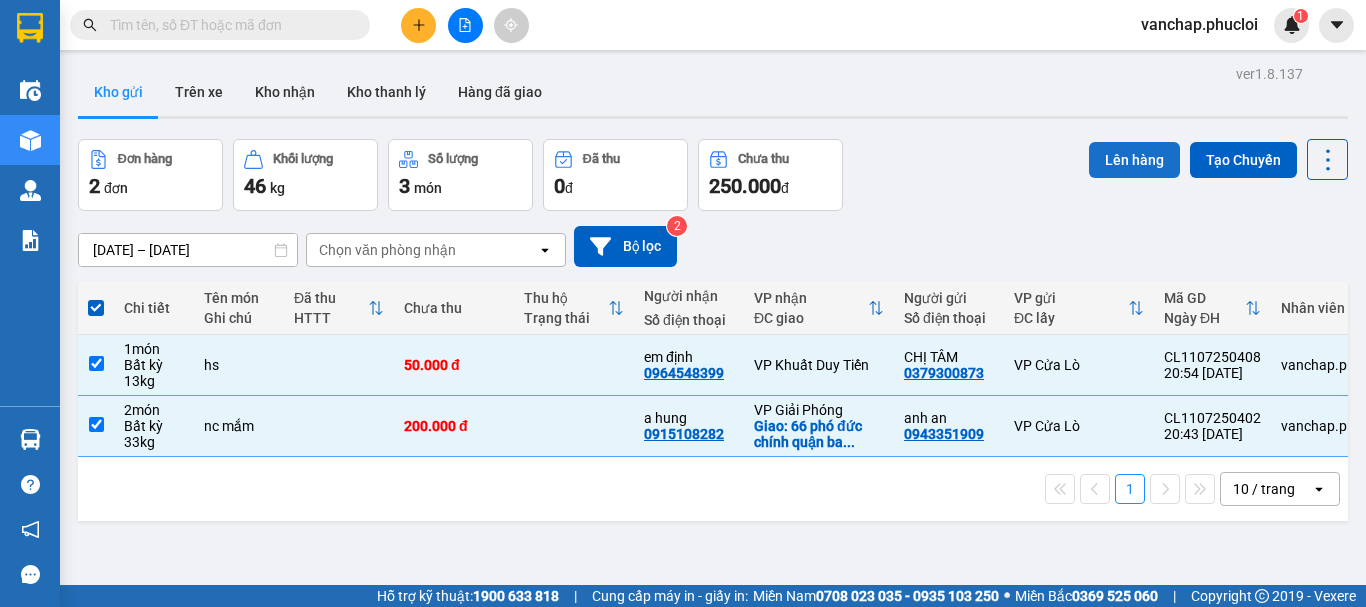 click on "Lên hàng" at bounding box center (1134, 160) 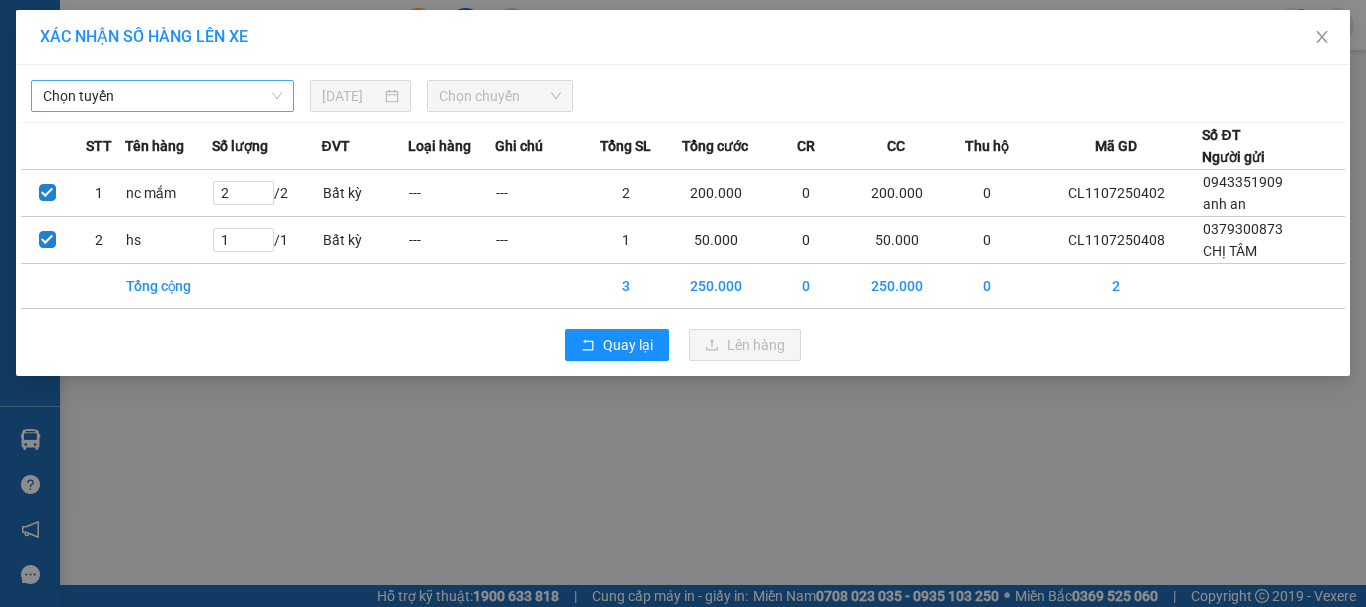 click on "Chọn tuyến" at bounding box center [162, 96] 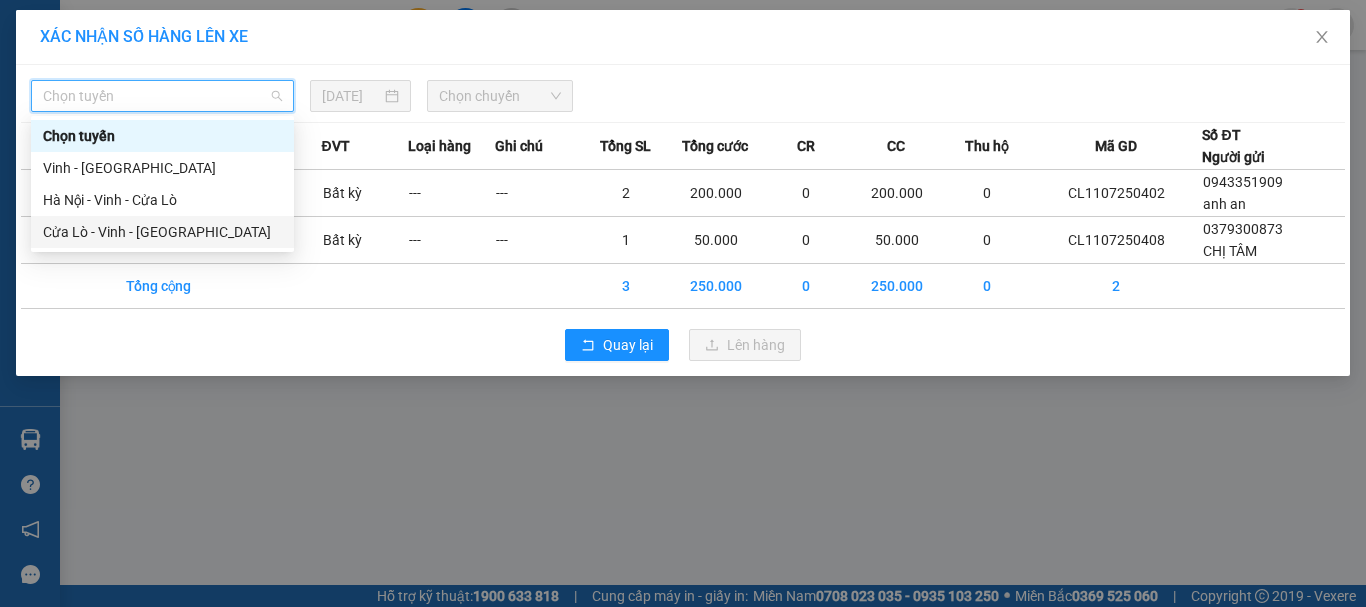 click on "Cửa Lò - Vinh - [GEOGRAPHIC_DATA]" at bounding box center (162, 232) 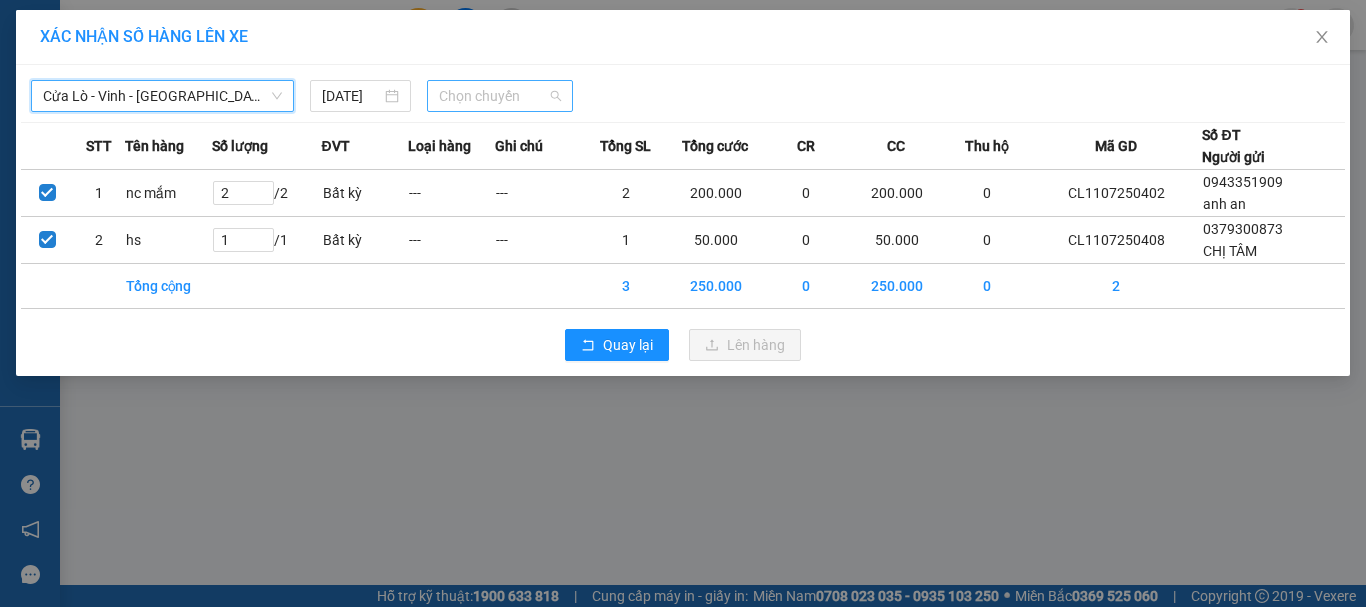 click on "Chọn chuyến" at bounding box center [500, 96] 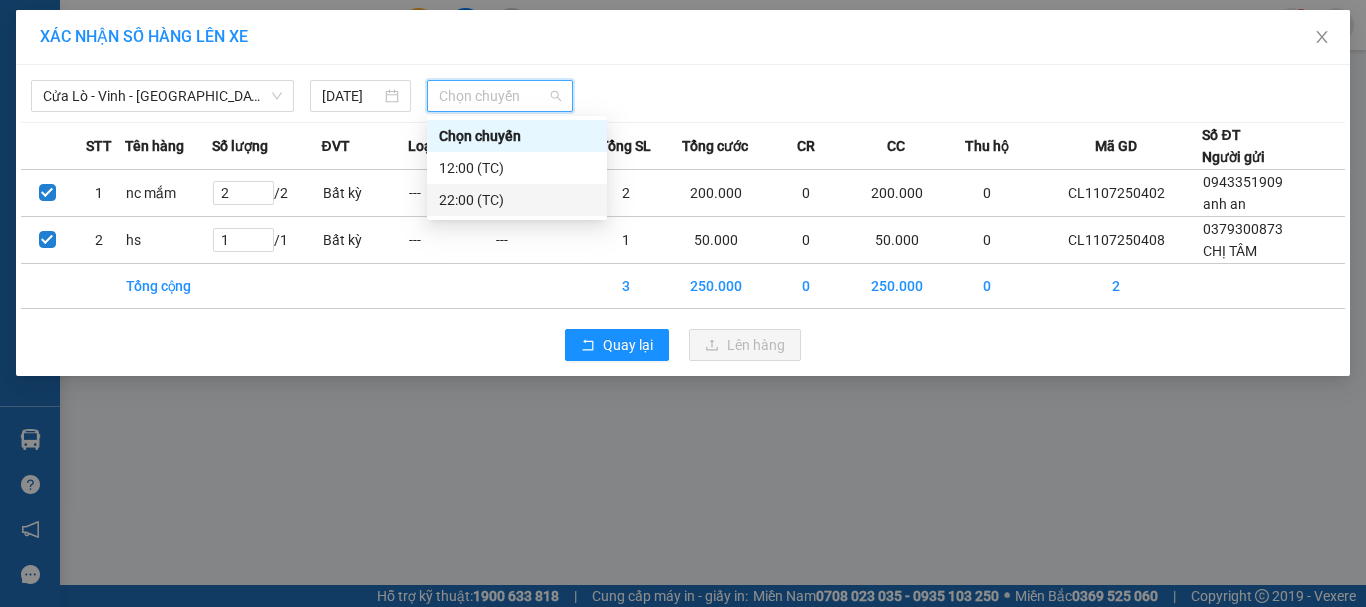 click on "22:00   (TC)" at bounding box center [517, 200] 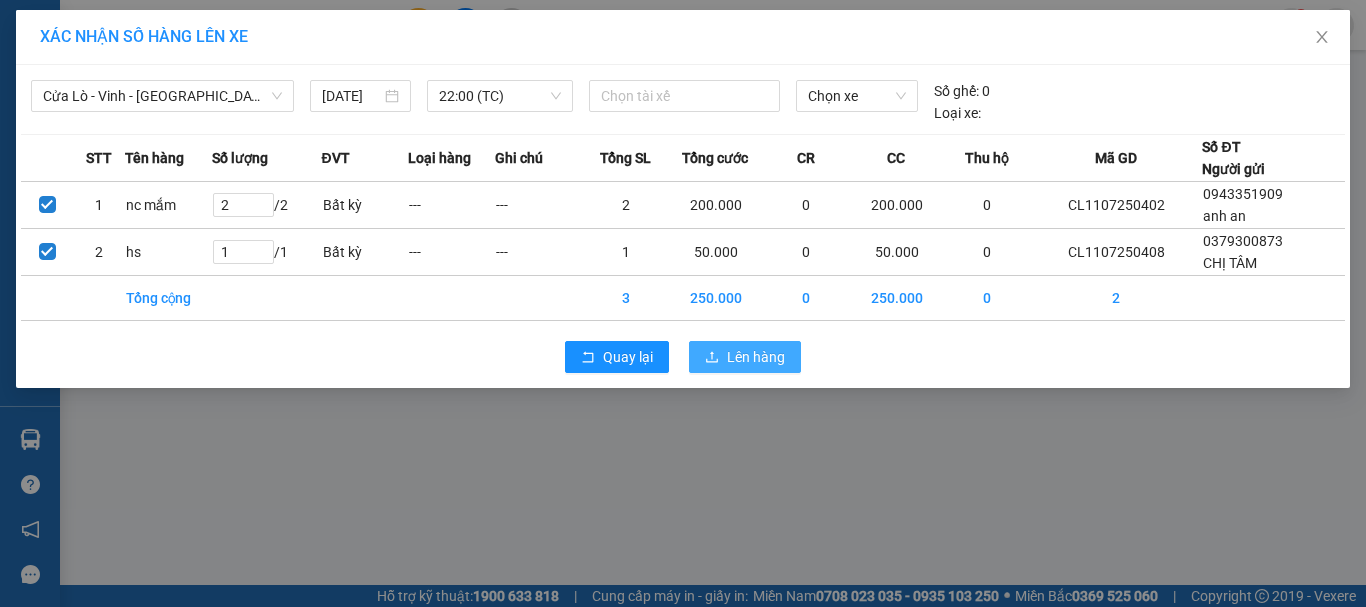 click on "Lên hàng" at bounding box center [756, 357] 